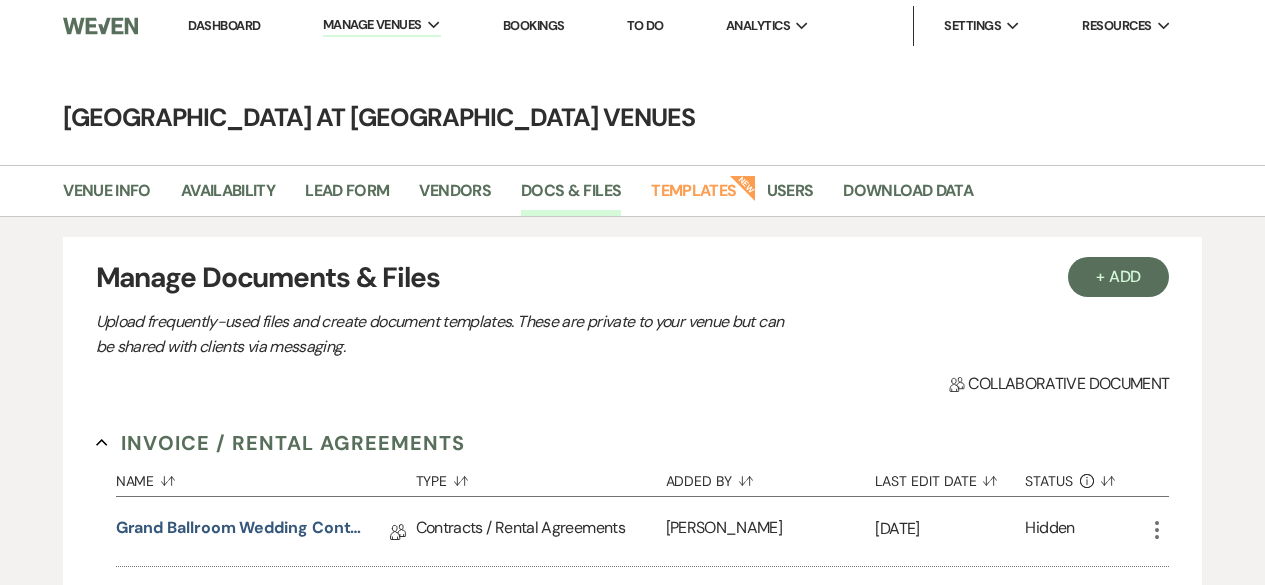 scroll, scrollTop: 0, scrollLeft: 0, axis: both 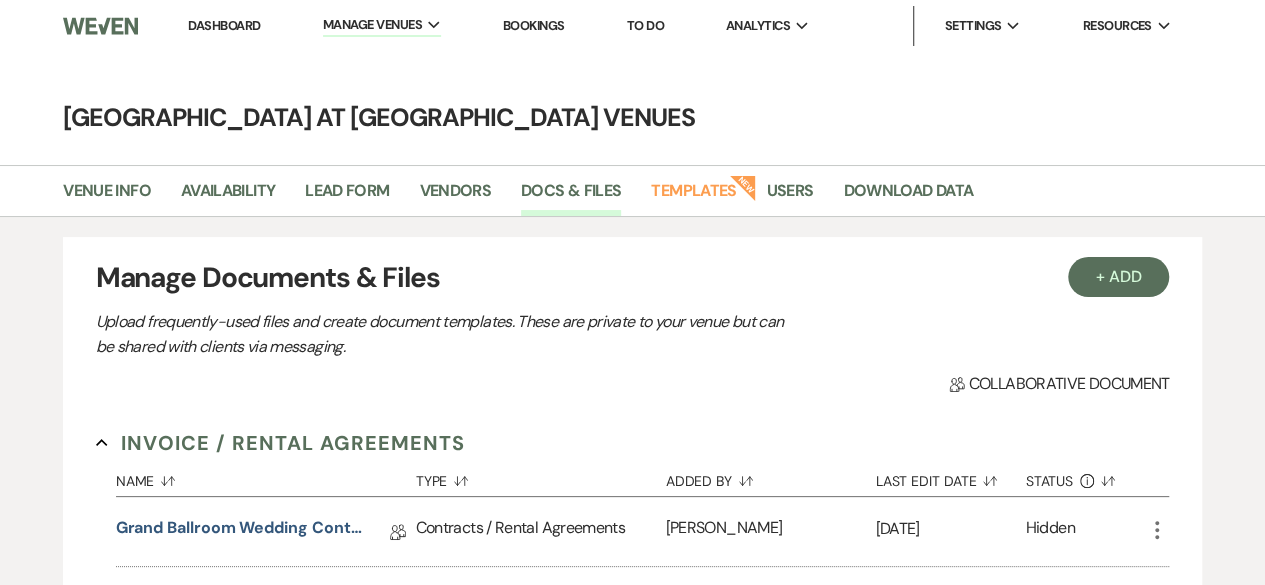 click on "Dashboard" at bounding box center (224, 25) 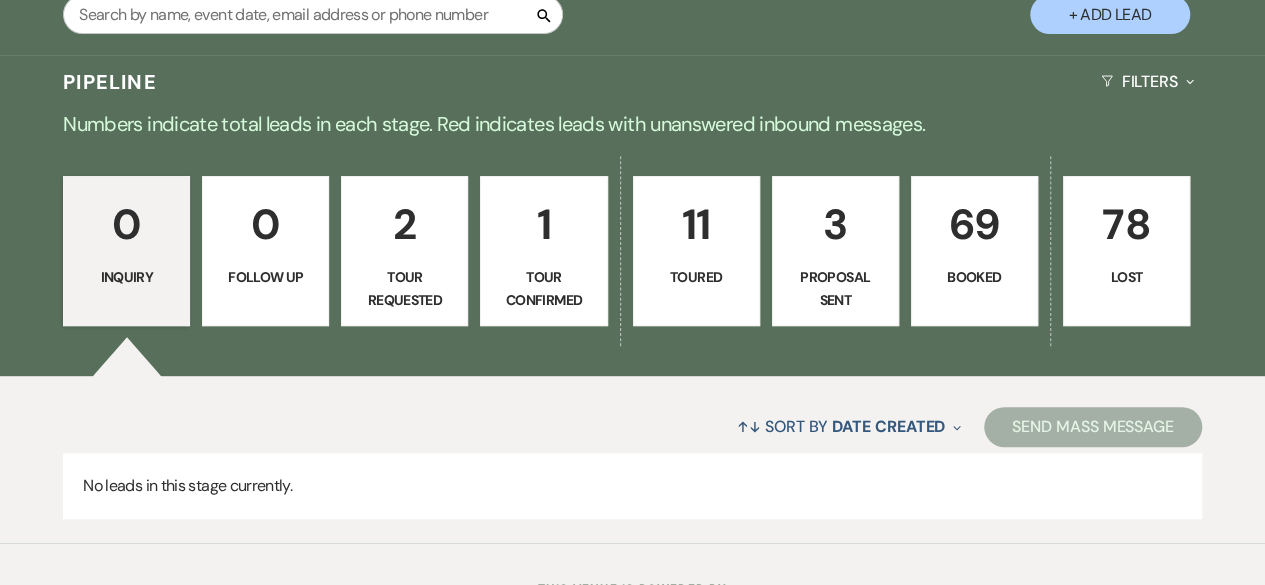 scroll, scrollTop: 400, scrollLeft: 0, axis: vertical 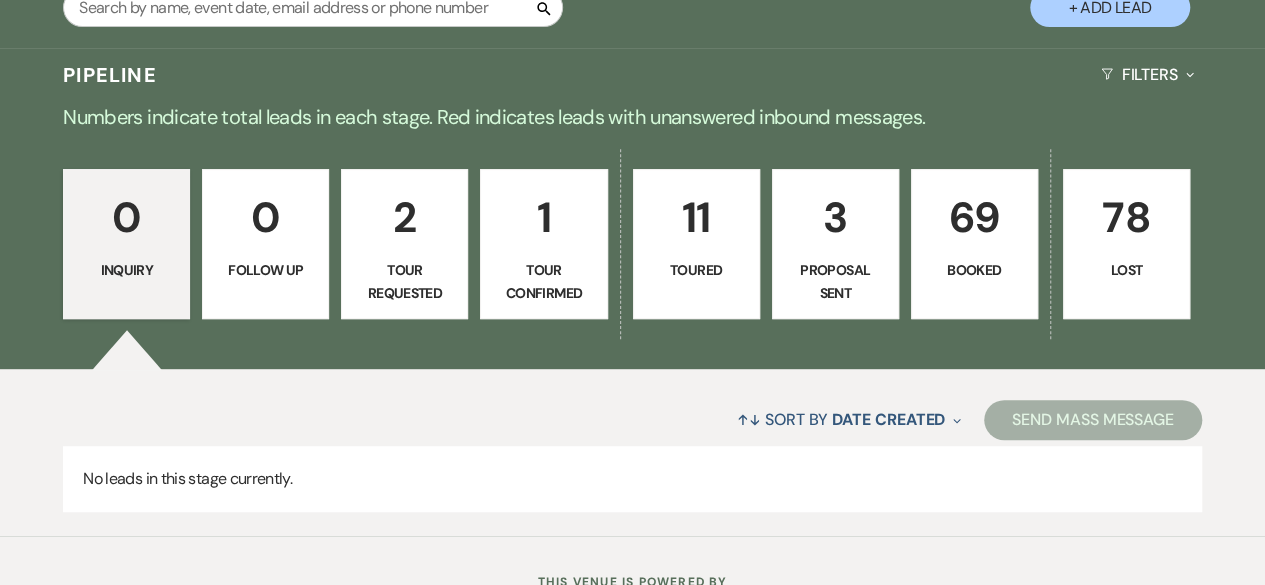click on "3" at bounding box center (835, 217) 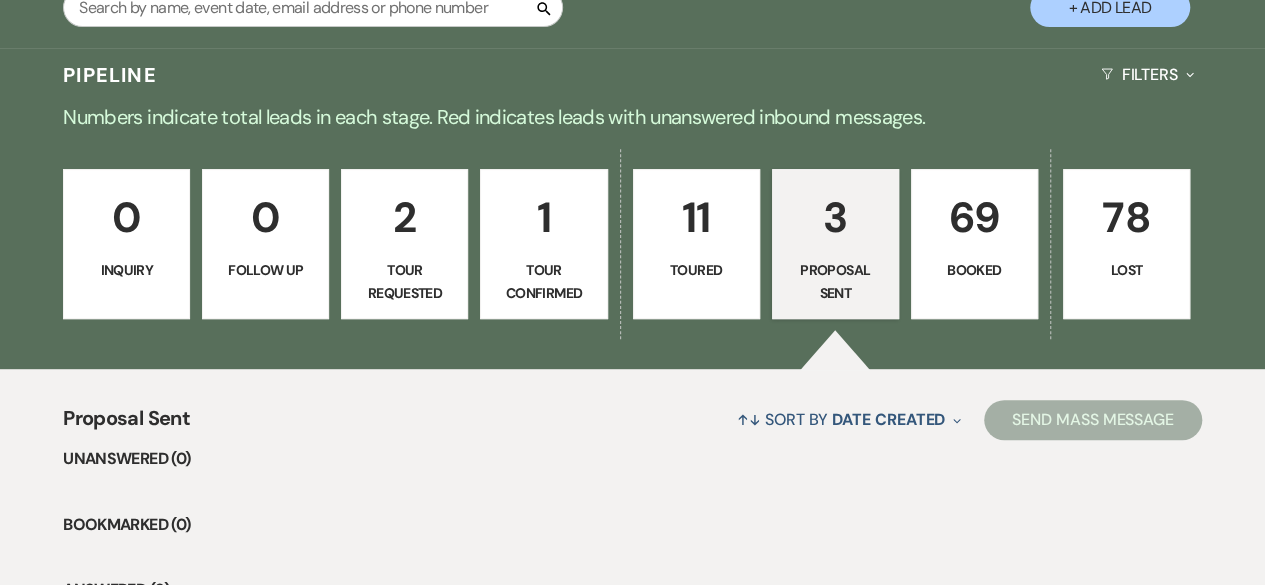 select on "6" 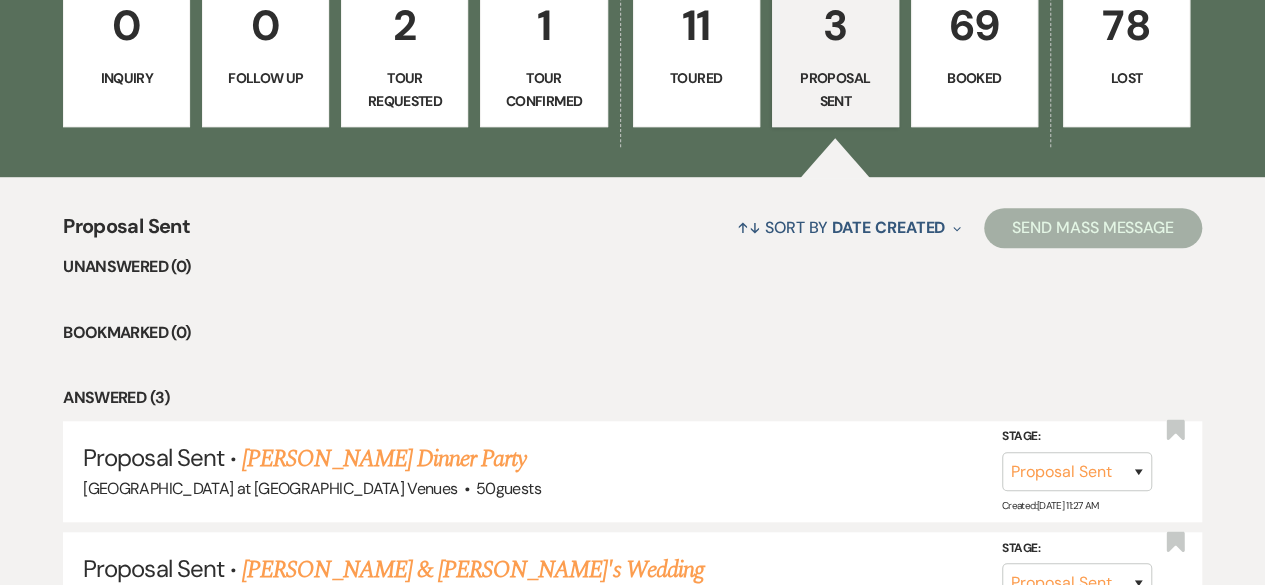 scroll, scrollTop: 400, scrollLeft: 0, axis: vertical 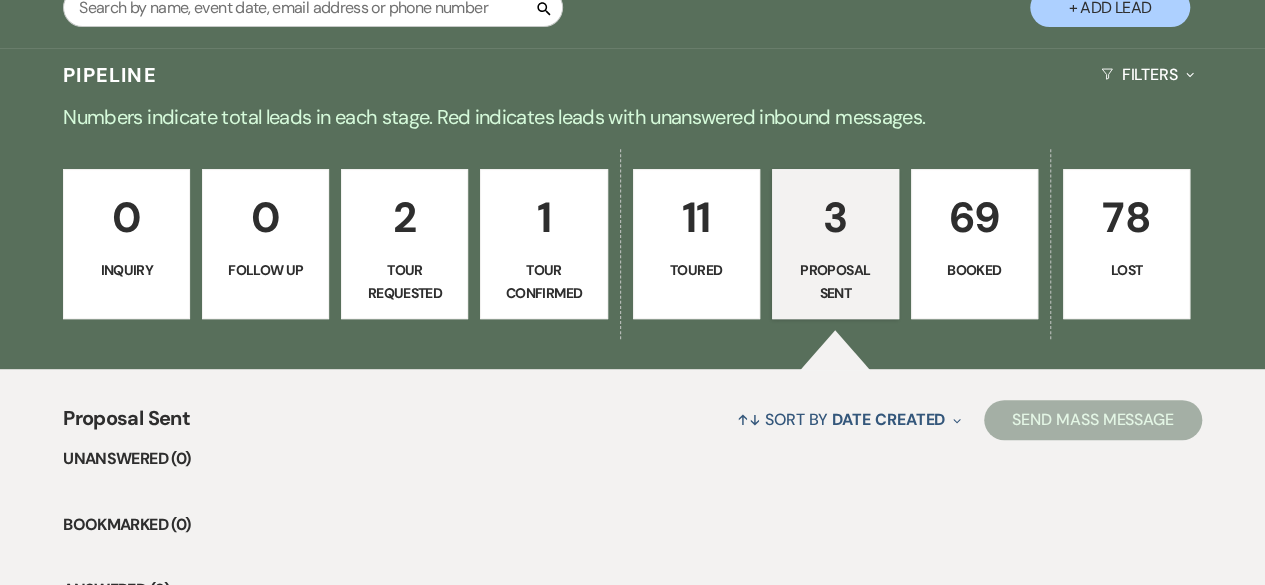 click on "11" at bounding box center [696, 217] 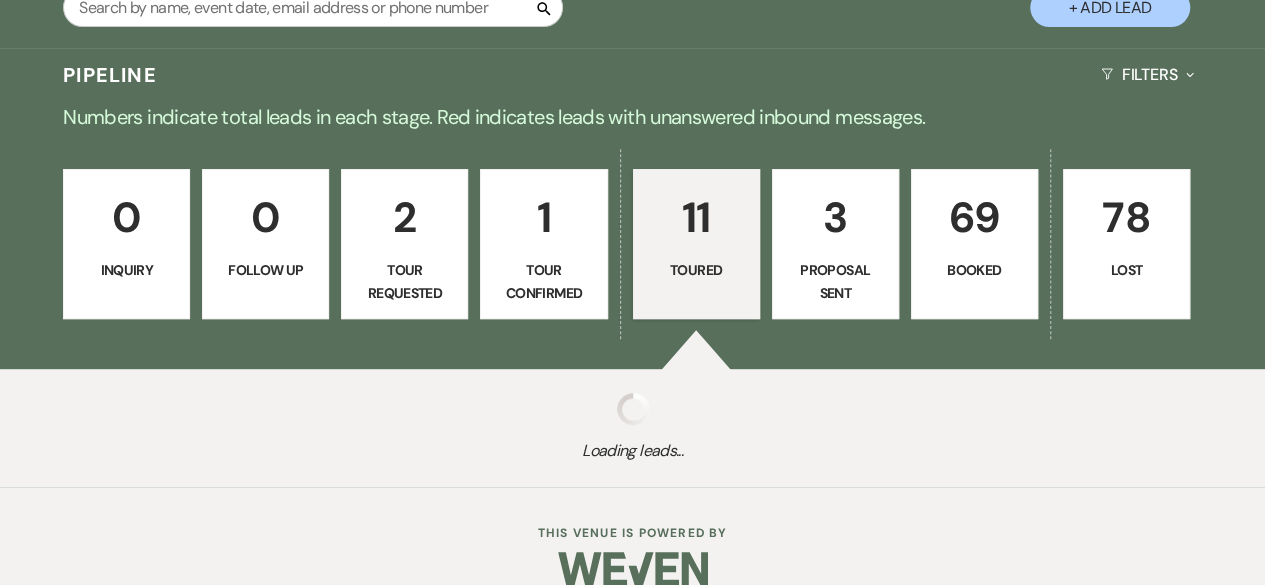 select on "5" 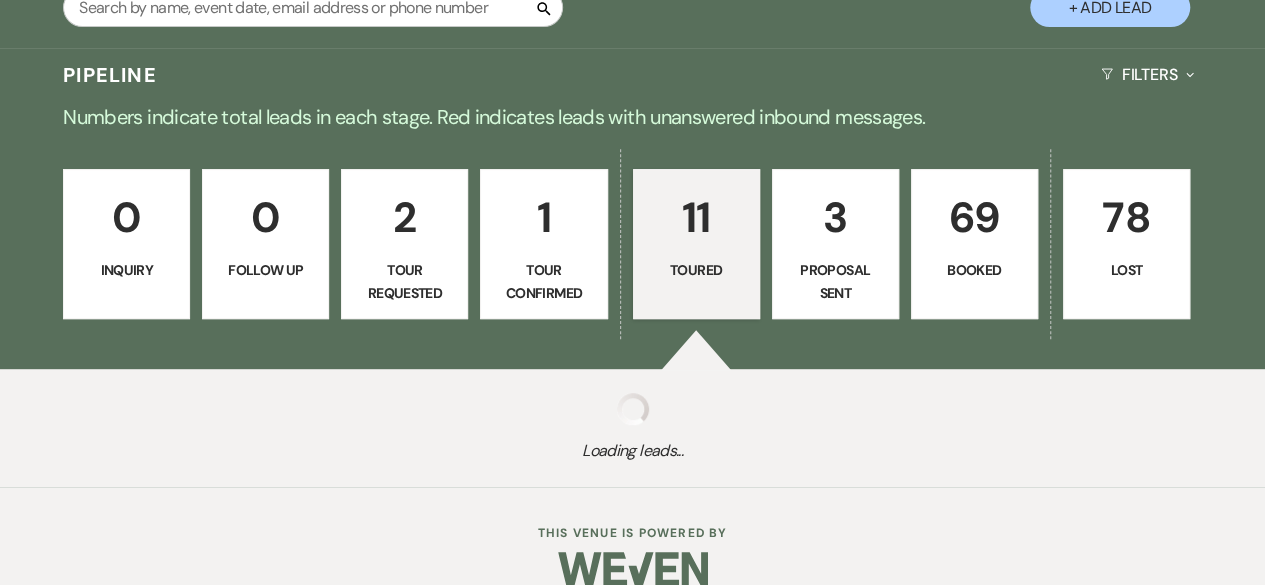 select on "5" 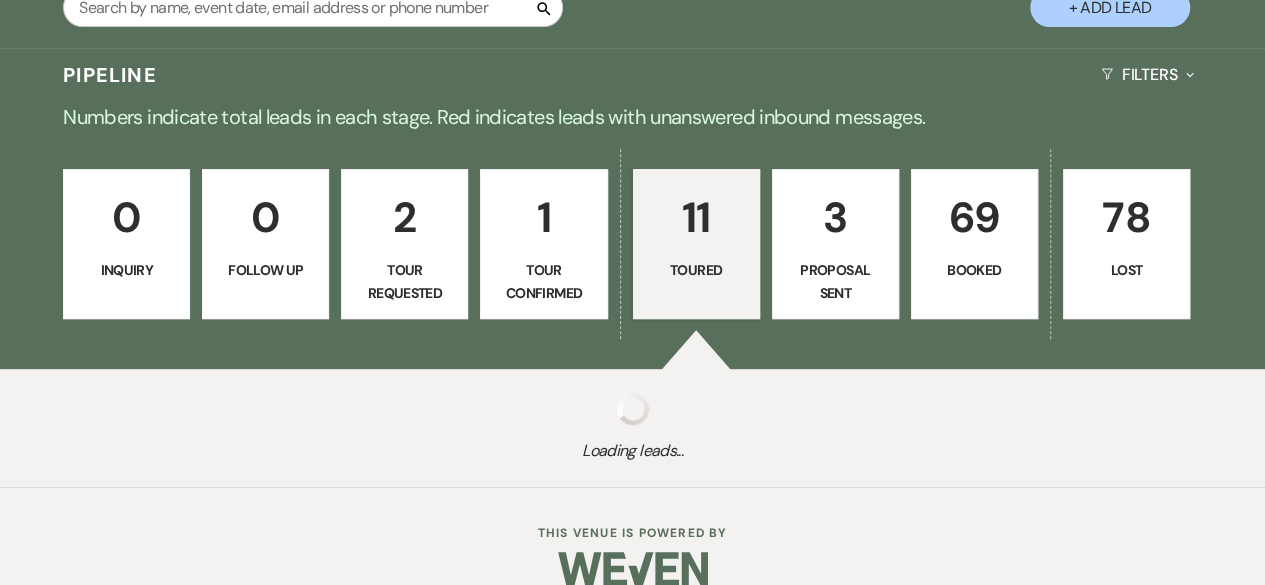 select on "5" 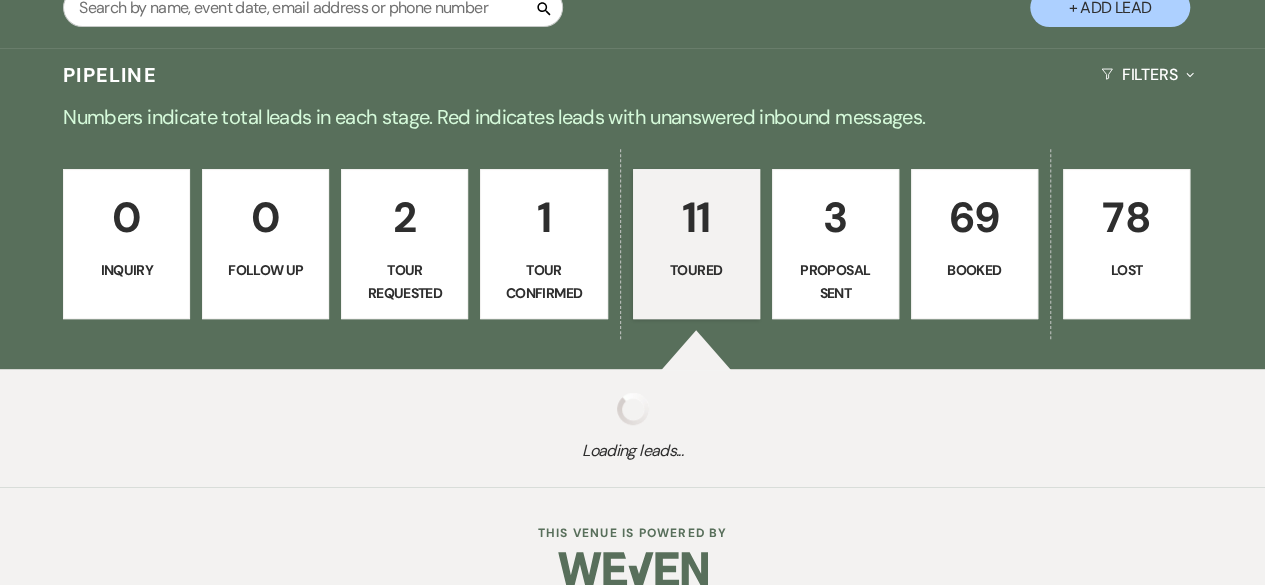 select on "5" 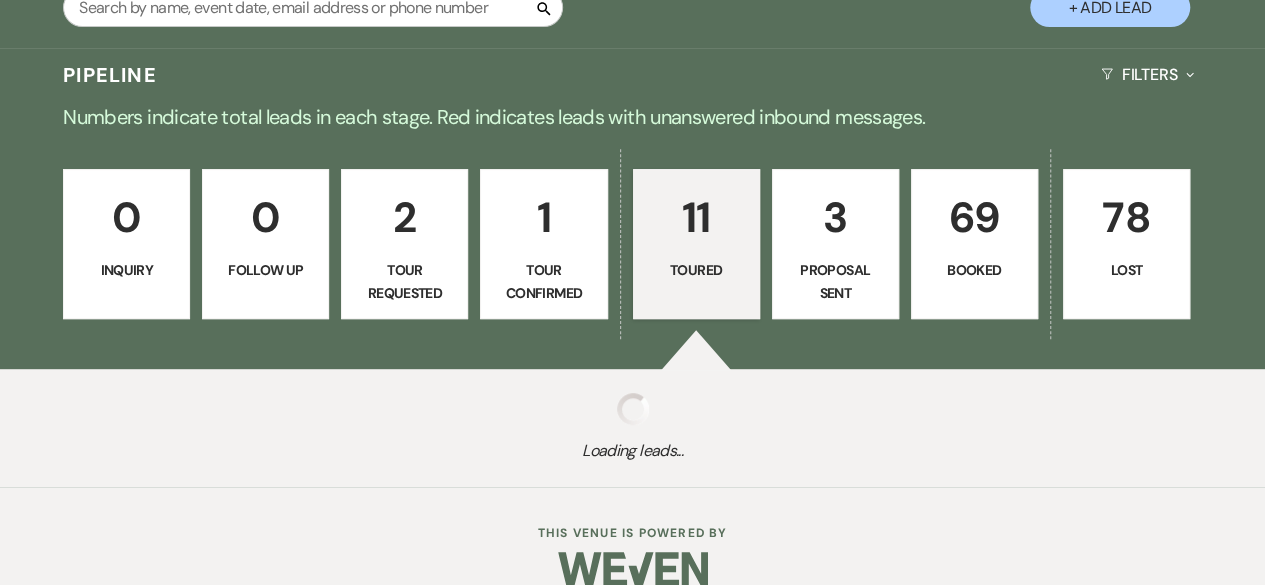 select on "5" 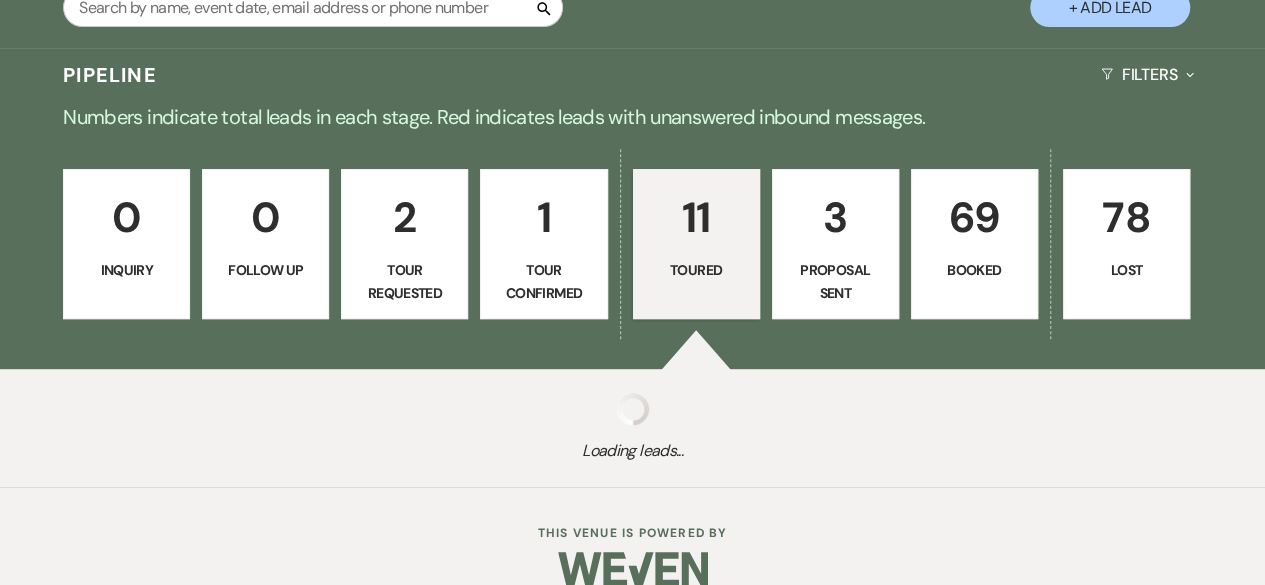 select on "5" 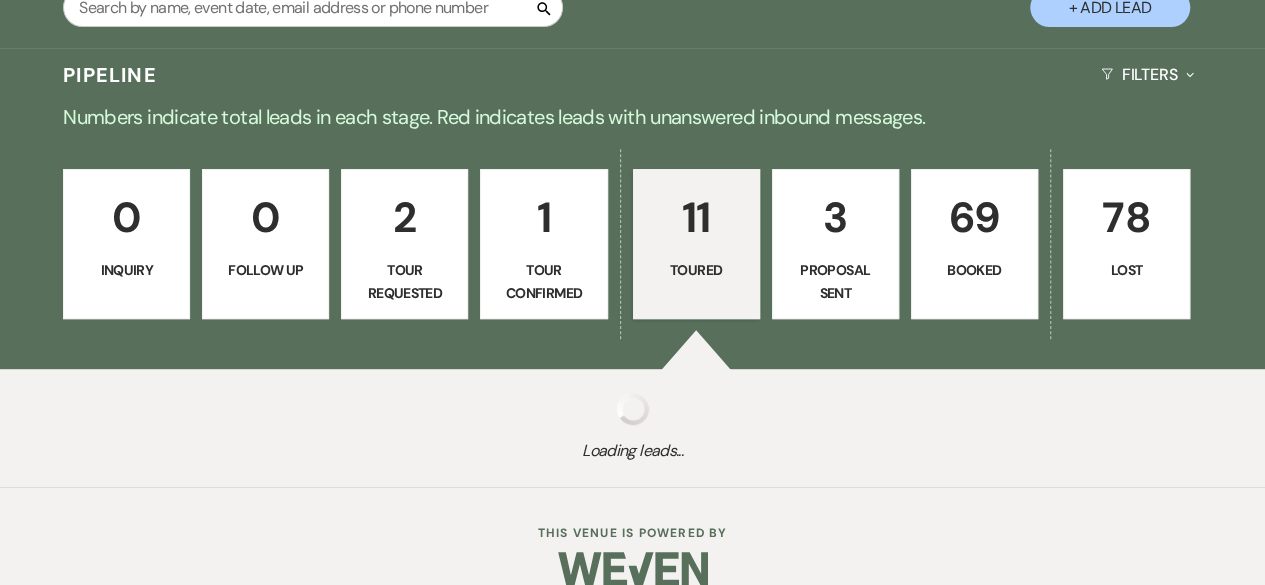 select on "5" 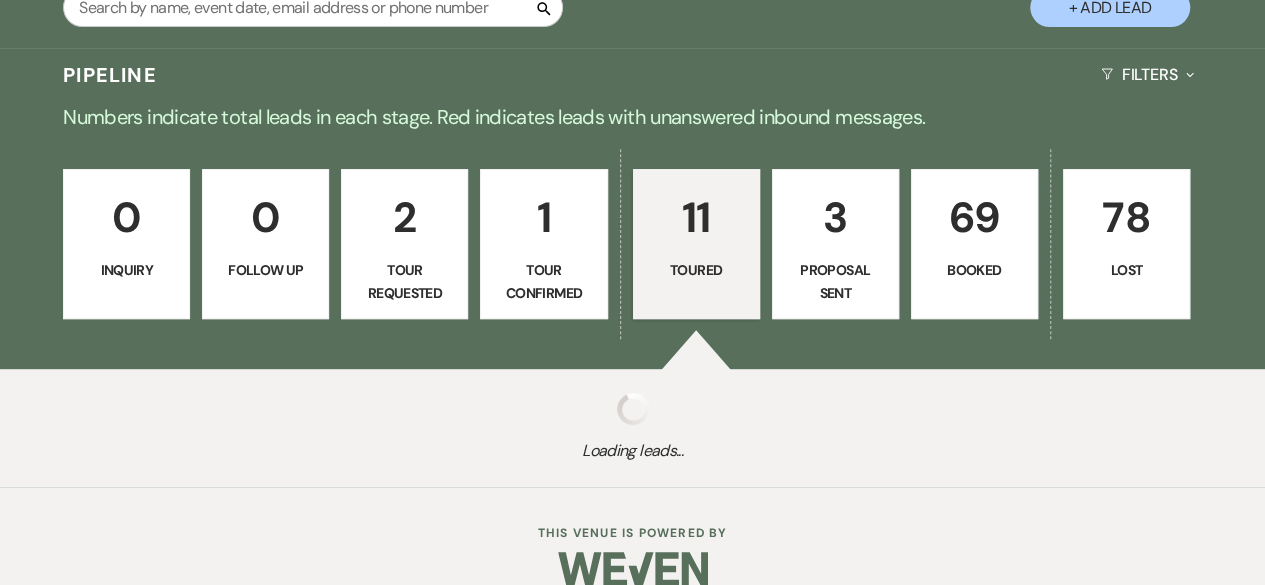 select on "5" 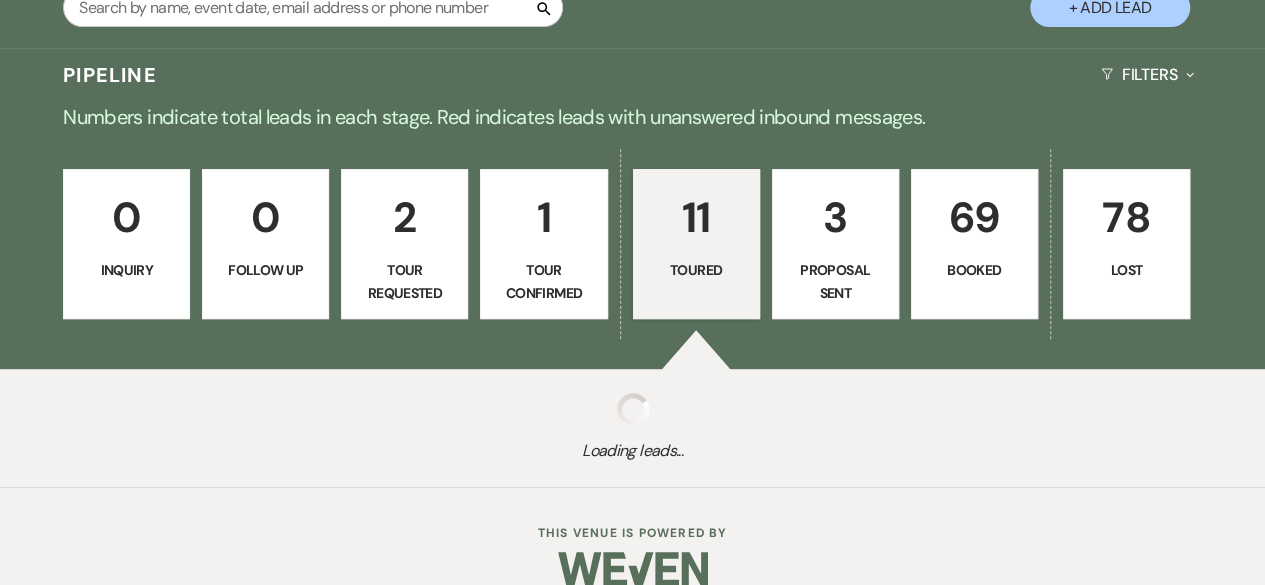 select on "5" 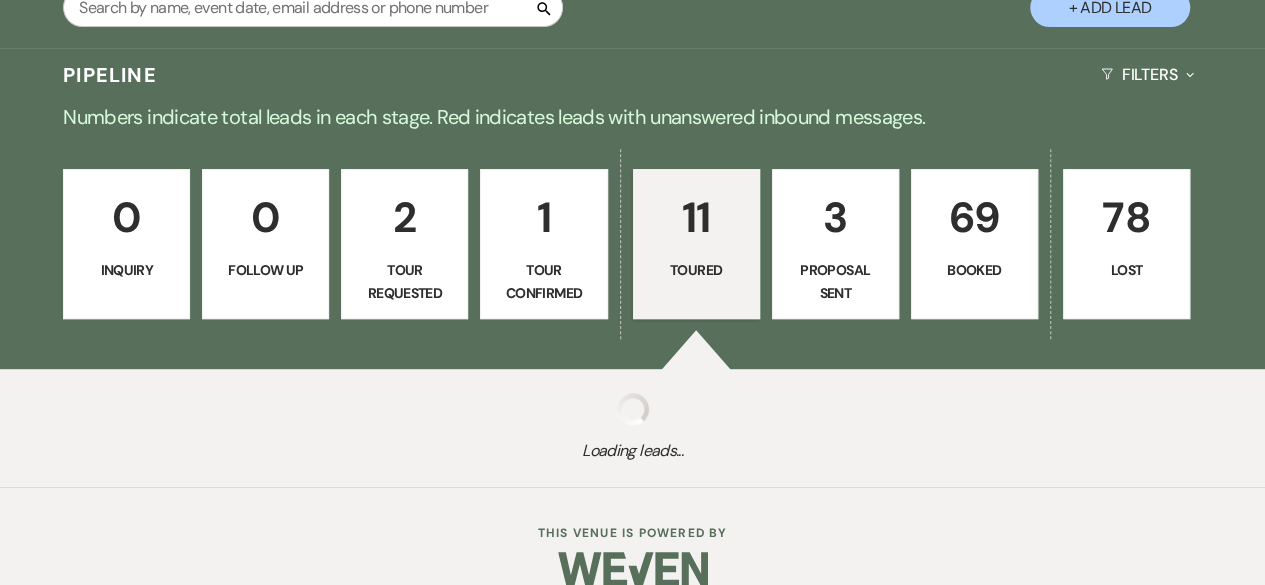 select on "5" 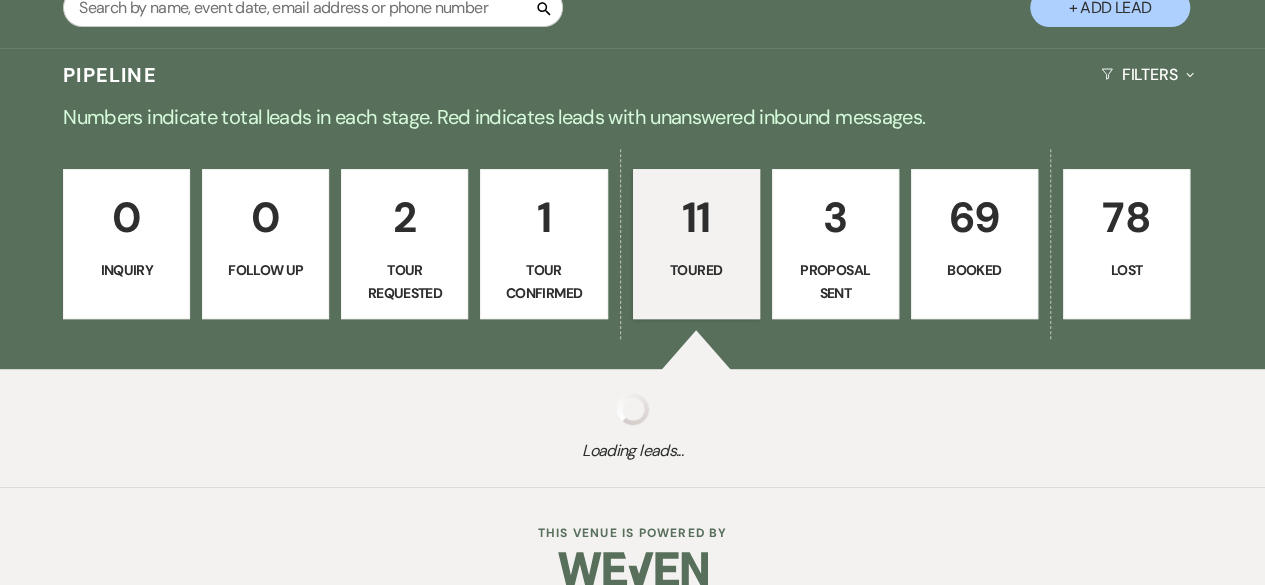 select on "5" 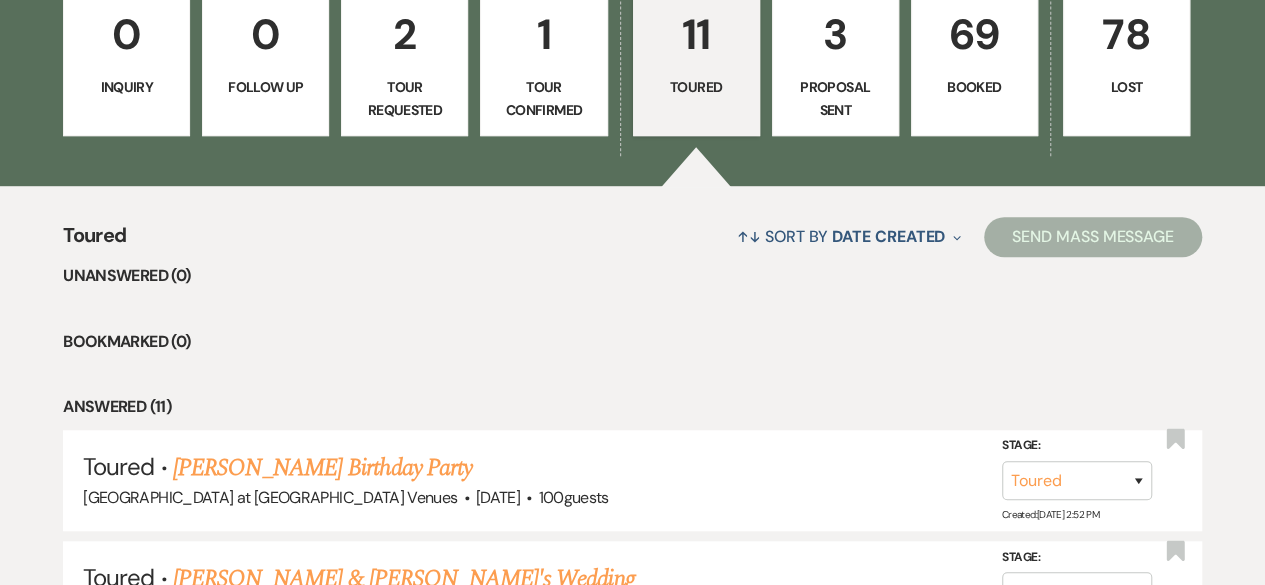 scroll, scrollTop: 800, scrollLeft: 0, axis: vertical 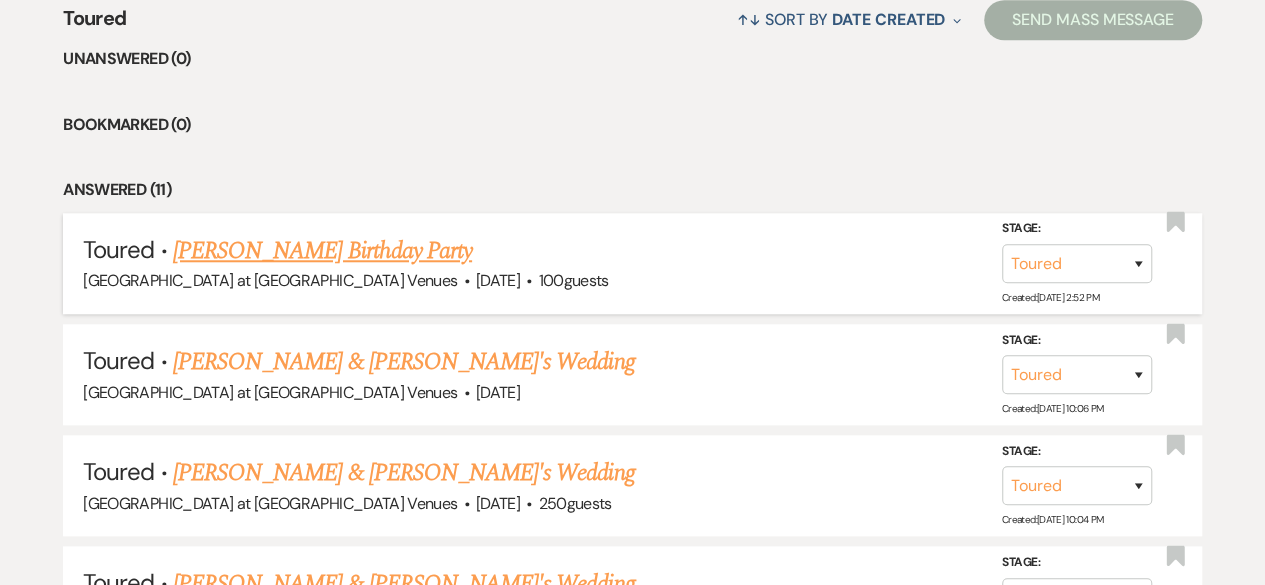 click on "[PERSON_NAME] Birthday Party" at bounding box center (322, 251) 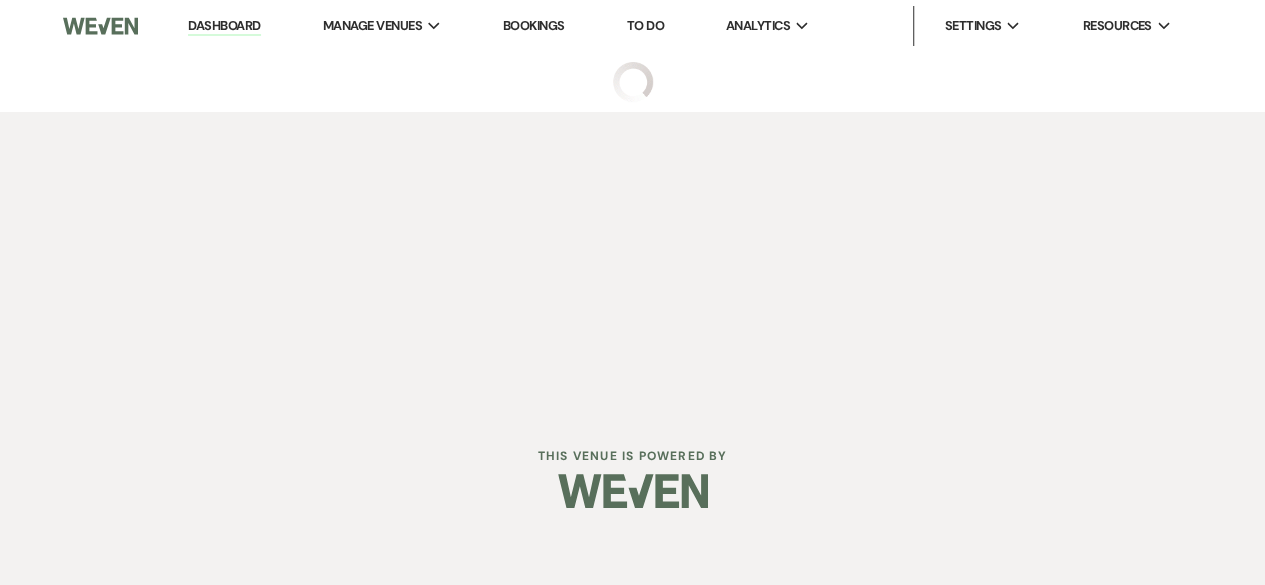select on "5" 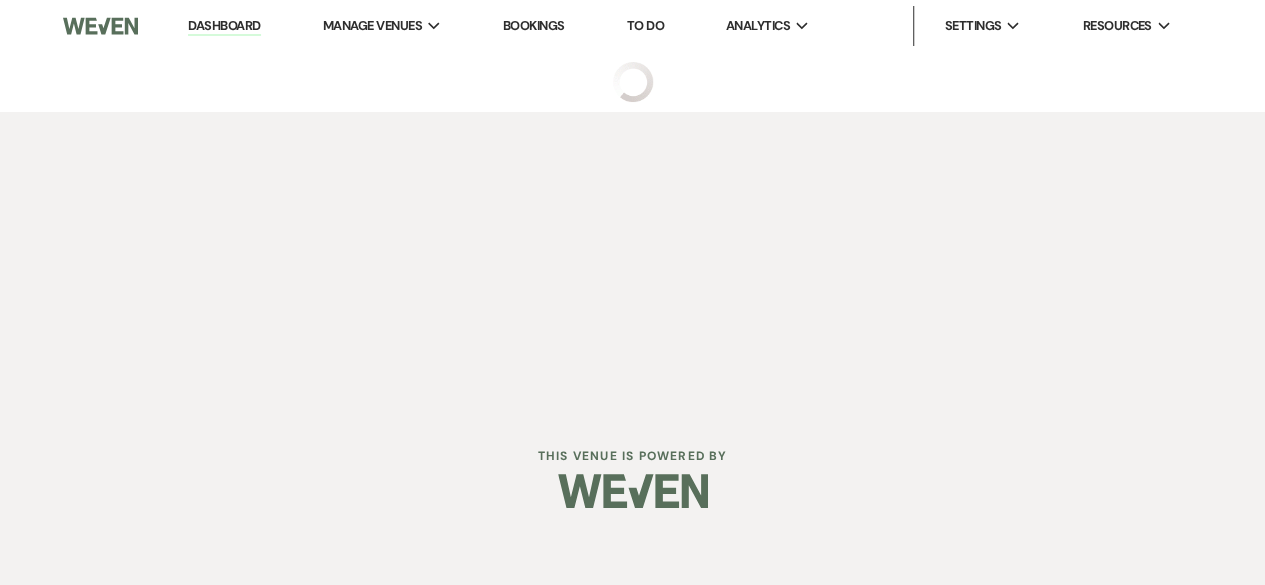 select on "4" 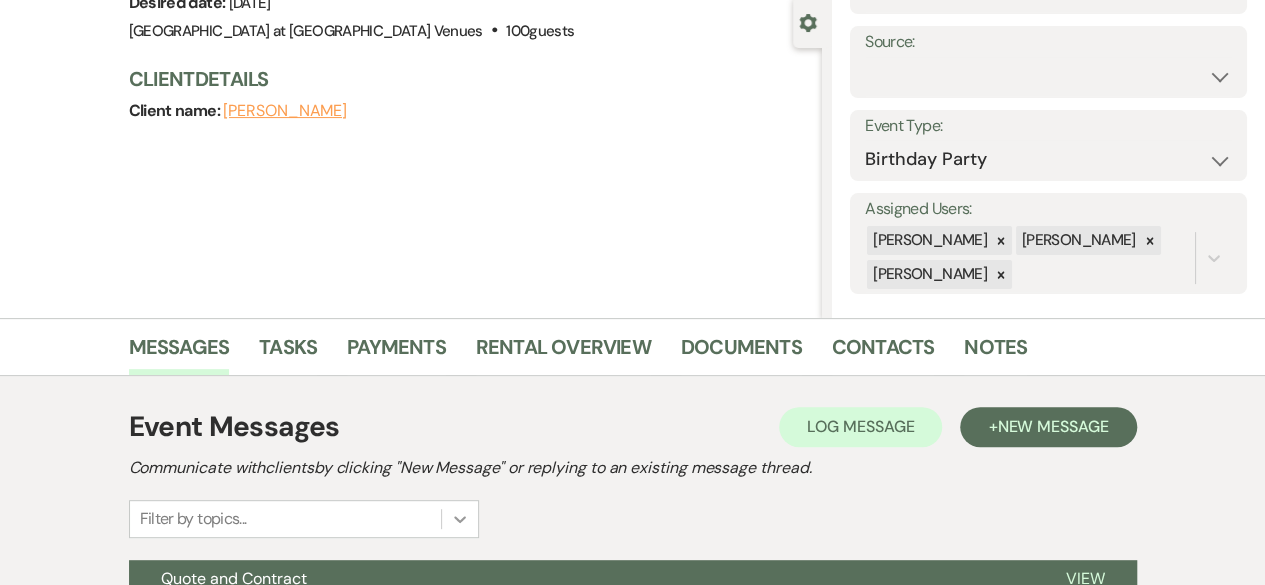 scroll, scrollTop: 388, scrollLeft: 0, axis: vertical 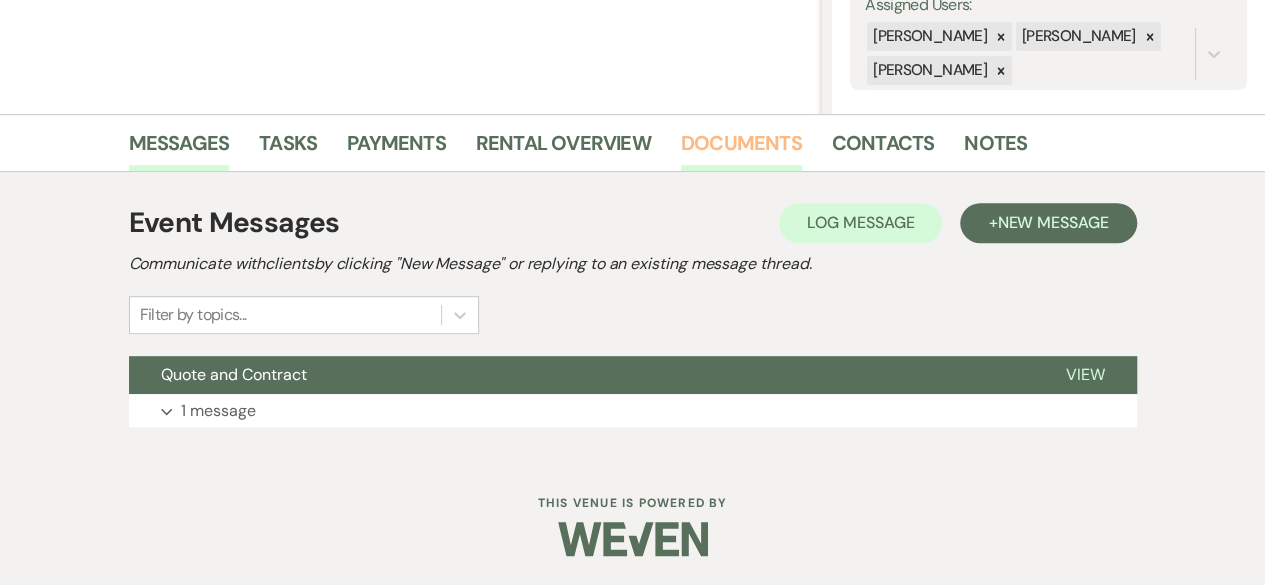 click on "Documents" at bounding box center [741, 149] 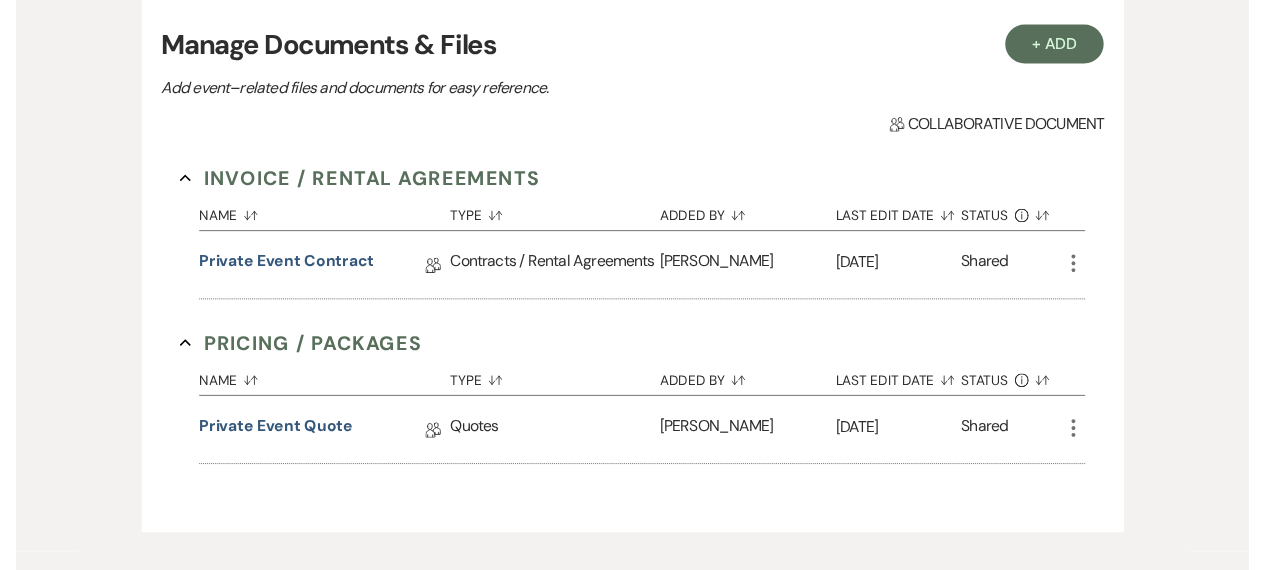scroll, scrollTop: 588, scrollLeft: 0, axis: vertical 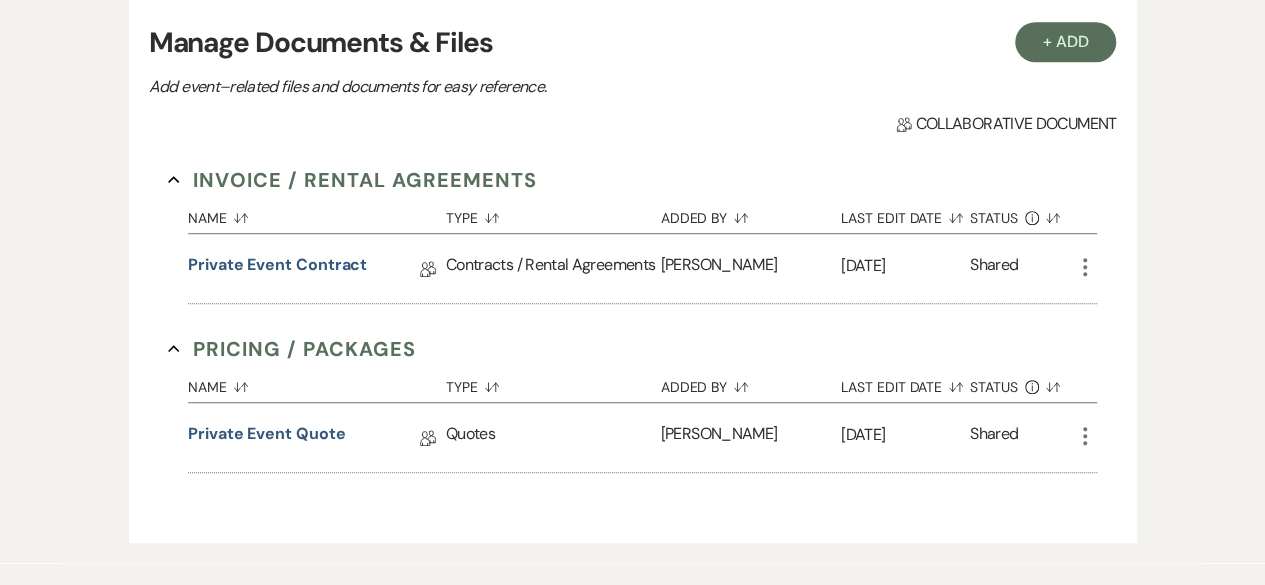 click on "More" 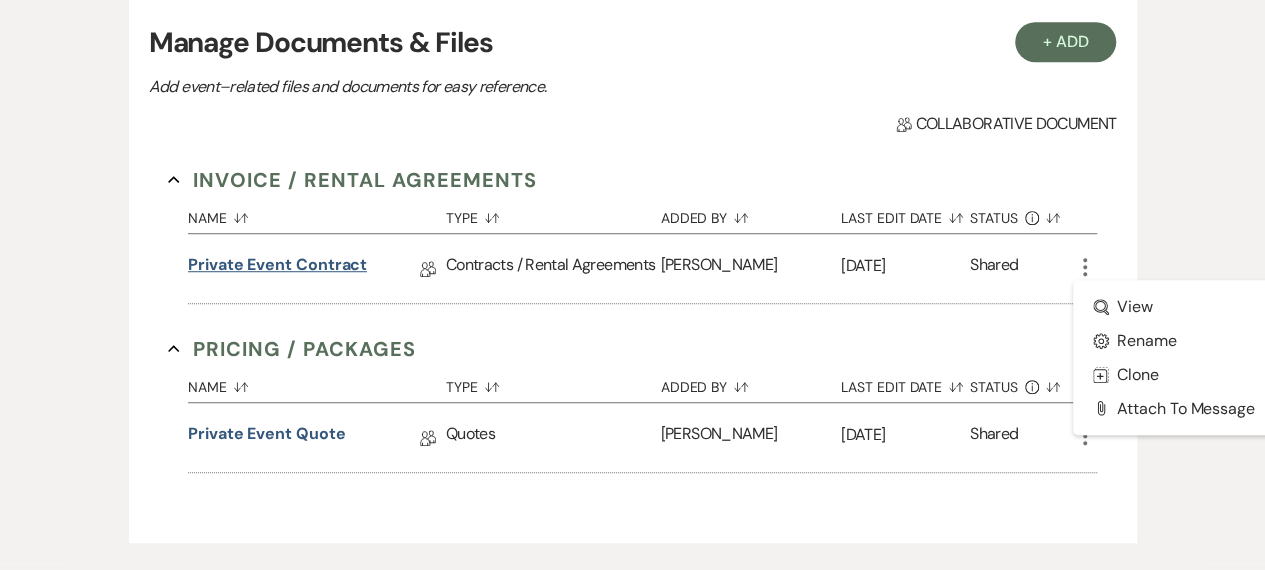 click on "Private Event Contract" at bounding box center [277, 268] 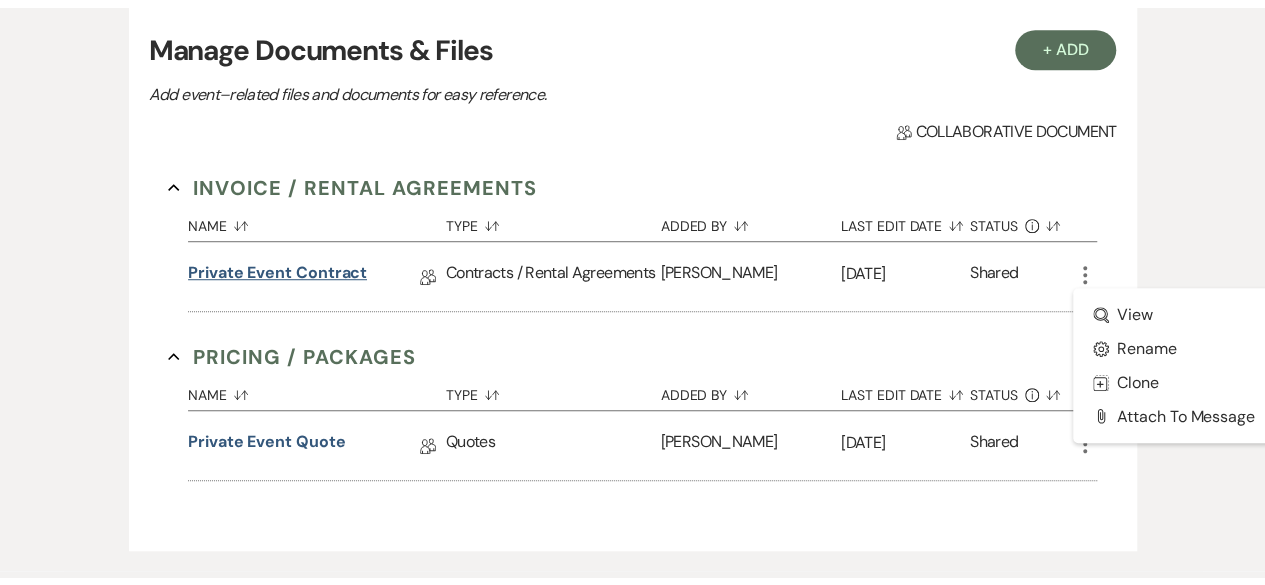 scroll, scrollTop: 0, scrollLeft: 0, axis: both 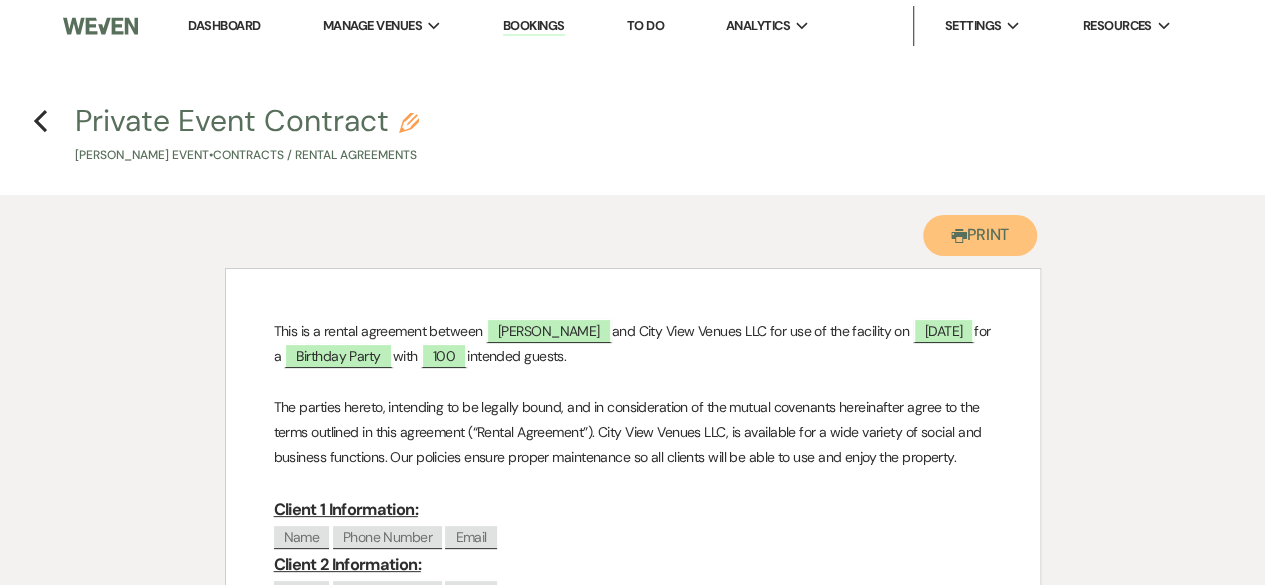 click on "Printer  Print" at bounding box center (980, 235) 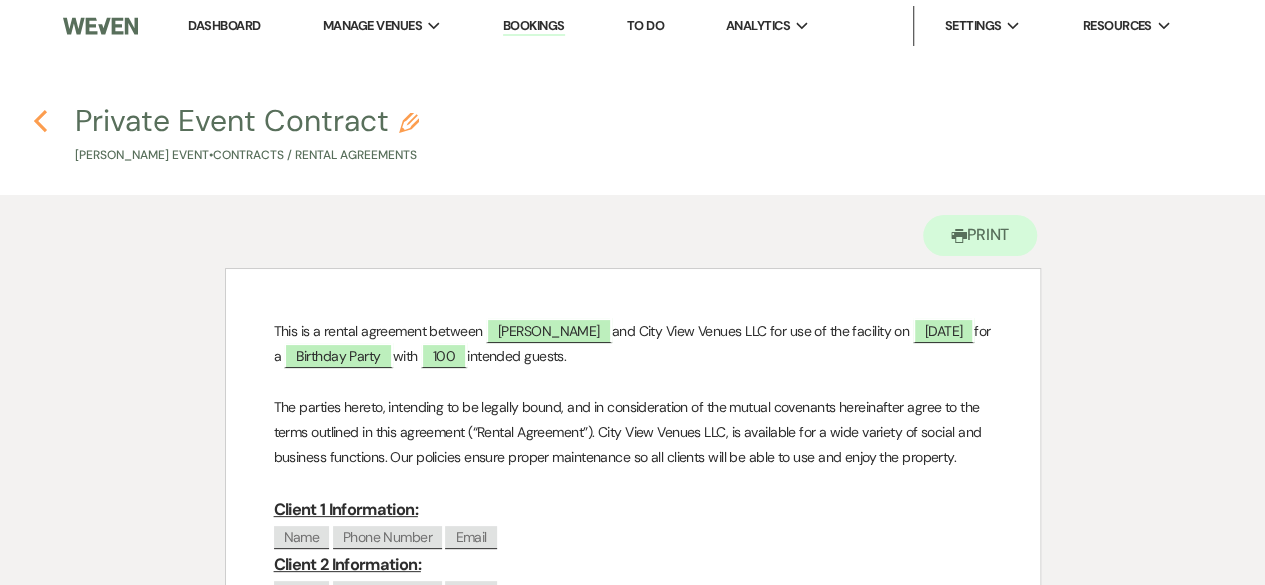 click on "Previous" 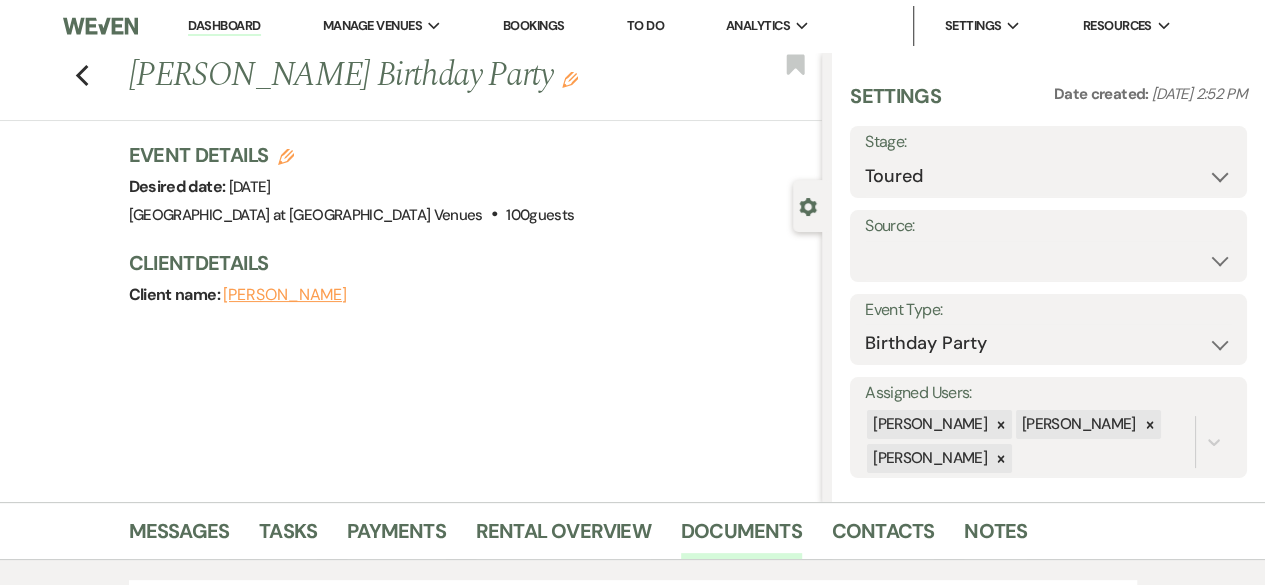 scroll, scrollTop: 588, scrollLeft: 0, axis: vertical 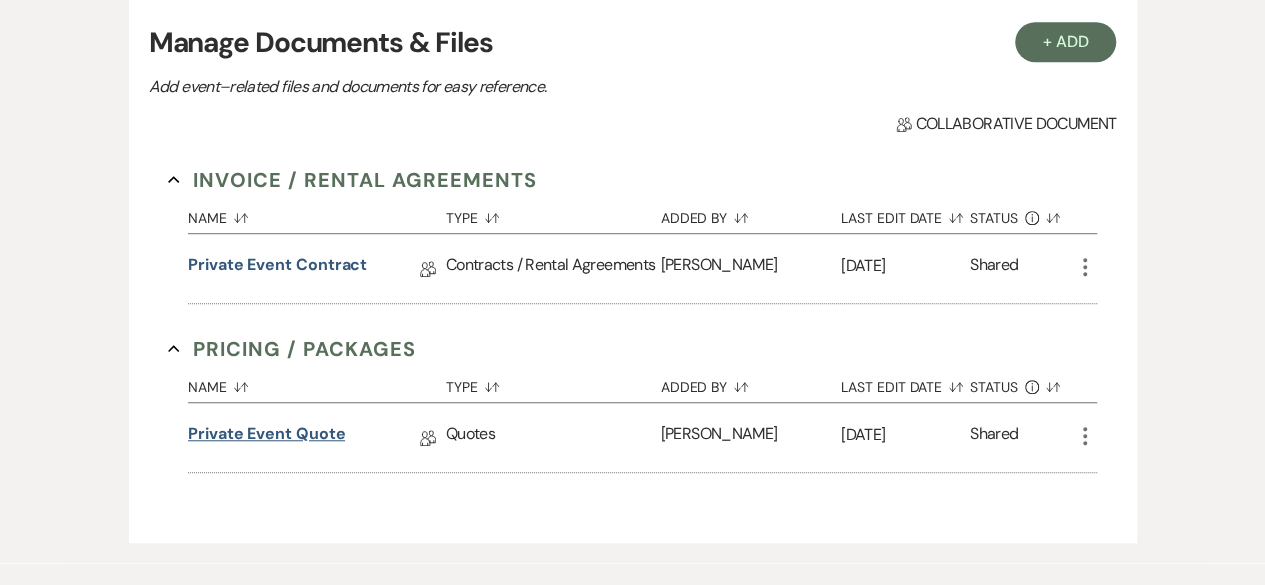 click on "Private Event Quote" at bounding box center (266, 437) 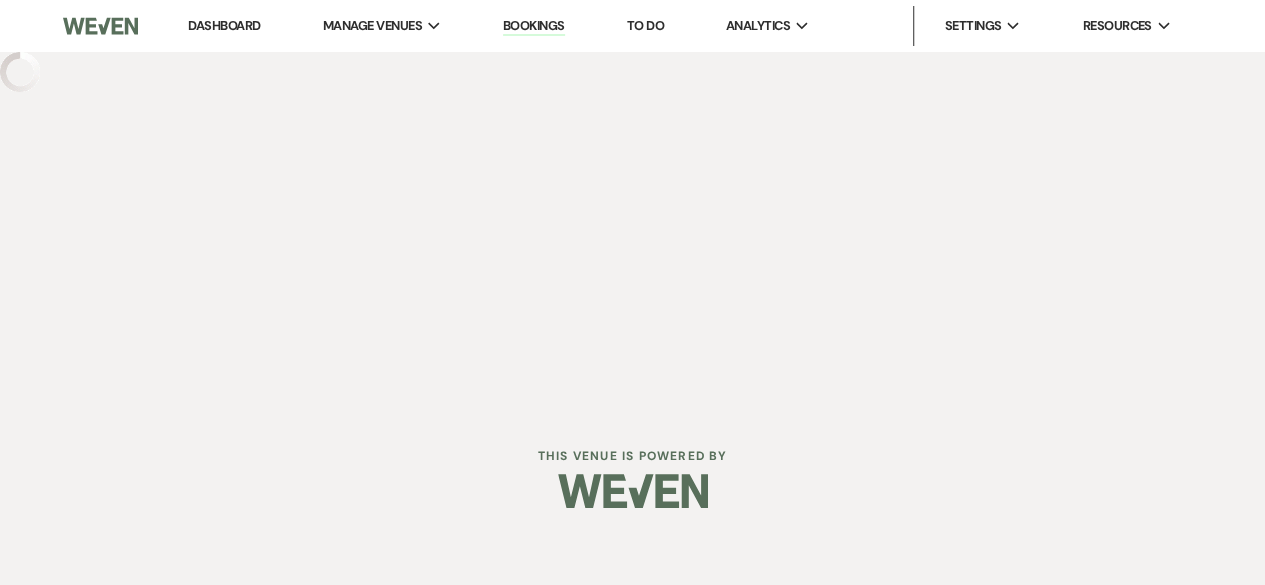 scroll, scrollTop: 0, scrollLeft: 0, axis: both 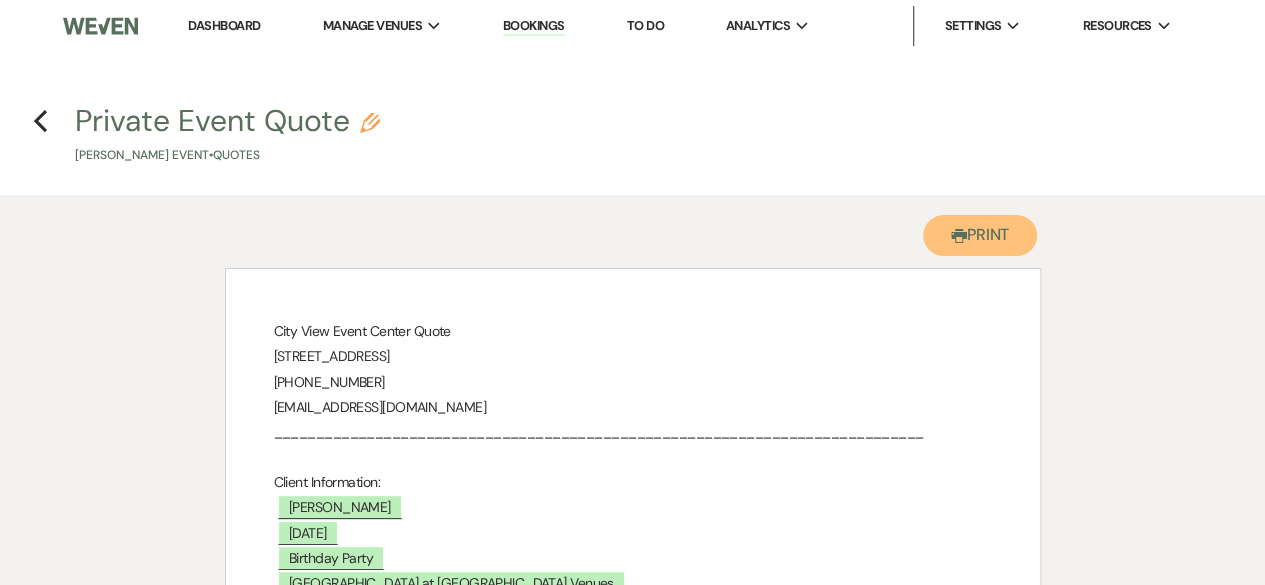 click on "Printer  Print" at bounding box center (980, 235) 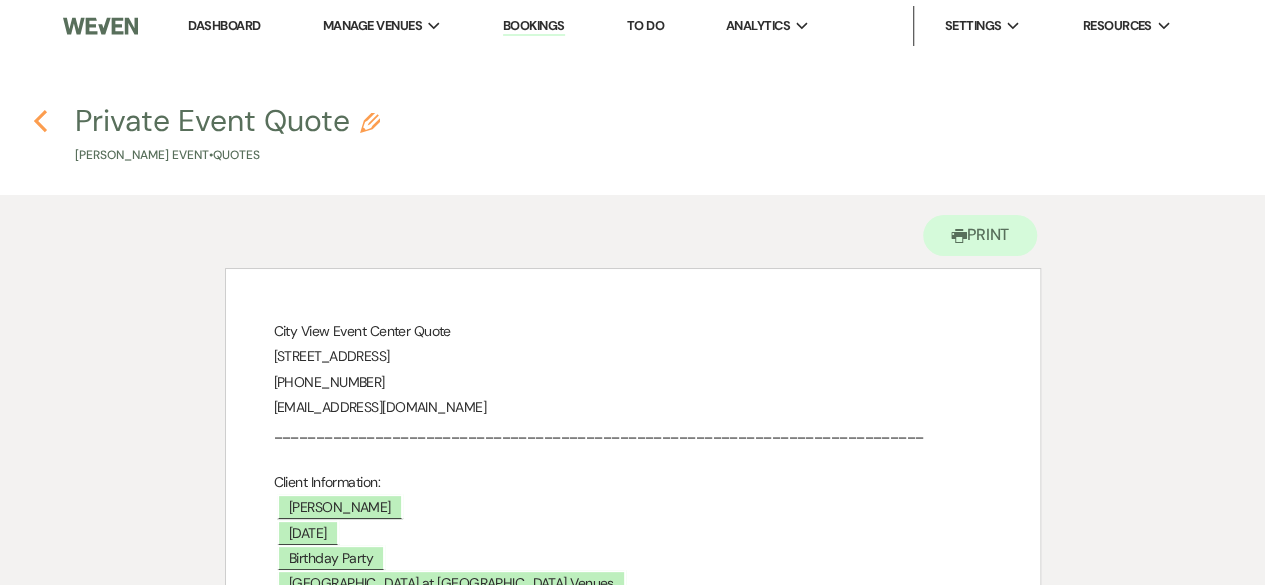 click 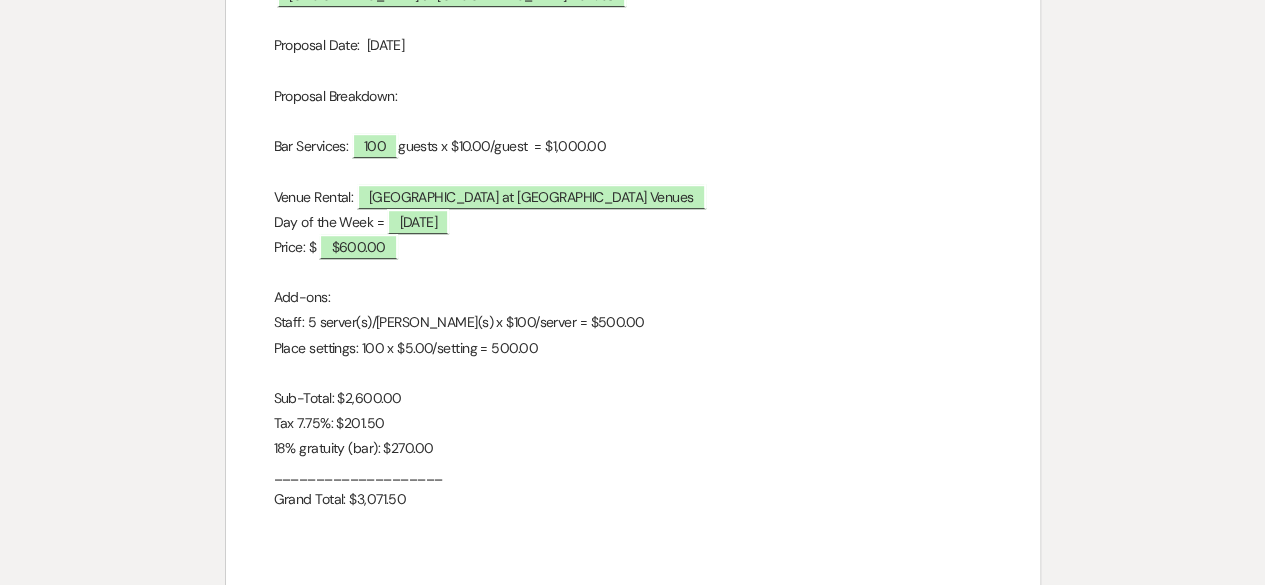 select on "5" 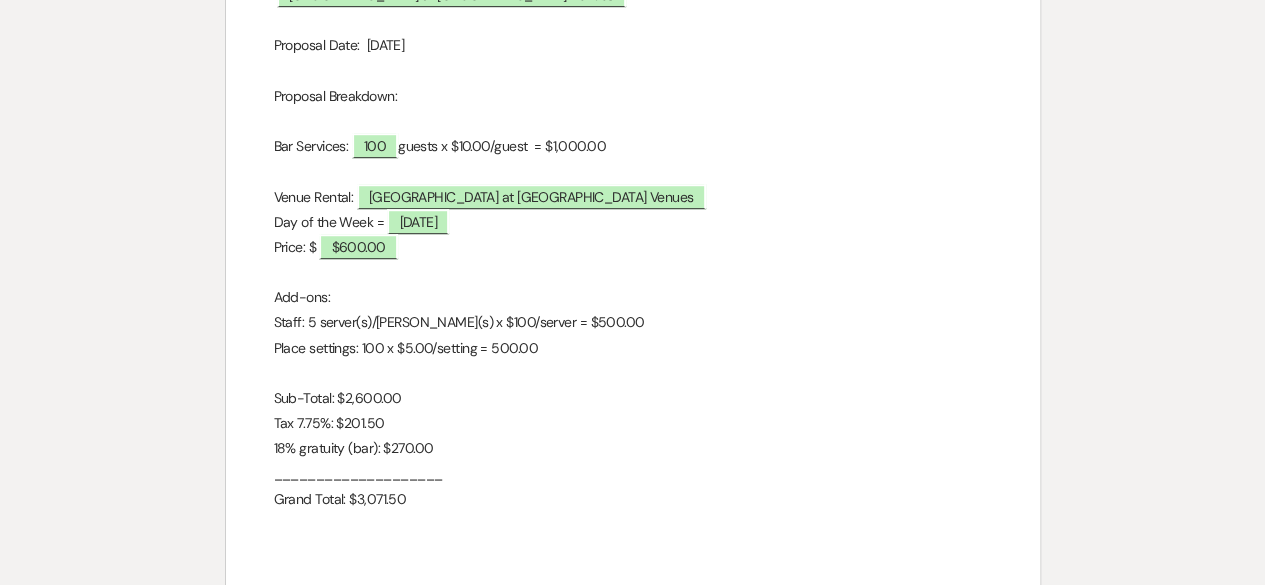 select on "4" 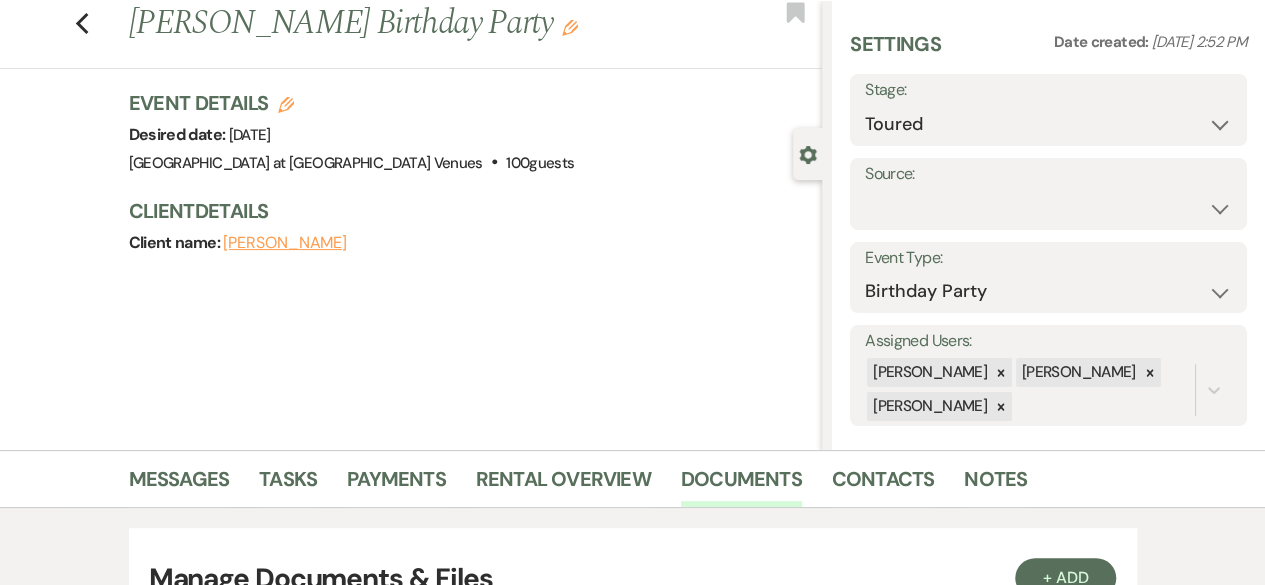 scroll, scrollTop: 0, scrollLeft: 0, axis: both 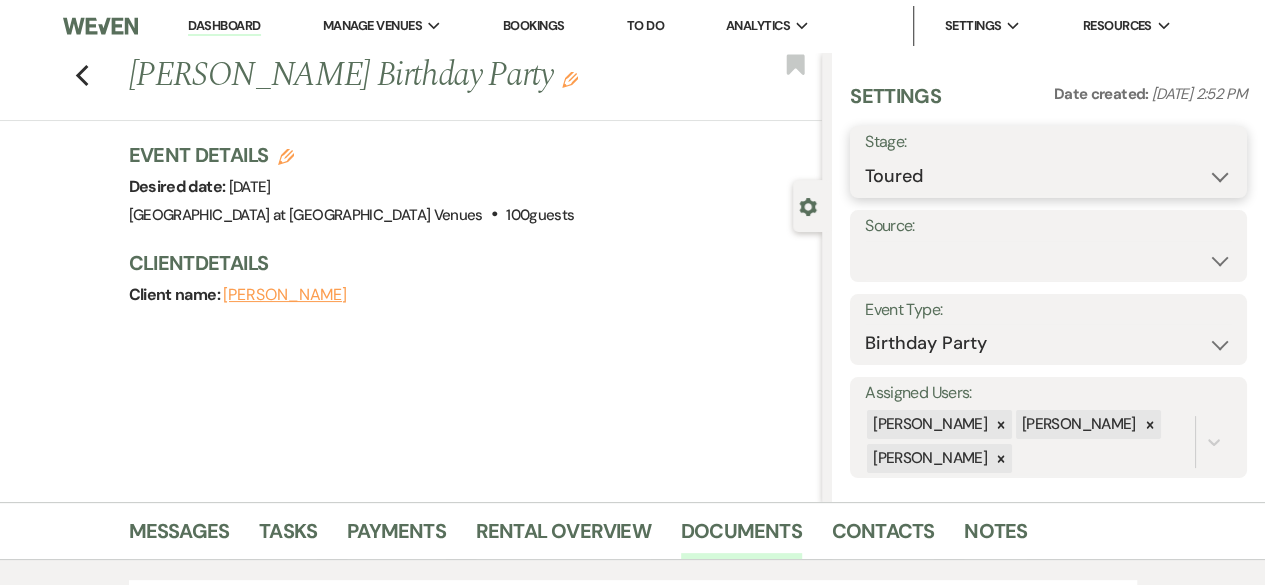 click on "Inquiry Follow Up Tour Requested Tour Confirmed Toured Proposal Sent Booked Lost" at bounding box center (1048, 176) 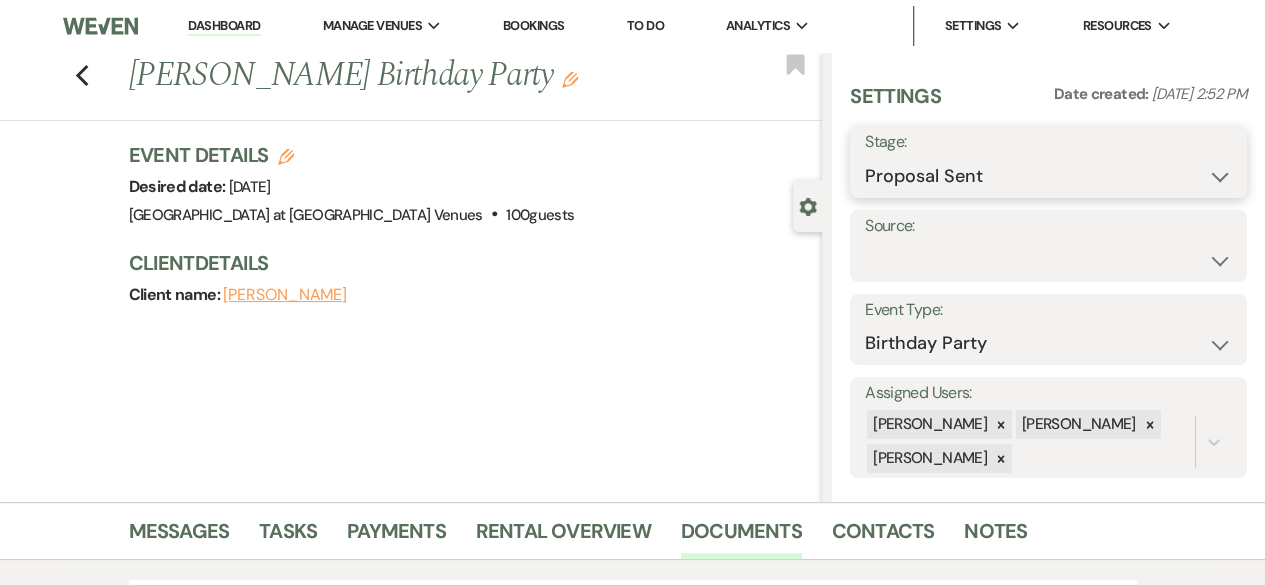 click on "Inquiry Follow Up Tour Requested Tour Confirmed Toured Proposal Sent Booked Lost" at bounding box center (1048, 176) 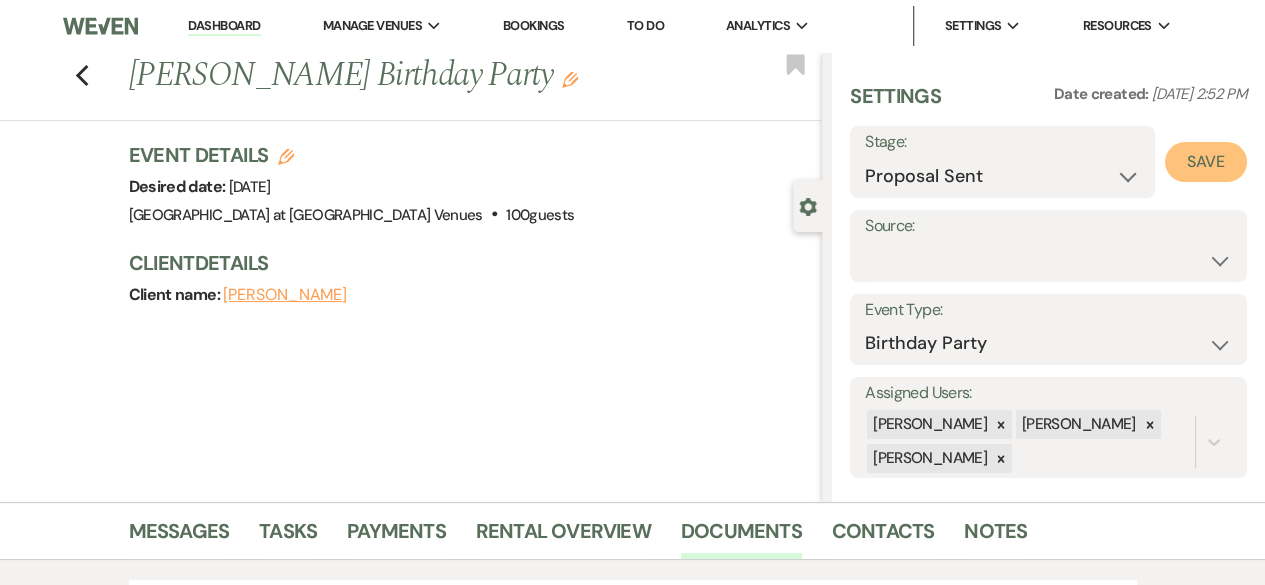 click on "Save" at bounding box center [1206, 162] 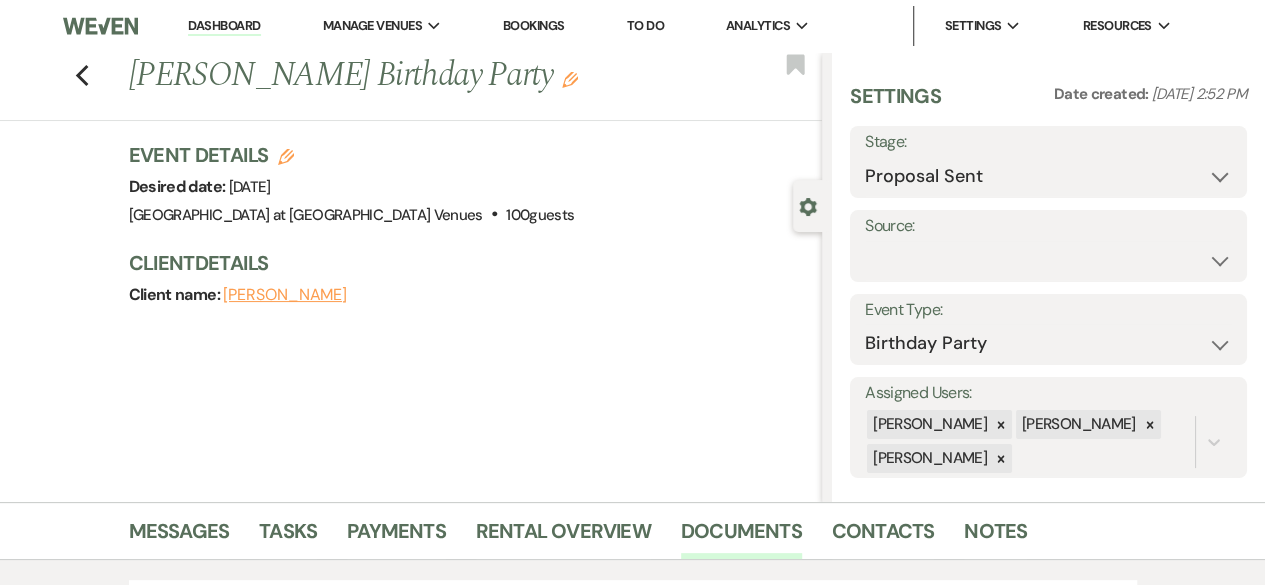 click on "Previous [PERSON_NAME] Birthday Party Edit Bookmark" at bounding box center [406, 86] 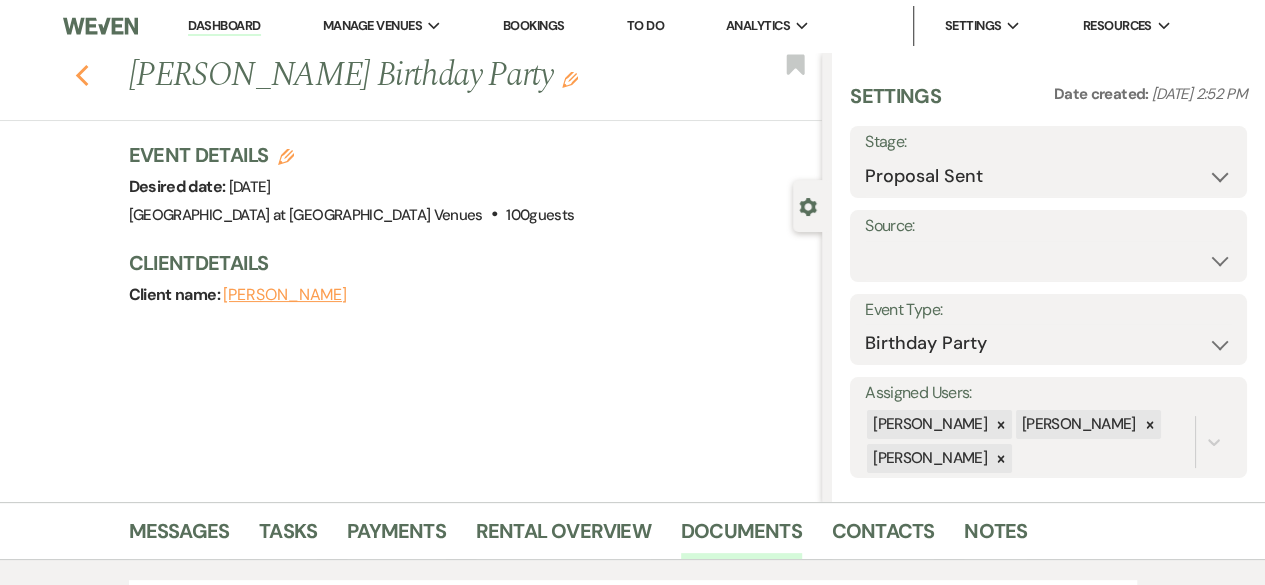 click on "Previous" 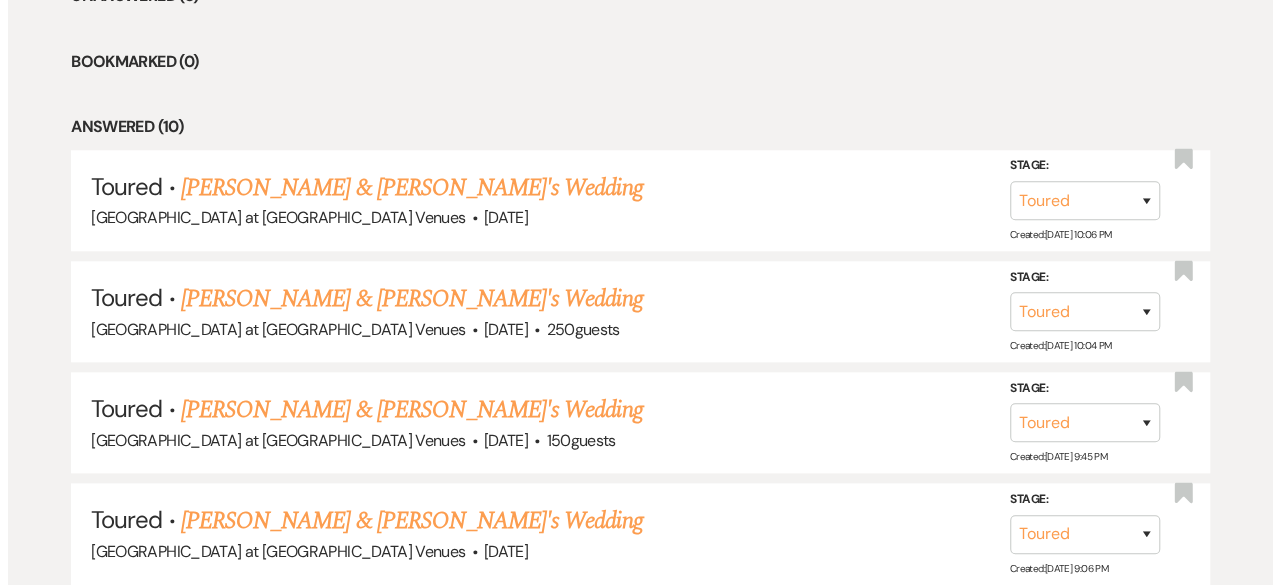 scroll, scrollTop: 285, scrollLeft: 0, axis: vertical 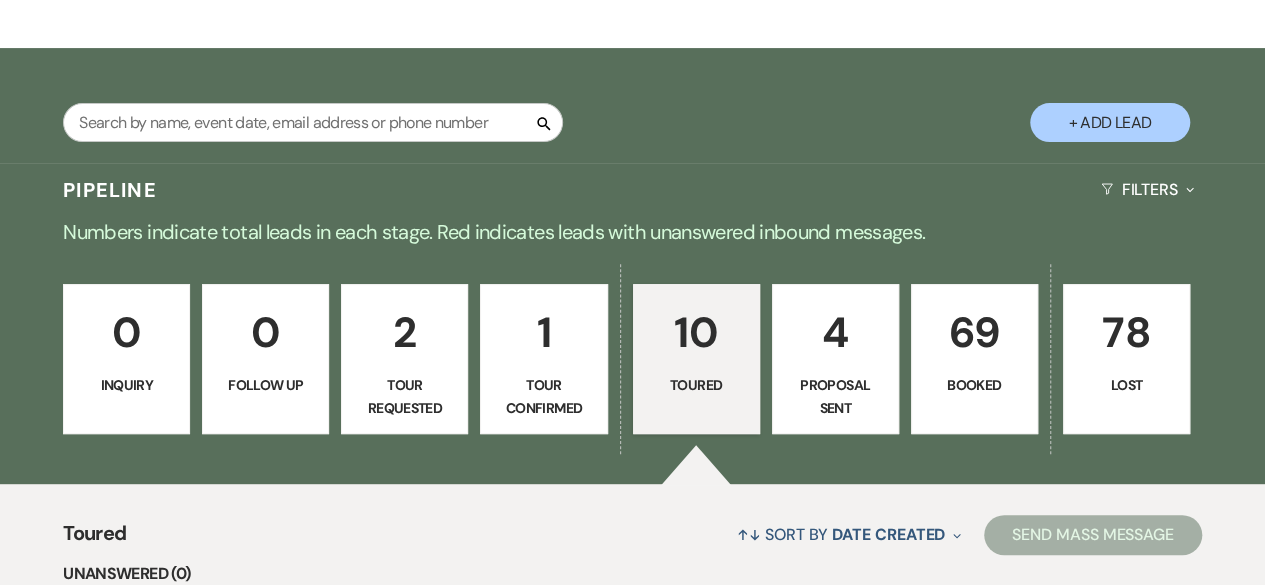 click on "+ Add Lead" at bounding box center [1110, 122] 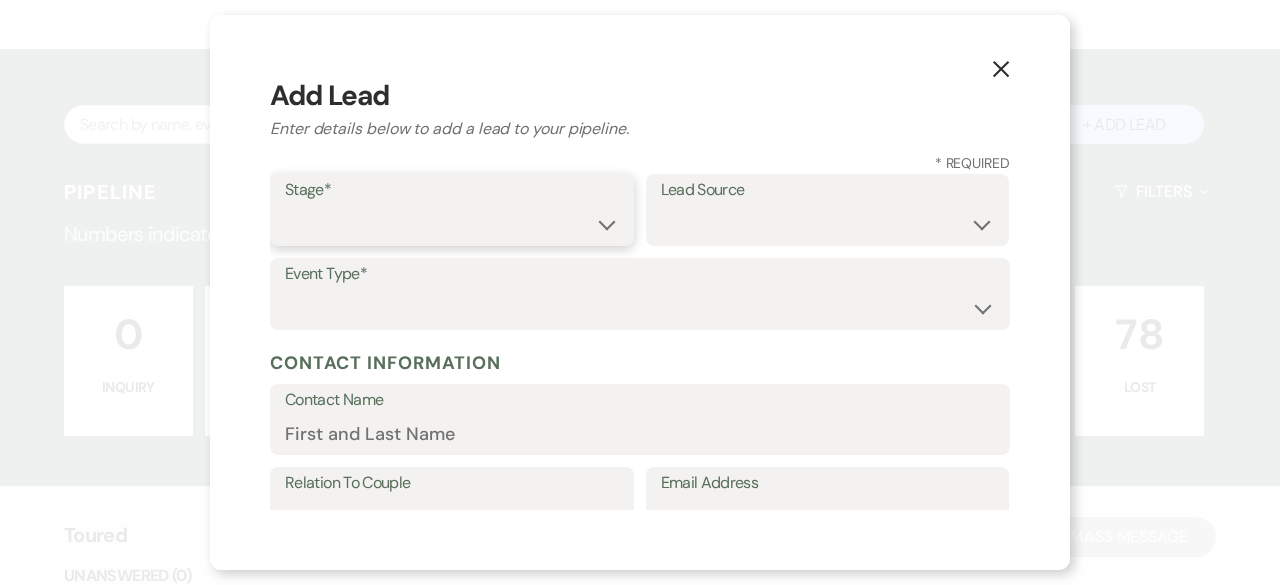 click on "Inquiry Follow Up Tour Requested Tour Confirmed Toured Proposal Sent Booked Lost" at bounding box center [452, 224] 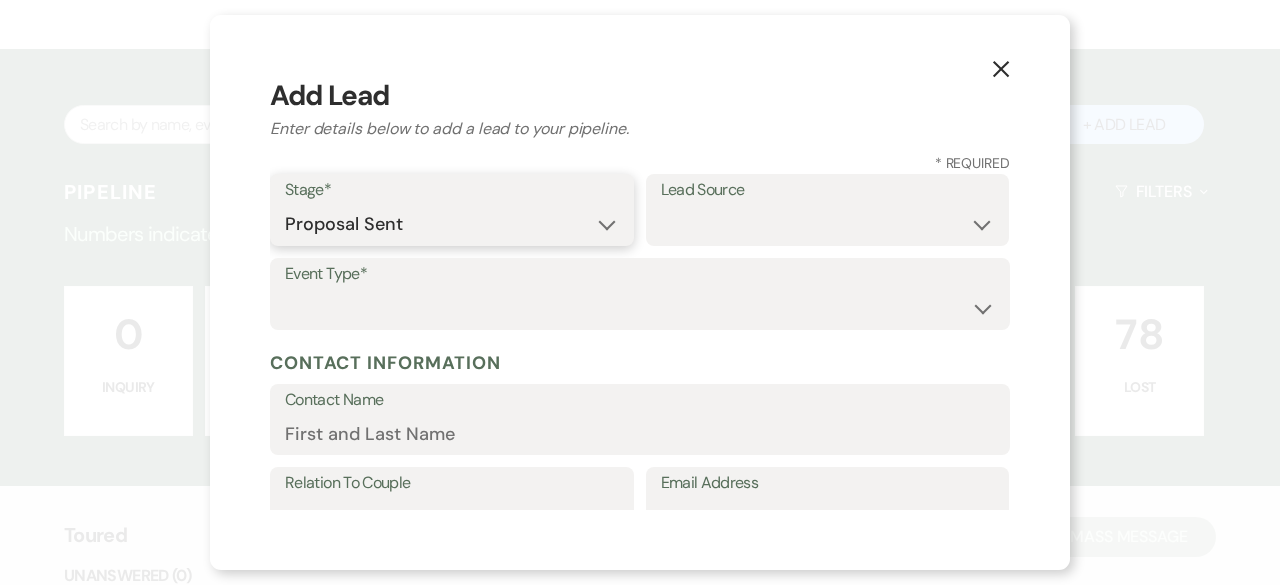 click on "Inquiry Follow Up Tour Requested Tour Confirmed Toured Proposal Sent Booked Lost" at bounding box center [452, 224] 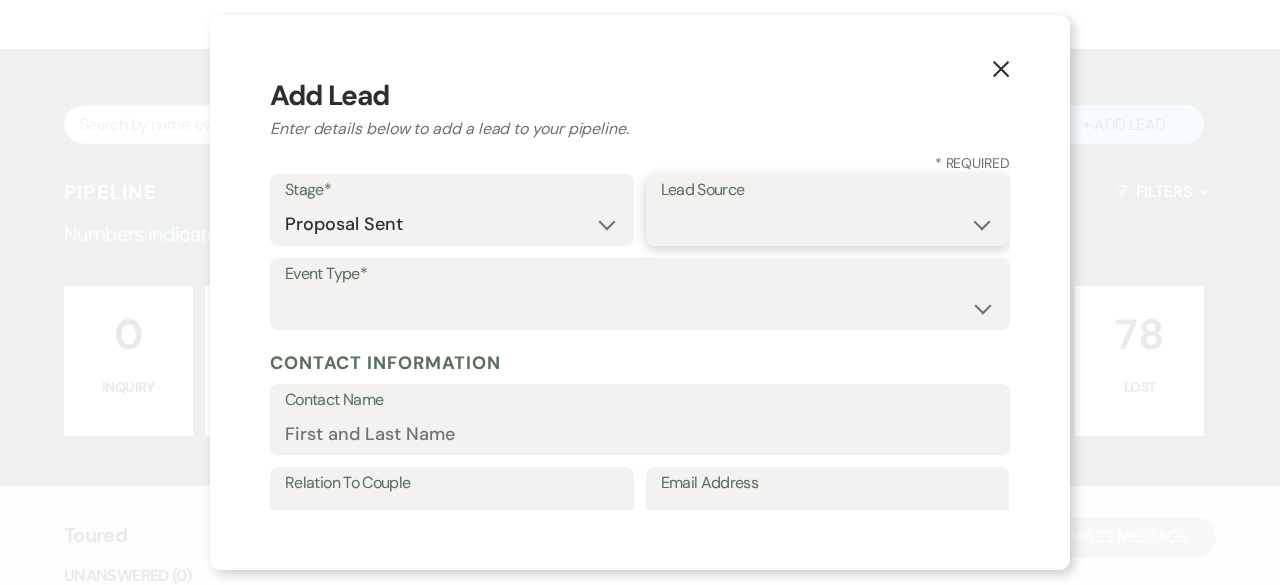 click on "Weven Venue Website Instagram Facebook Pinterest Google The Knot Wedding Wire Here Comes the Guide Wedding Spot Eventective [PERSON_NAME] The Venue Report PartySlate VRBO / Homeaway Airbnb Wedding Show TikTok X / Twitter Phone Call Walk-in Vendor Referral Advertising Personal Referral Local Referral Other" at bounding box center [828, 224] 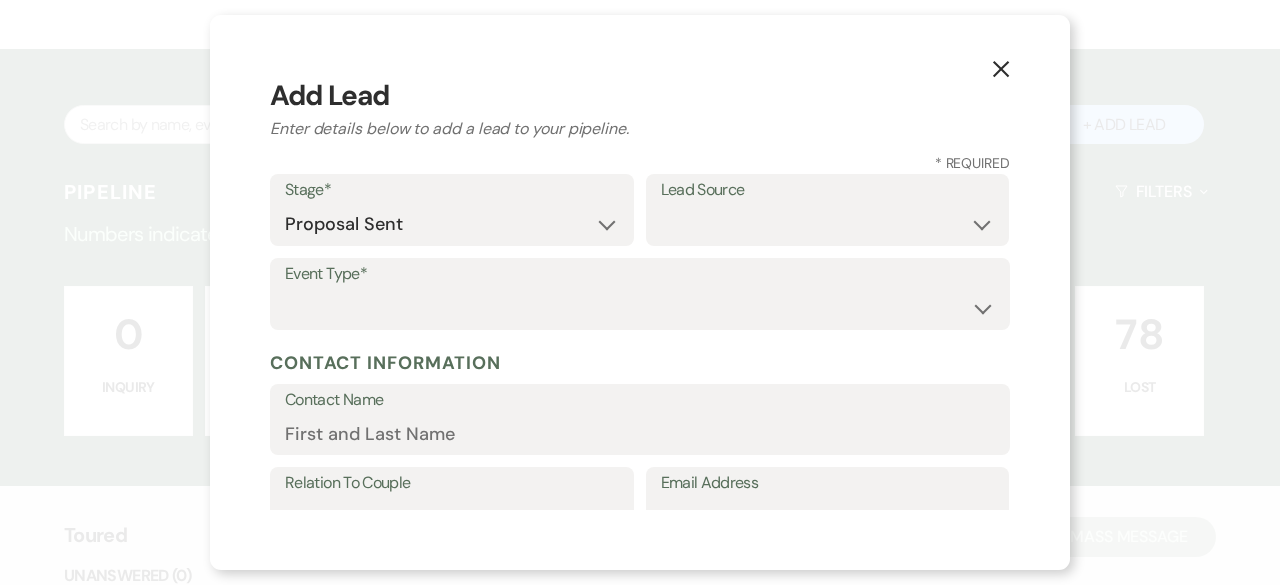 click on "Event Type* Wedding Anniversary Party Baby Shower Bachelorette / Bachelor Party Birthday Party Bridal Shower Brunch Community Event Concert Corporate Event Elopement End of Life Celebration Engagement Party Fundraiser Graduation Party Micro Wedding Prom Quinceañera Rehearsal Dinner Religious Event Retreat Other" at bounding box center (640, 294) 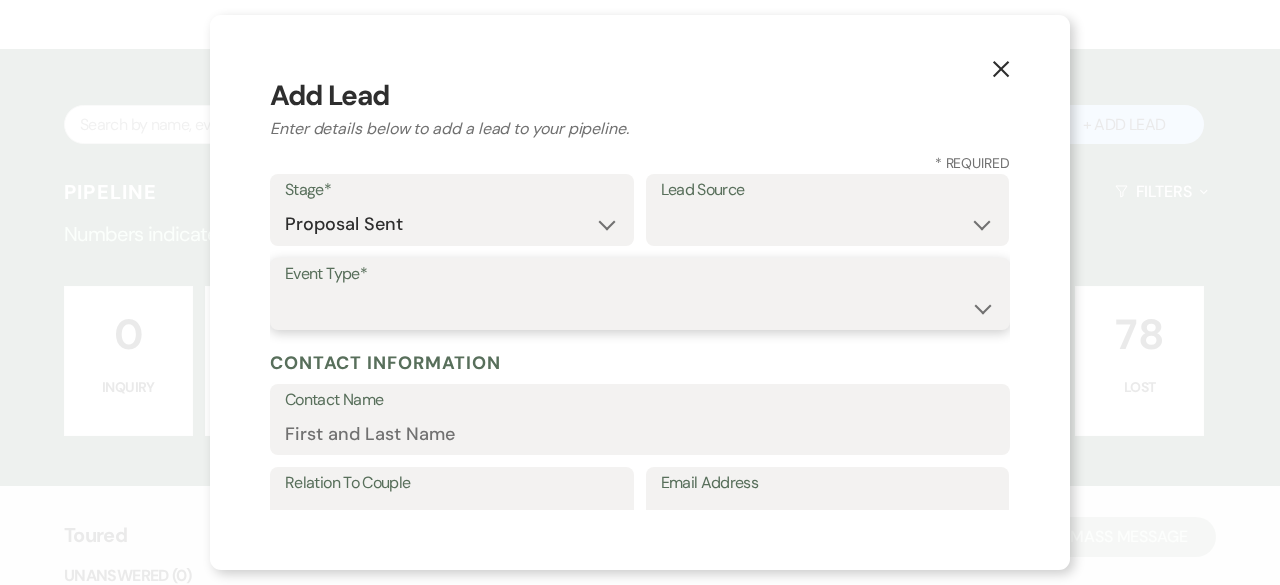 click on "Wedding Anniversary Party Baby Shower Bachelorette / Bachelor Party Birthday Party Bridal Shower Brunch Community Event Concert Corporate Event Elopement End of Life Celebration Engagement Party Fundraiser Graduation Party Micro Wedding Prom Quinceañera Rehearsal Dinner Religious Event Retreat Other" at bounding box center [640, 308] 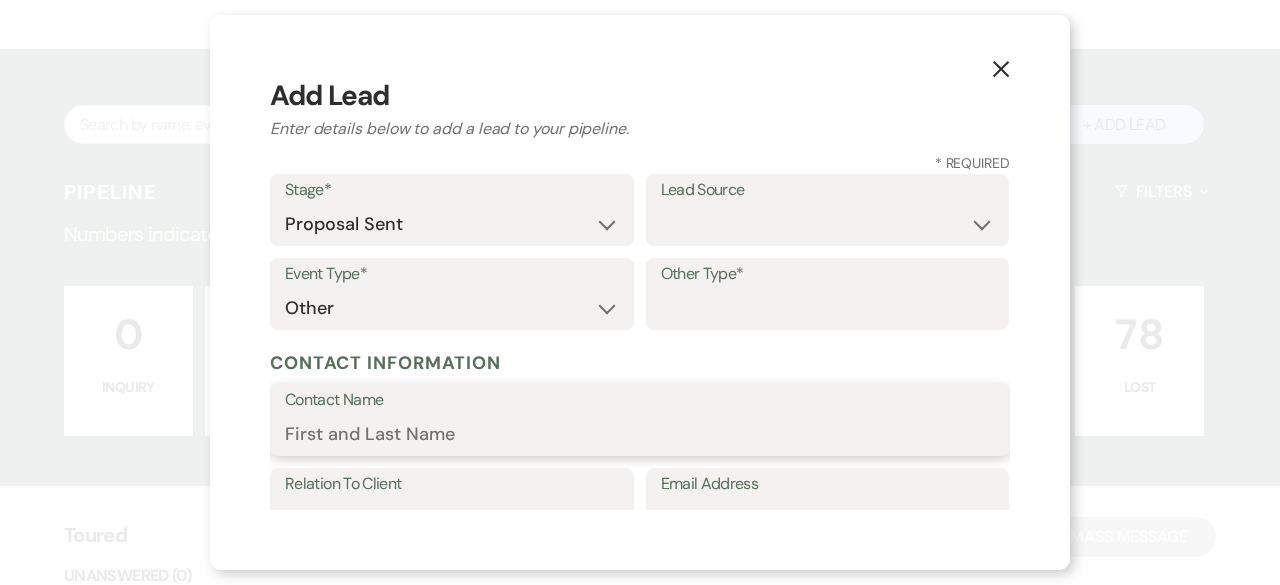 click on "Contact Name" at bounding box center (640, 434) 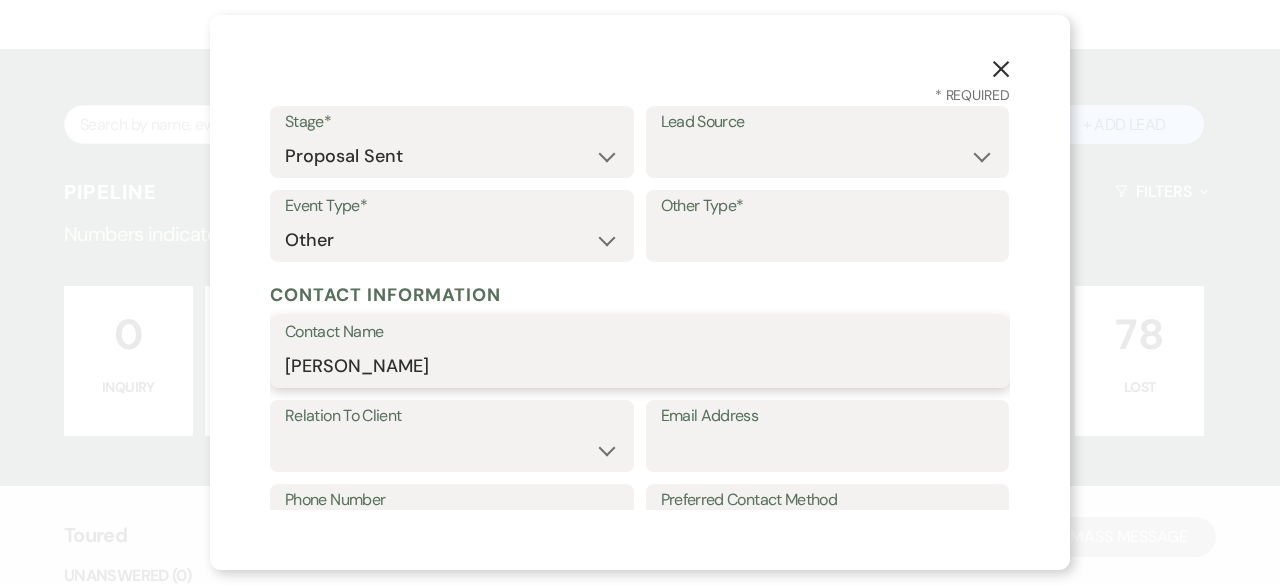 scroll, scrollTop: 100, scrollLeft: 0, axis: vertical 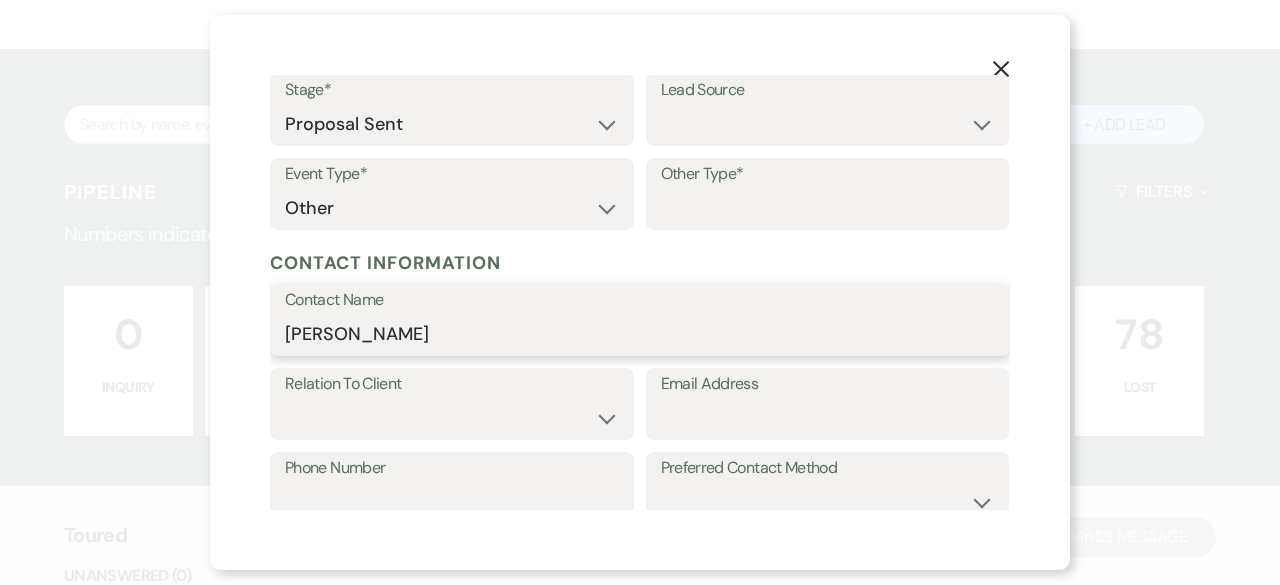 type on "[PERSON_NAME]" 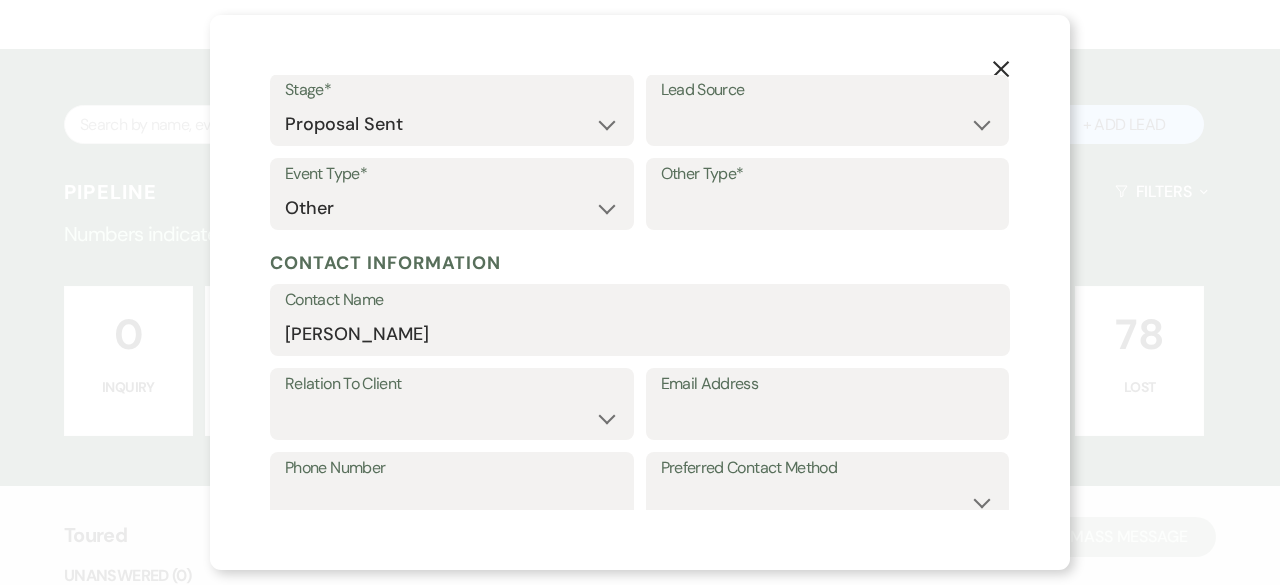 click on "Relation To Client" at bounding box center (452, 384) 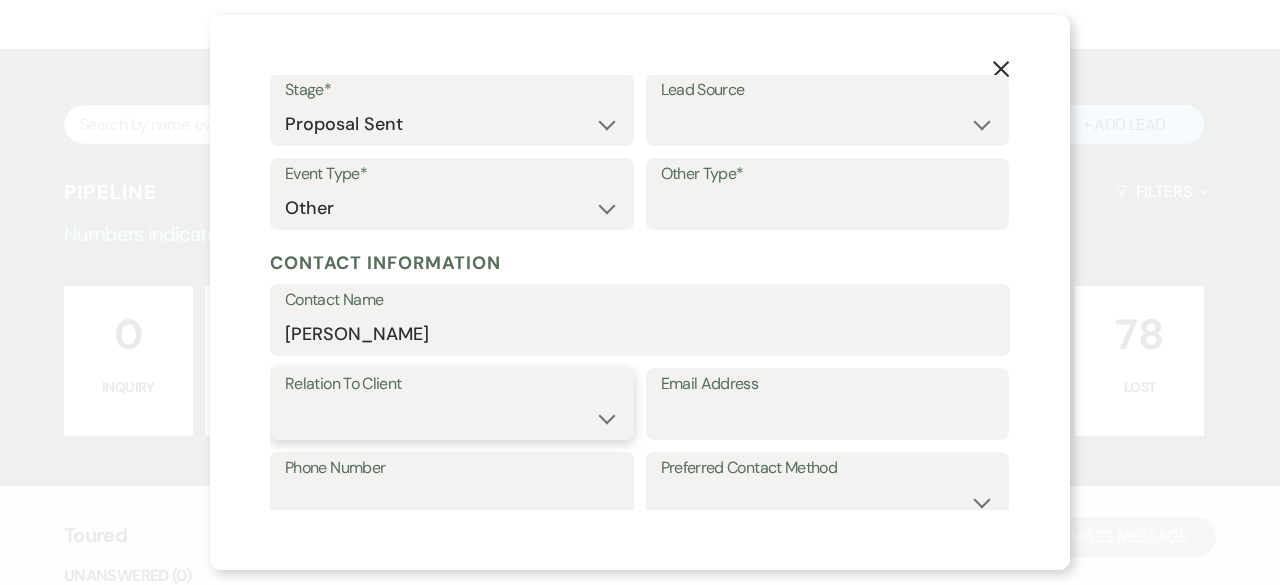 click on "Client Event Planner Parent of Client Family Member Friend Other" at bounding box center [452, 418] 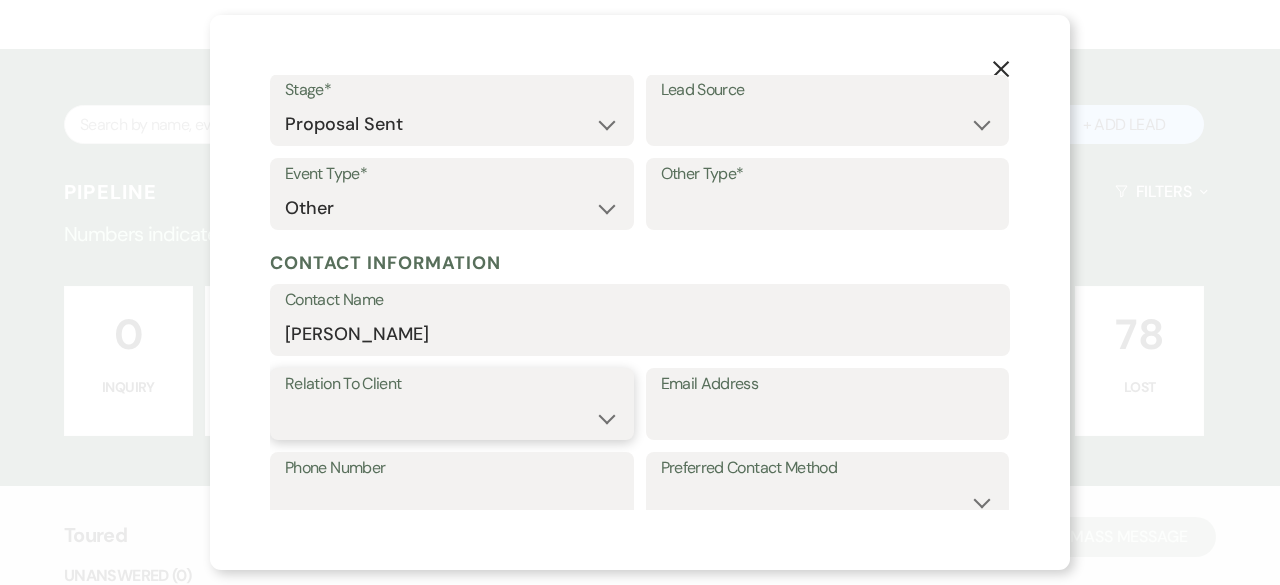 select on "1" 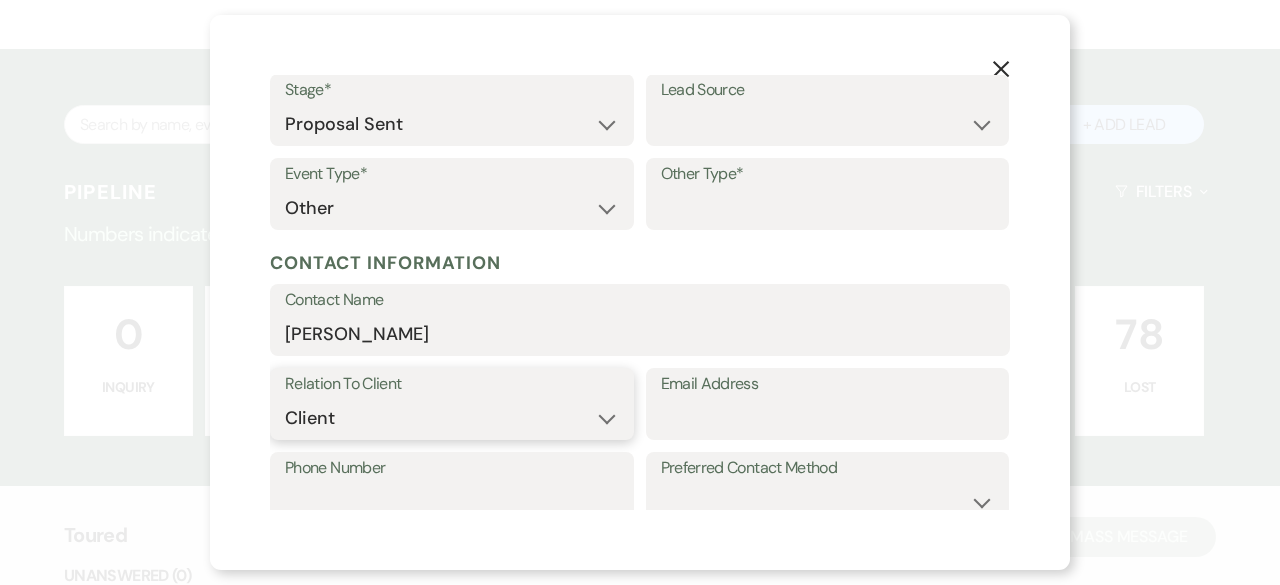 click on "Client Event Planner Parent of Client Family Member Friend Other" at bounding box center [452, 418] 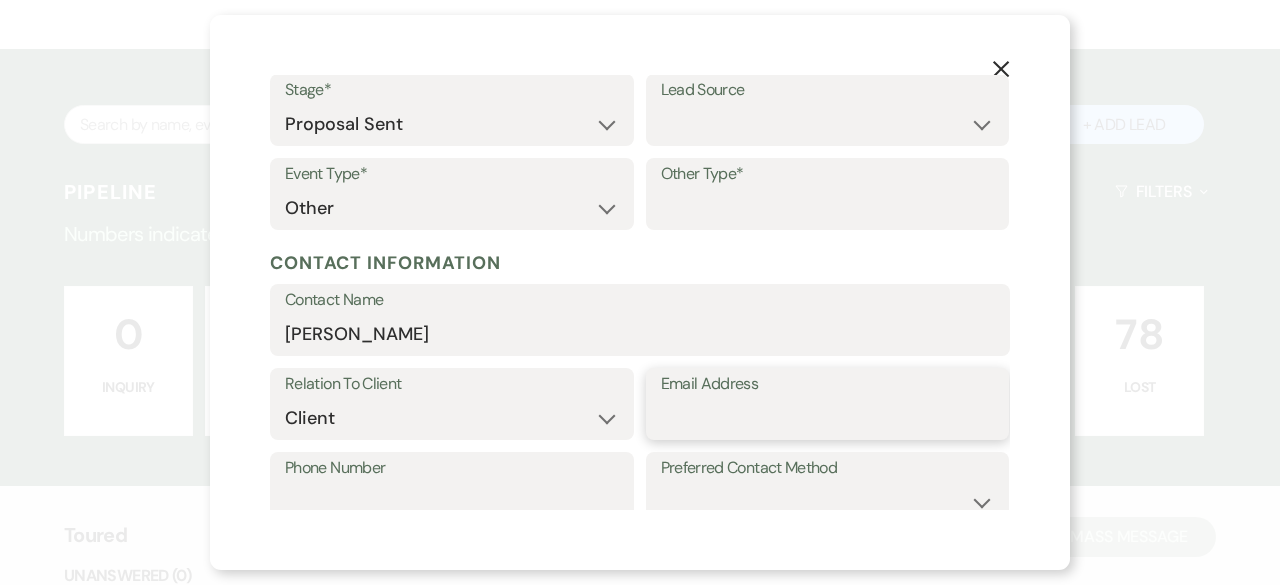 click on "Email Address" at bounding box center [828, 418] 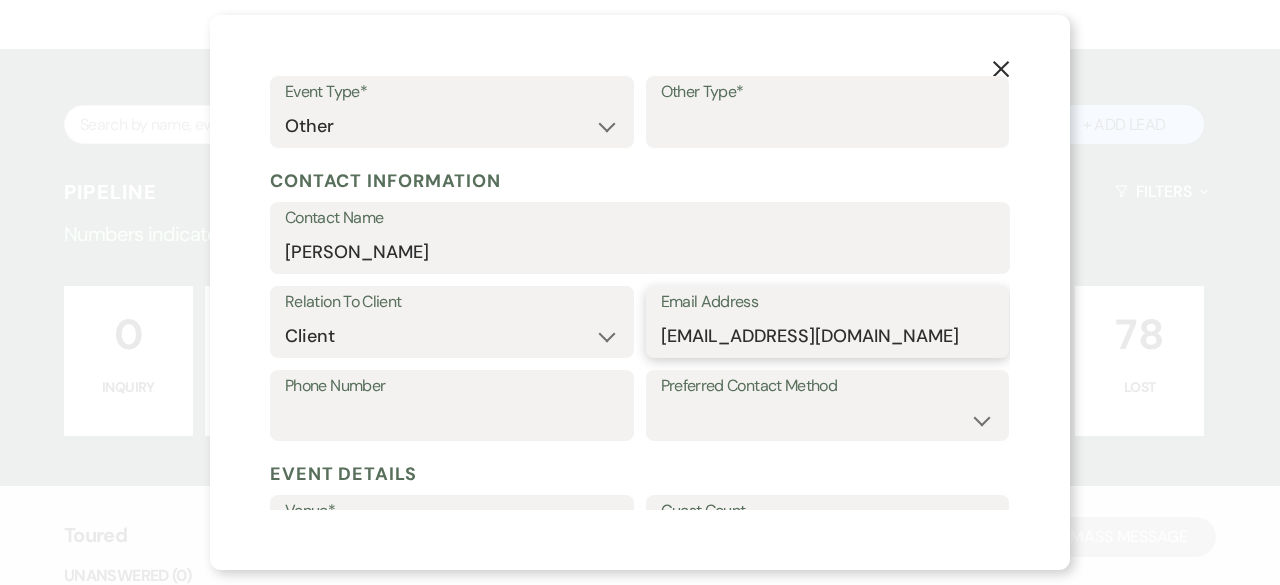 scroll, scrollTop: 300, scrollLeft: 0, axis: vertical 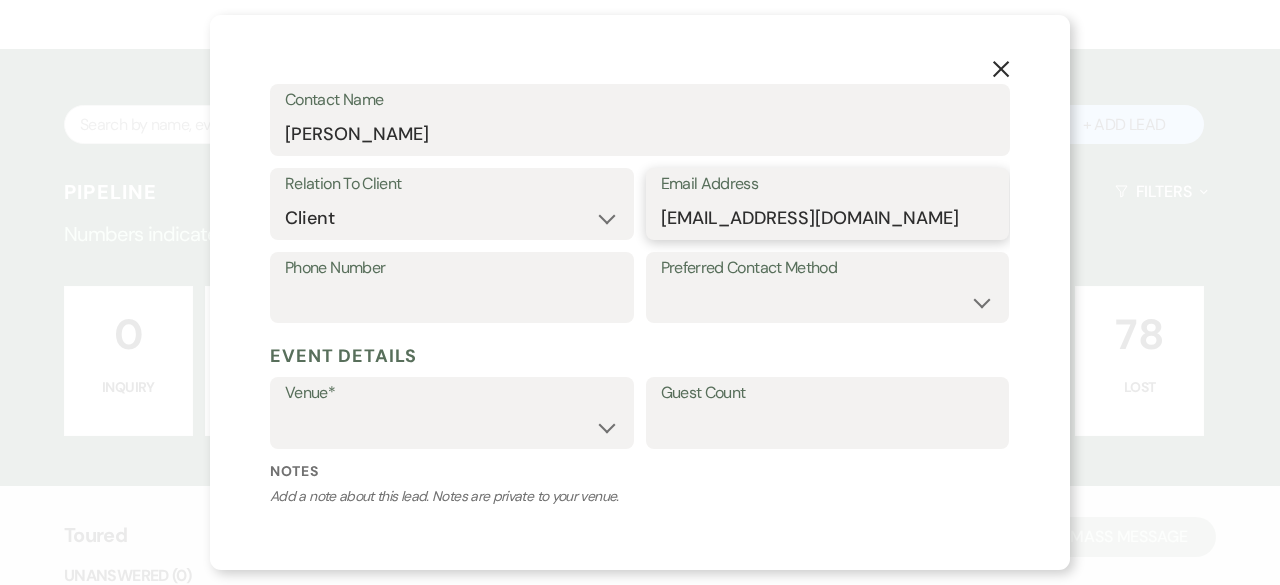 type on "[EMAIL_ADDRESS][DOMAIN_NAME]" 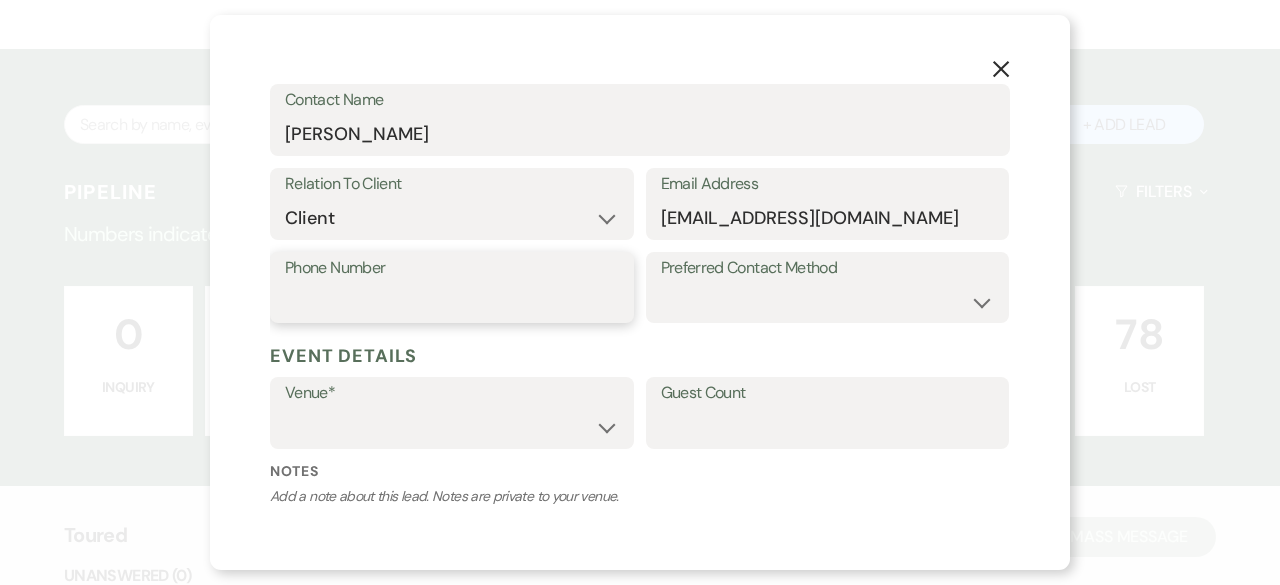 click on "Phone Number" at bounding box center (452, 301) 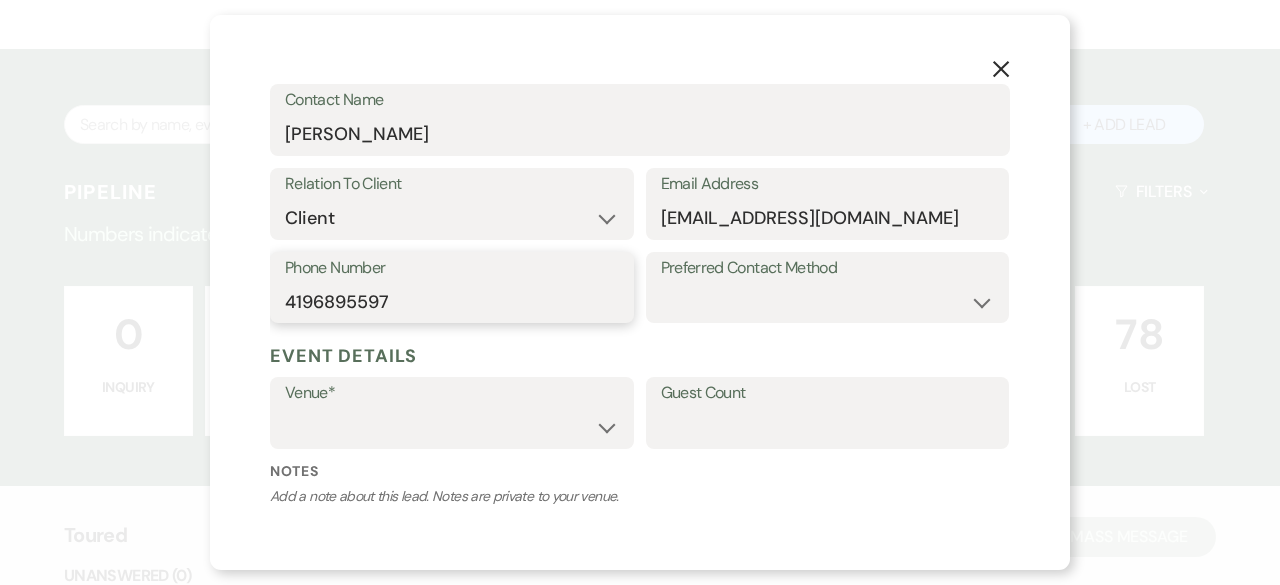 type on "4196895597" 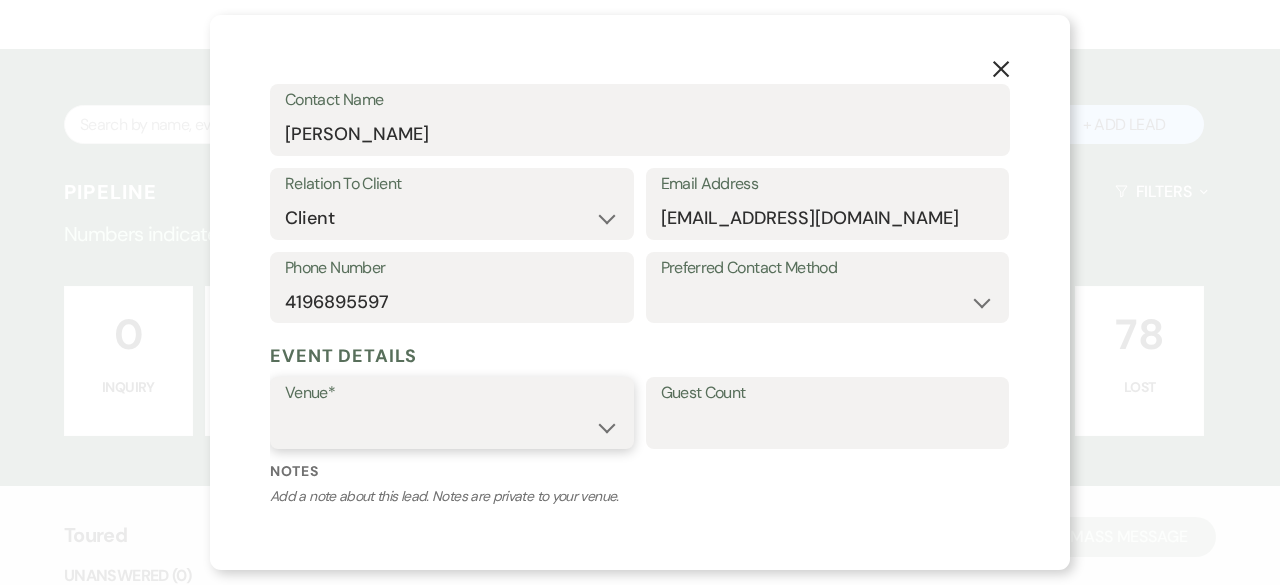 click on "[GEOGRAPHIC_DATA] at [GEOGRAPHIC_DATA] Venues [GEOGRAPHIC_DATA] at [GEOGRAPHIC_DATA] Venues" at bounding box center [452, 427] 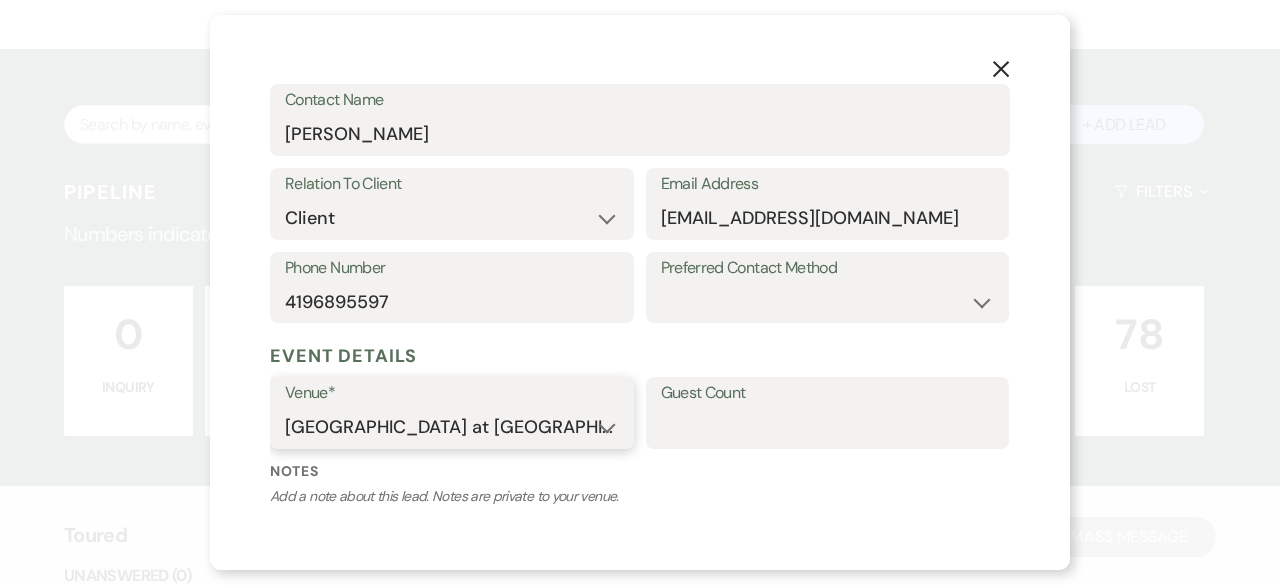 click on "[GEOGRAPHIC_DATA] at [GEOGRAPHIC_DATA] Venues [GEOGRAPHIC_DATA] at [GEOGRAPHIC_DATA] Venues" at bounding box center [452, 427] 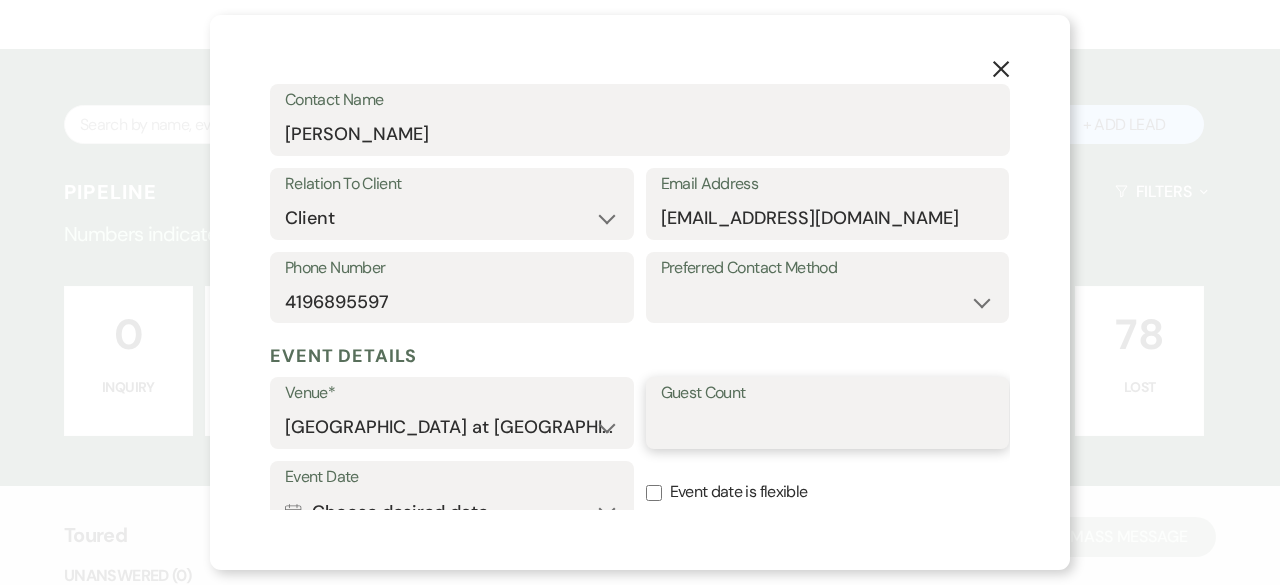 click on "Guest Count" at bounding box center (828, 427) 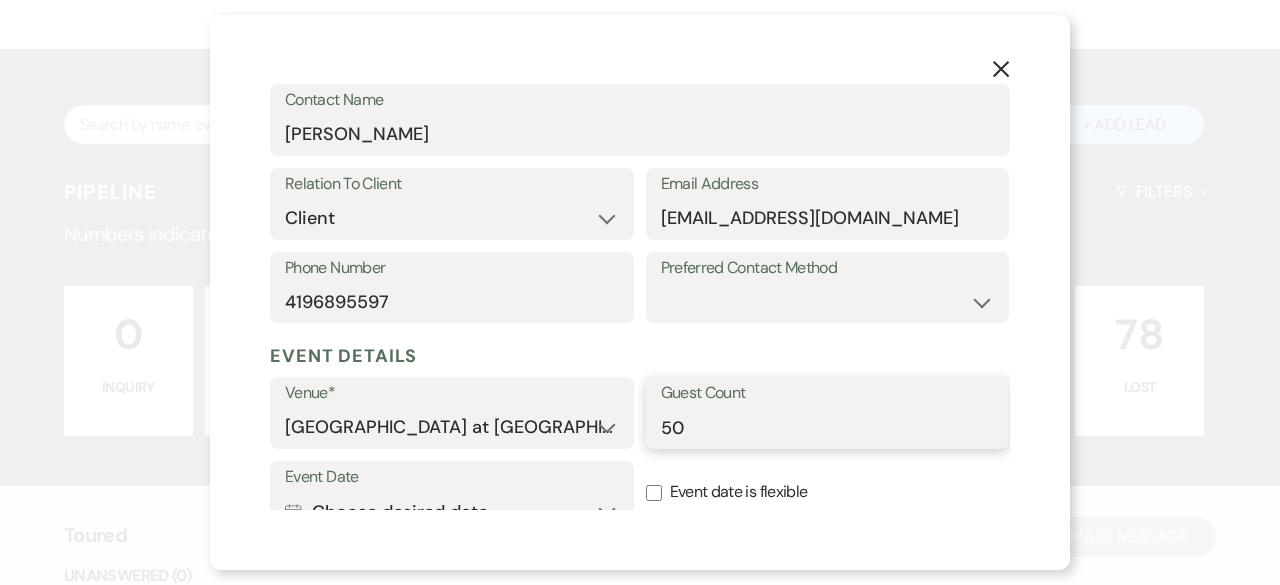 type on "50" 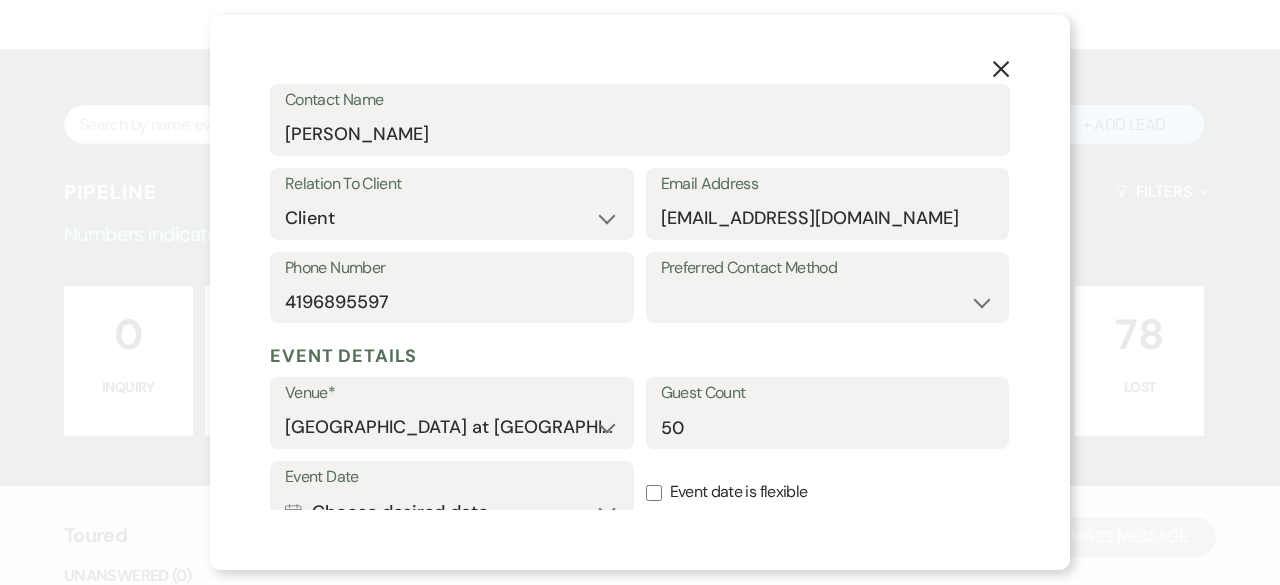 click on "Event Details" at bounding box center [640, 356] 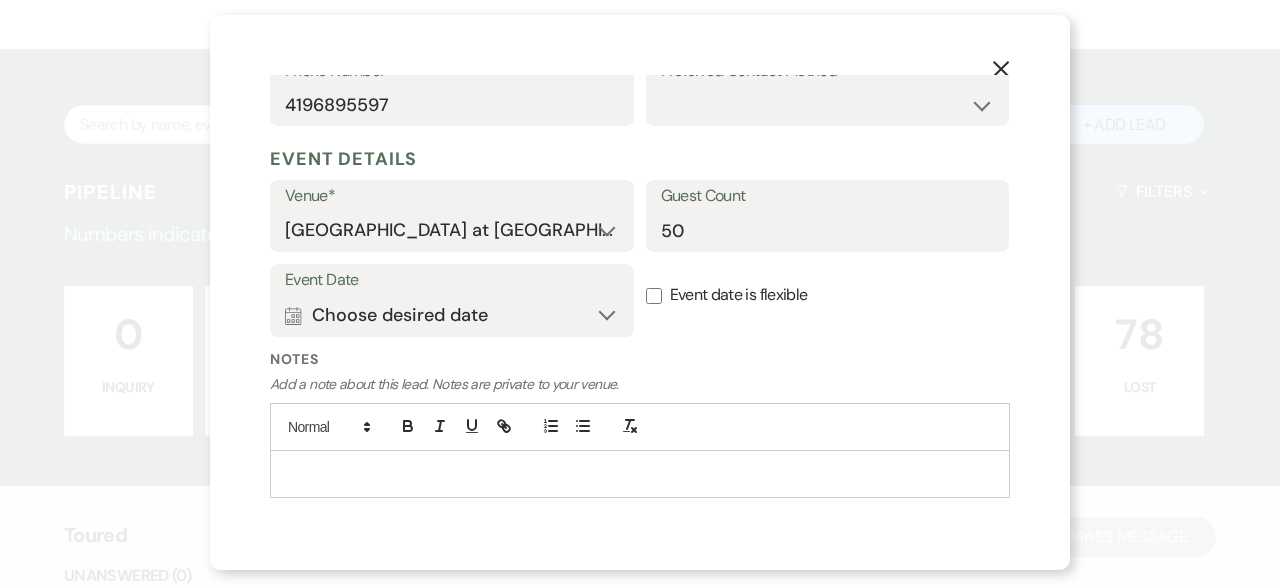 scroll, scrollTop: 500, scrollLeft: 0, axis: vertical 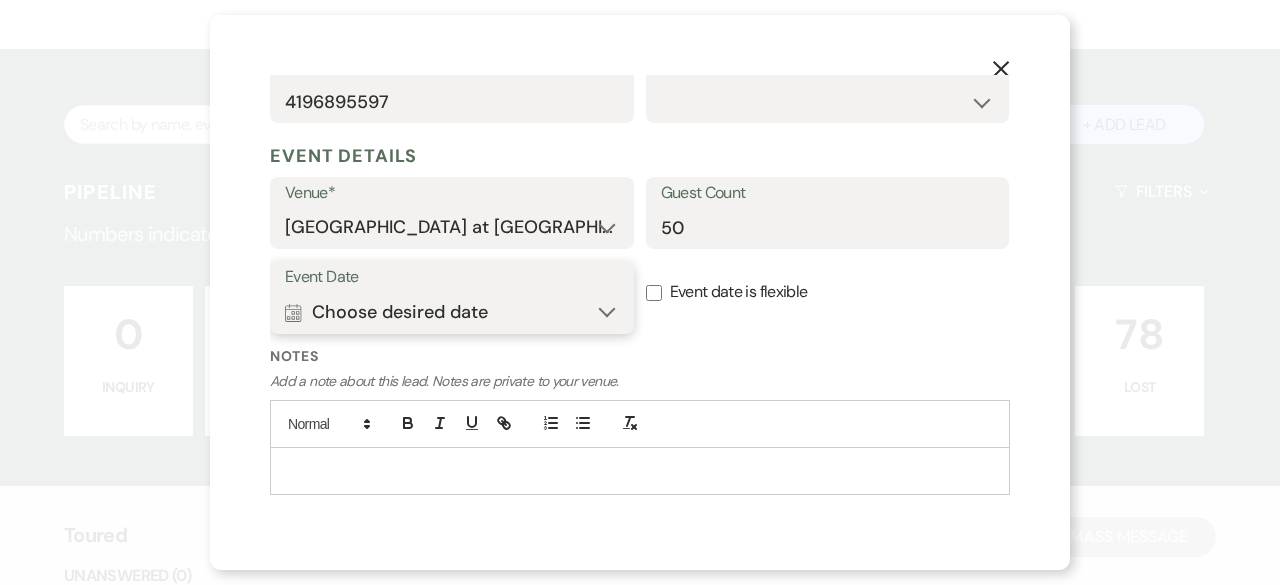 click on "Calendar Choose desired date Expand" at bounding box center (452, 312) 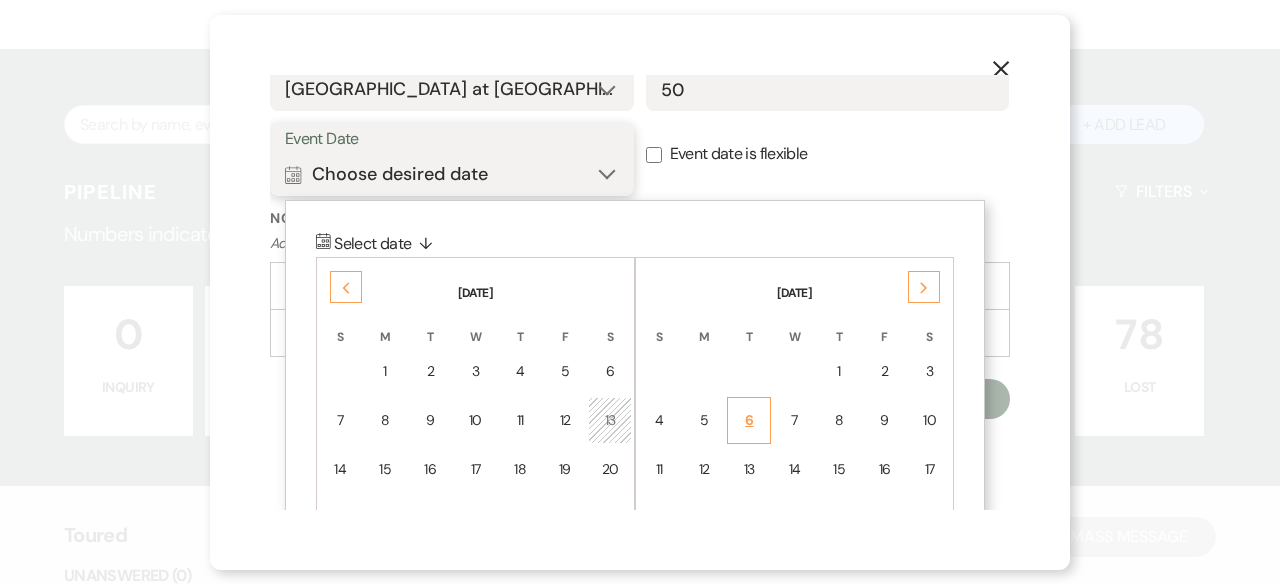 scroll, scrollTop: 745, scrollLeft: 0, axis: vertical 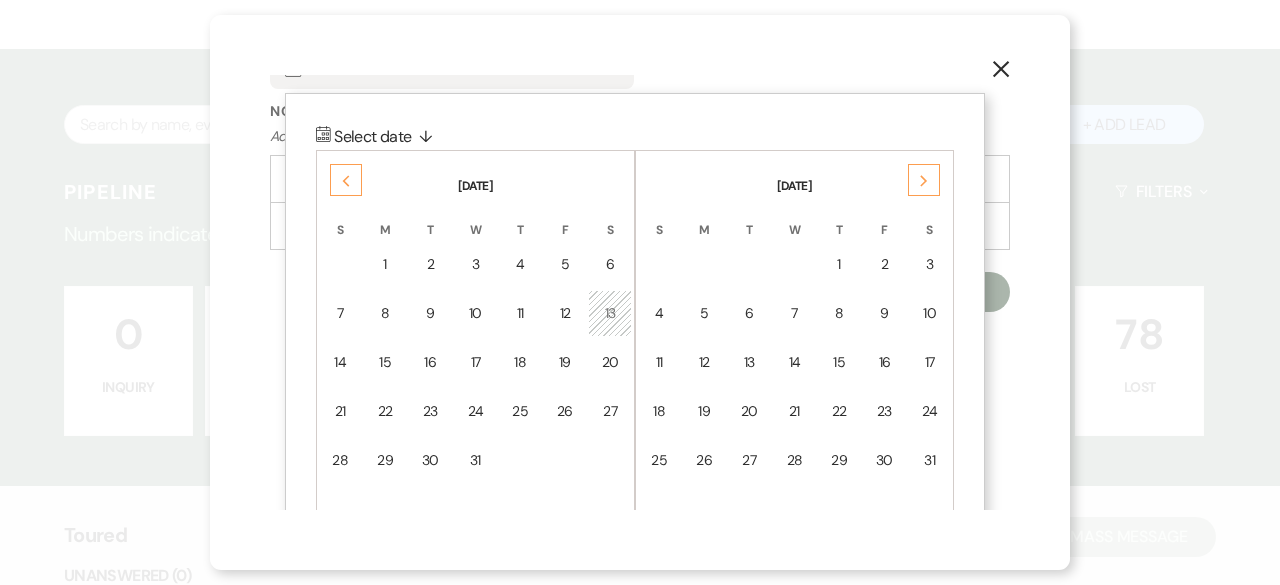 click on "Next" 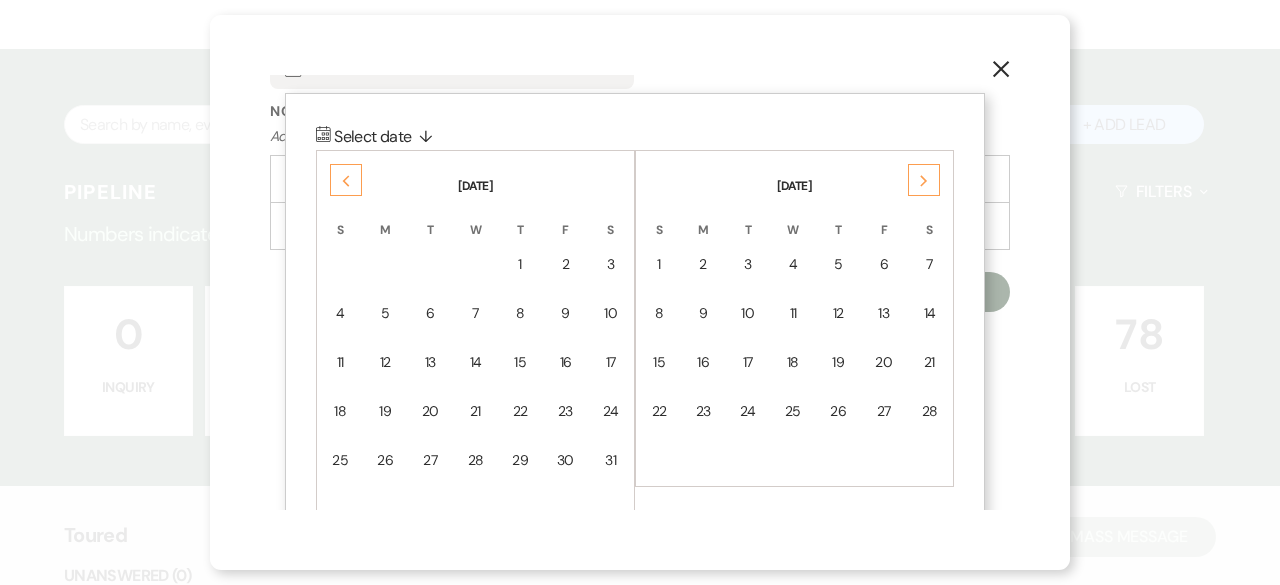 click on "Next" 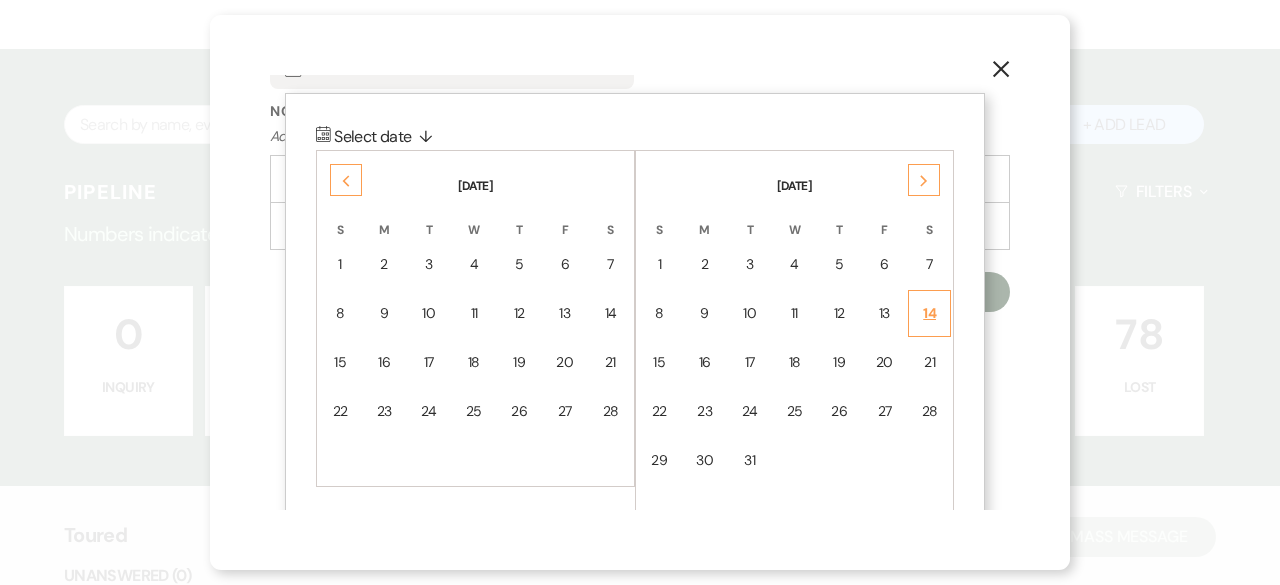 click on "14" at bounding box center (929, 313) 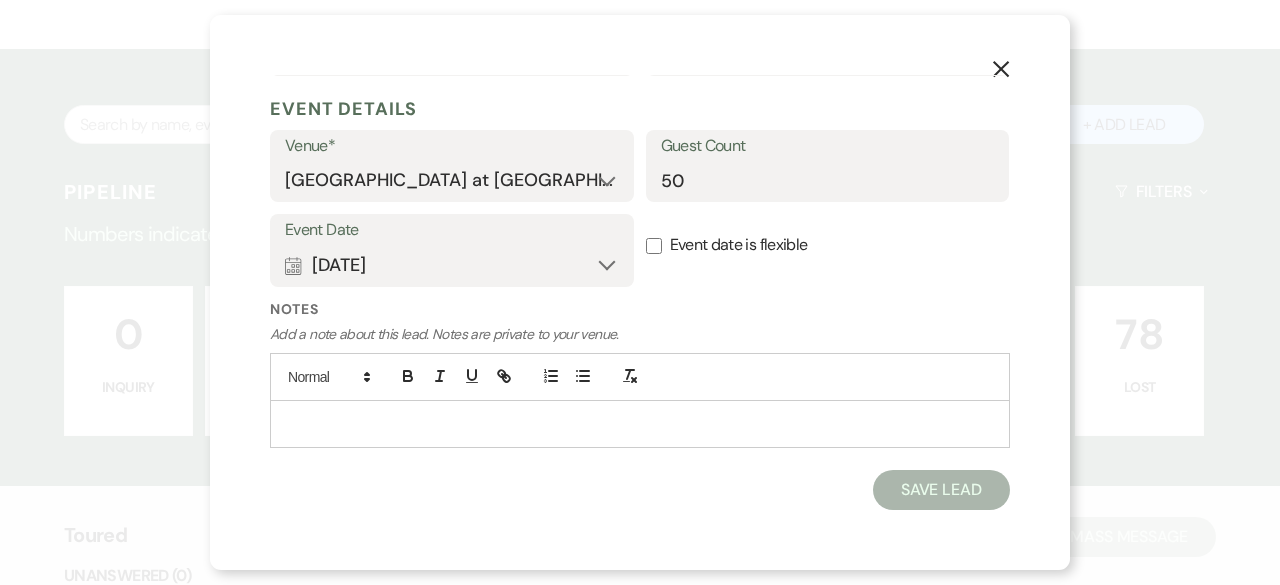 scroll, scrollTop: 546, scrollLeft: 0, axis: vertical 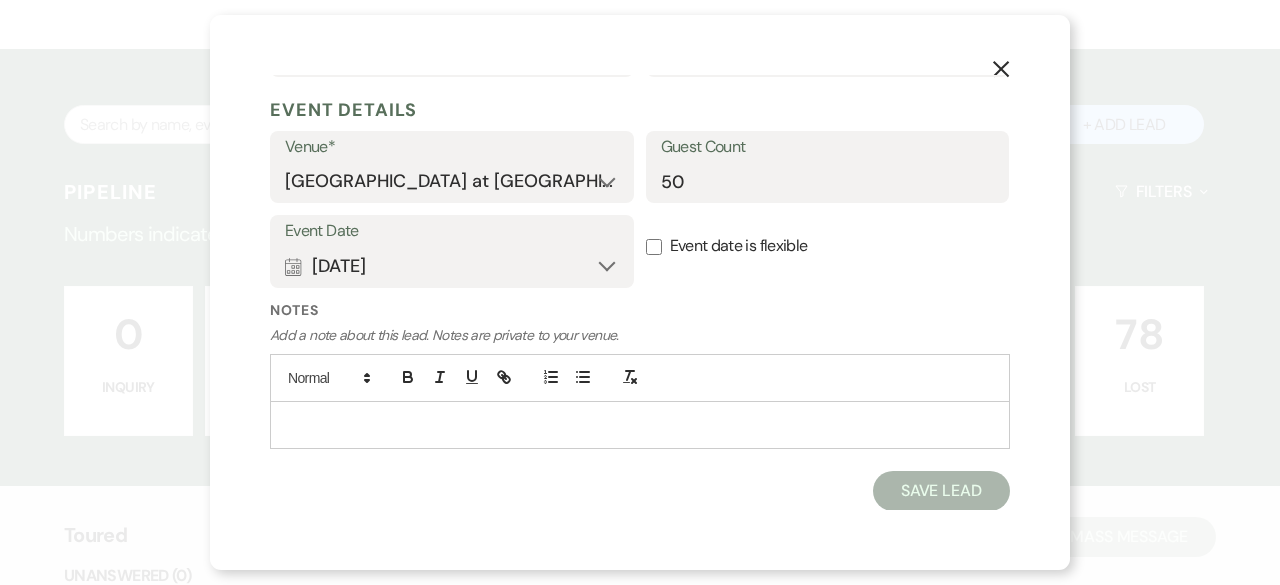 click on "Save Lead" at bounding box center [941, 491] 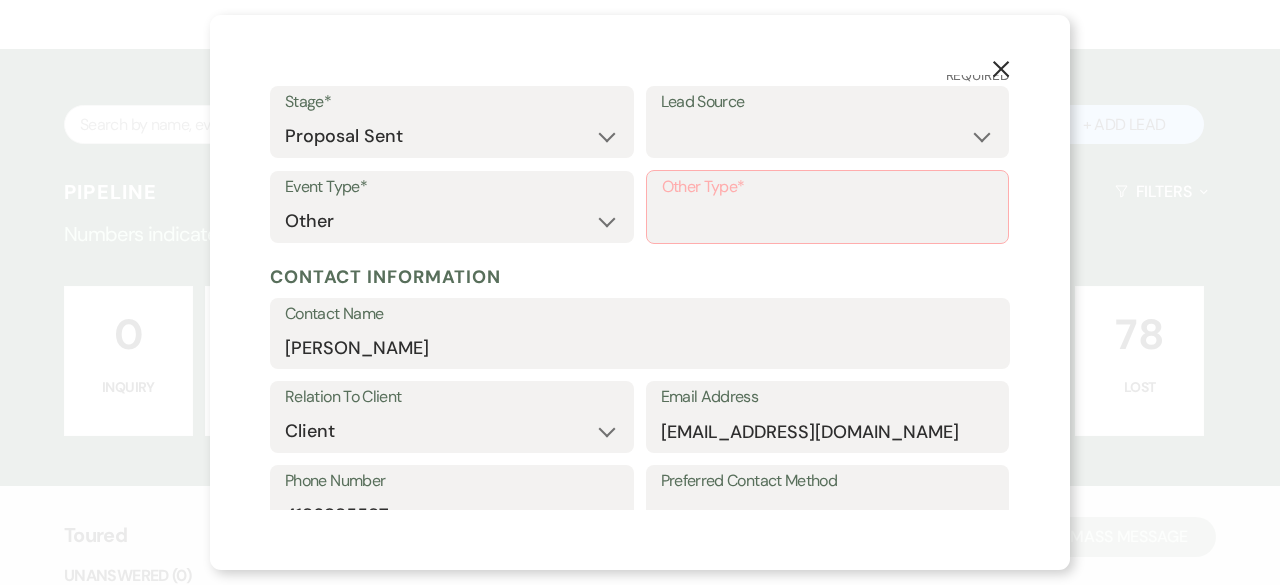scroll, scrollTop: 0, scrollLeft: 0, axis: both 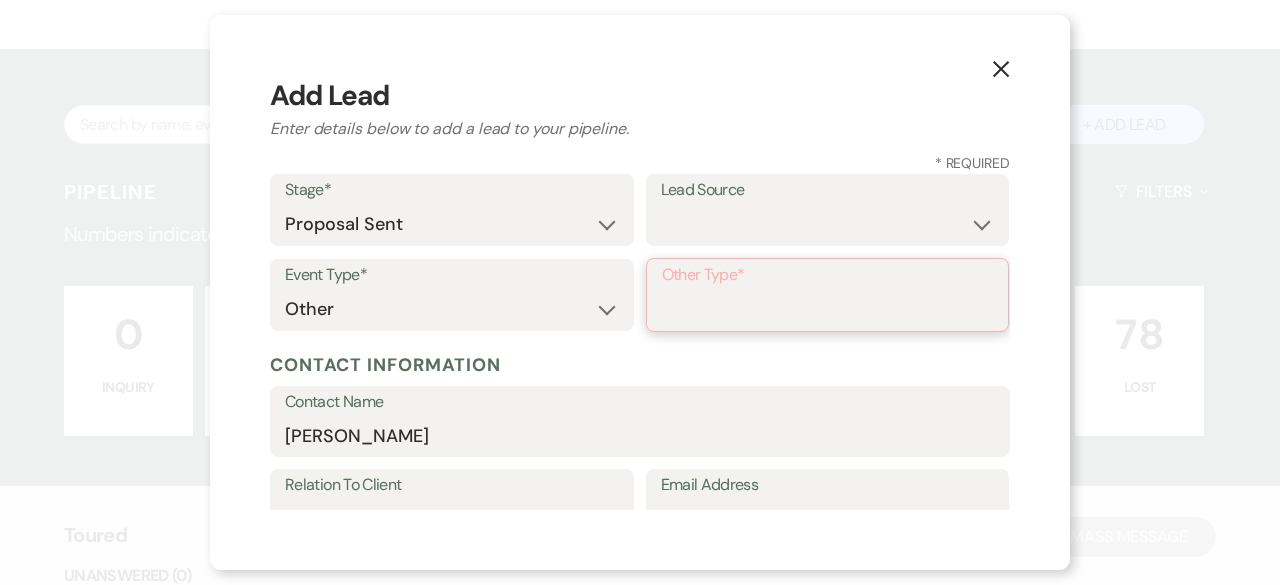 click on "Other Type*" at bounding box center (828, 309) 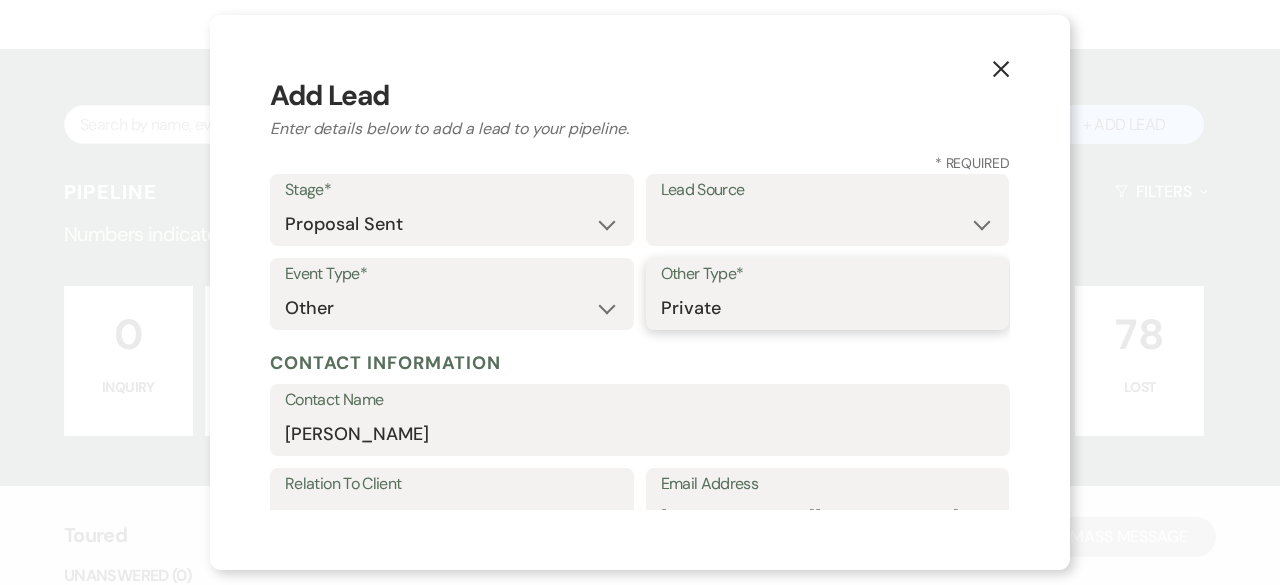 type on "Private Event" 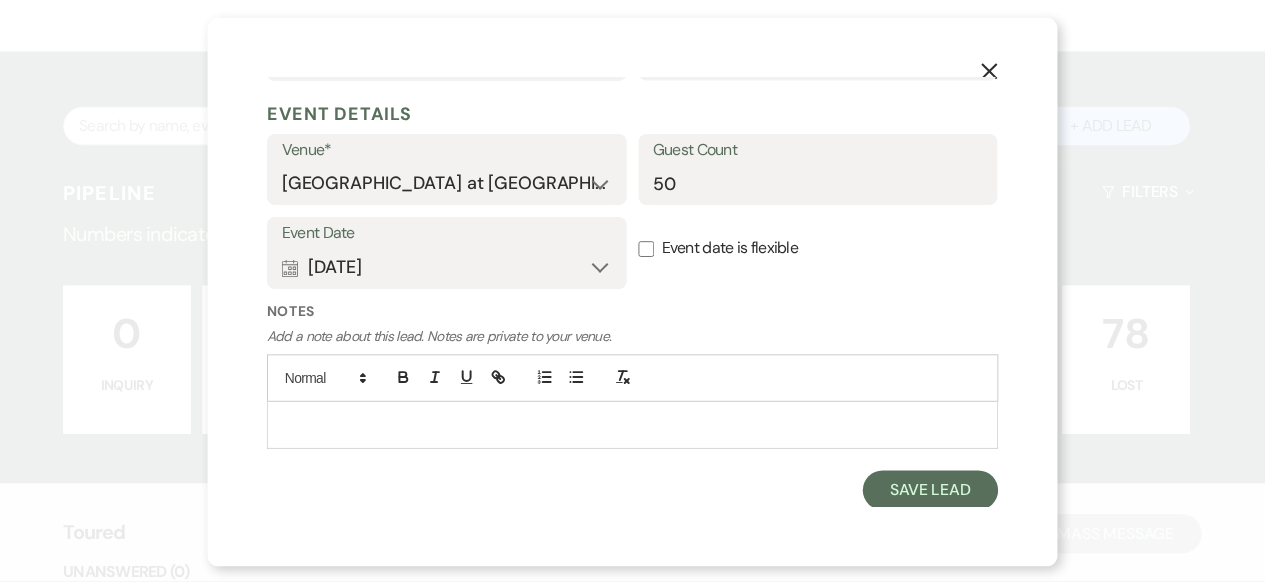 scroll, scrollTop: 545, scrollLeft: 0, axis: vertical 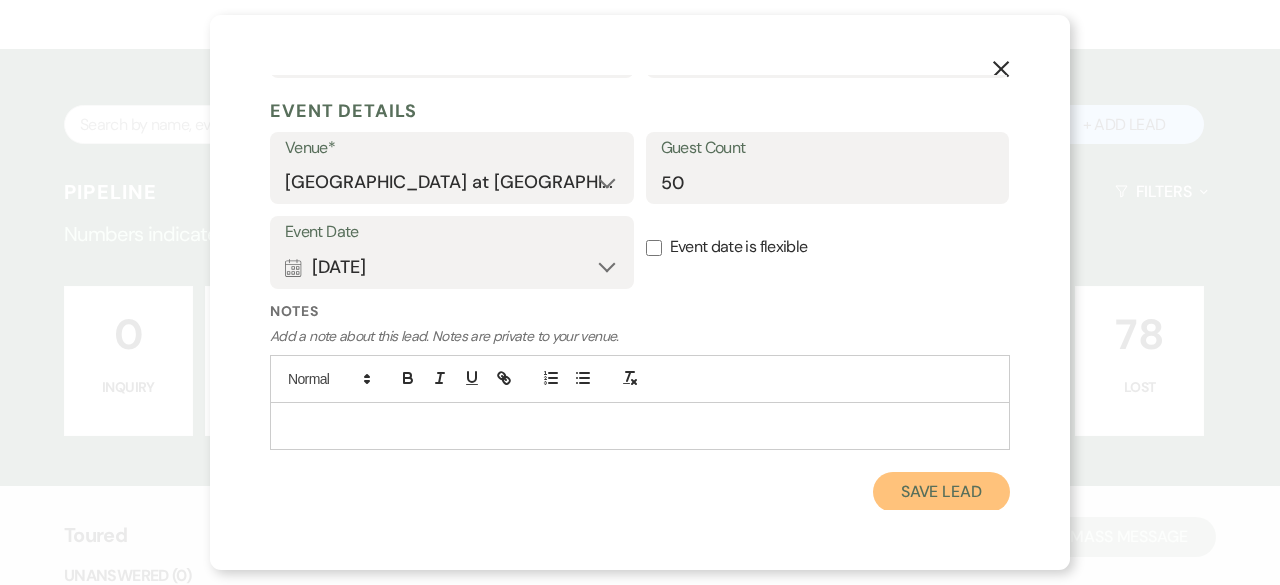 click on "Save Lead" at bounding box center [941, 492] 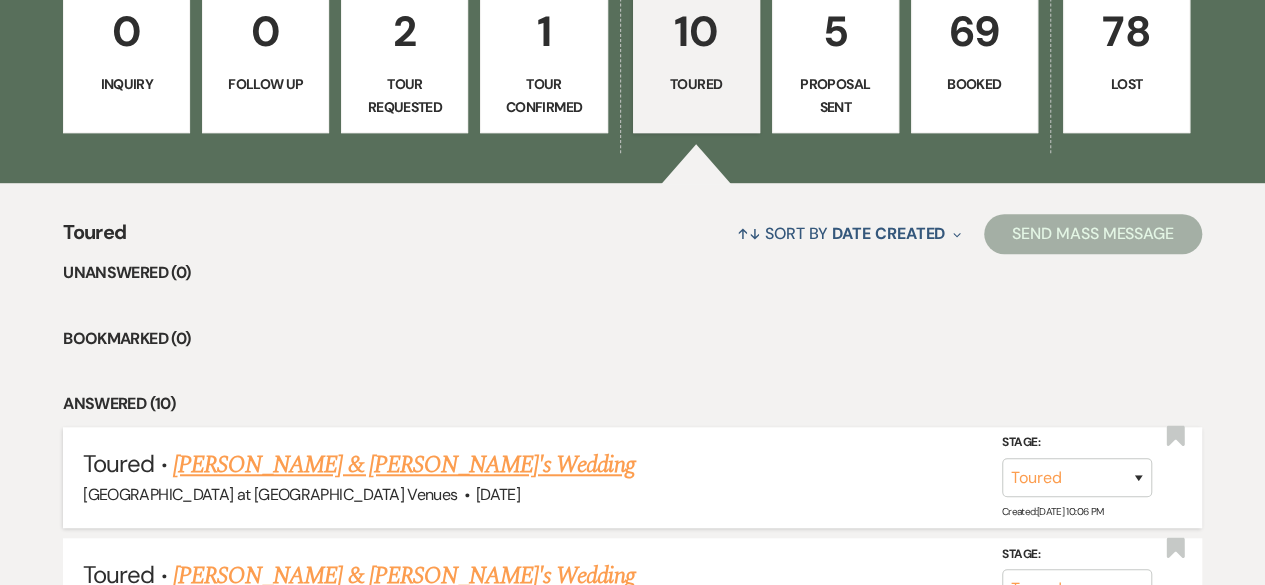 scroll, scrollTop: 485, scrollLeft: 0, axis: vertical 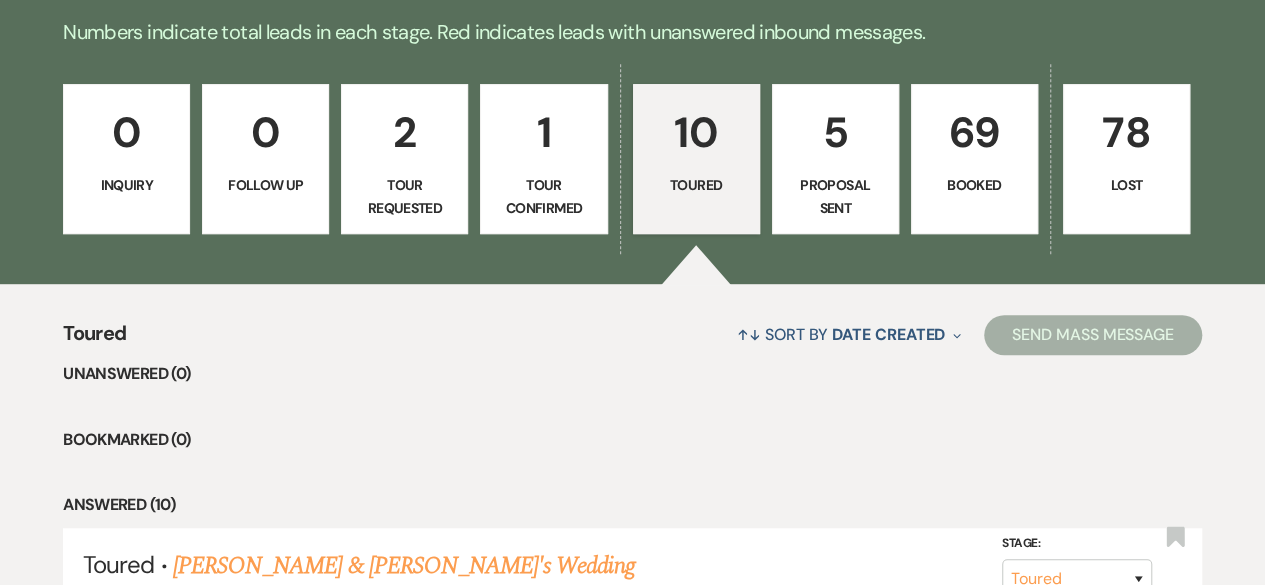 click on "5 Proposal Sent" at bounding box center [835, 159] 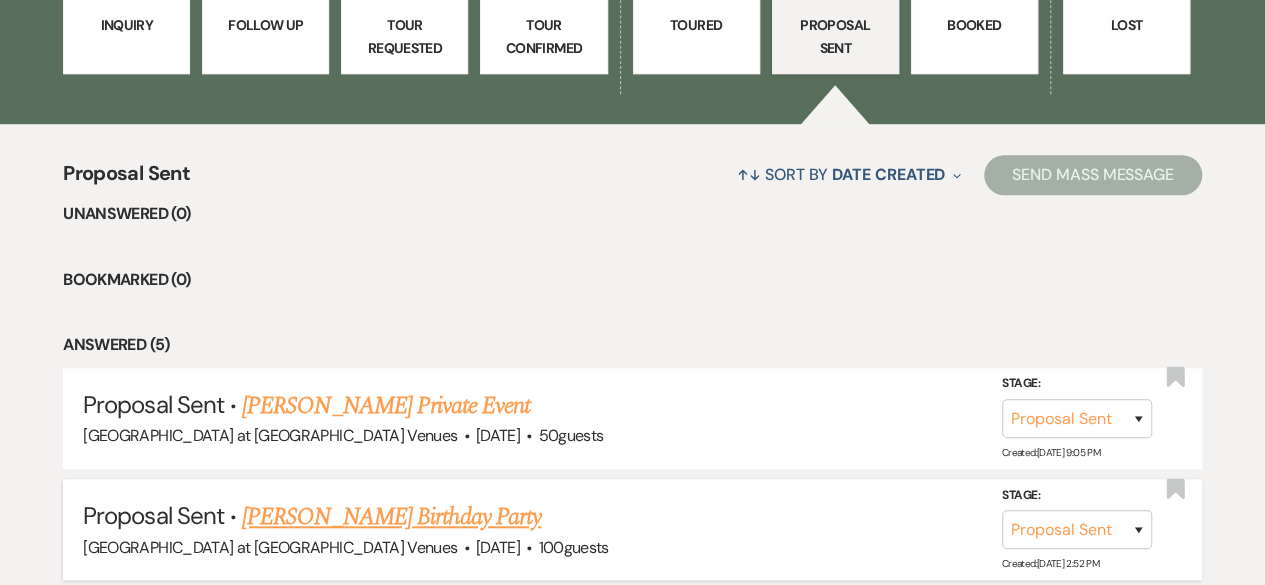 scroll, scrollTop: 785, scrollLeft: 0, axis: vertical 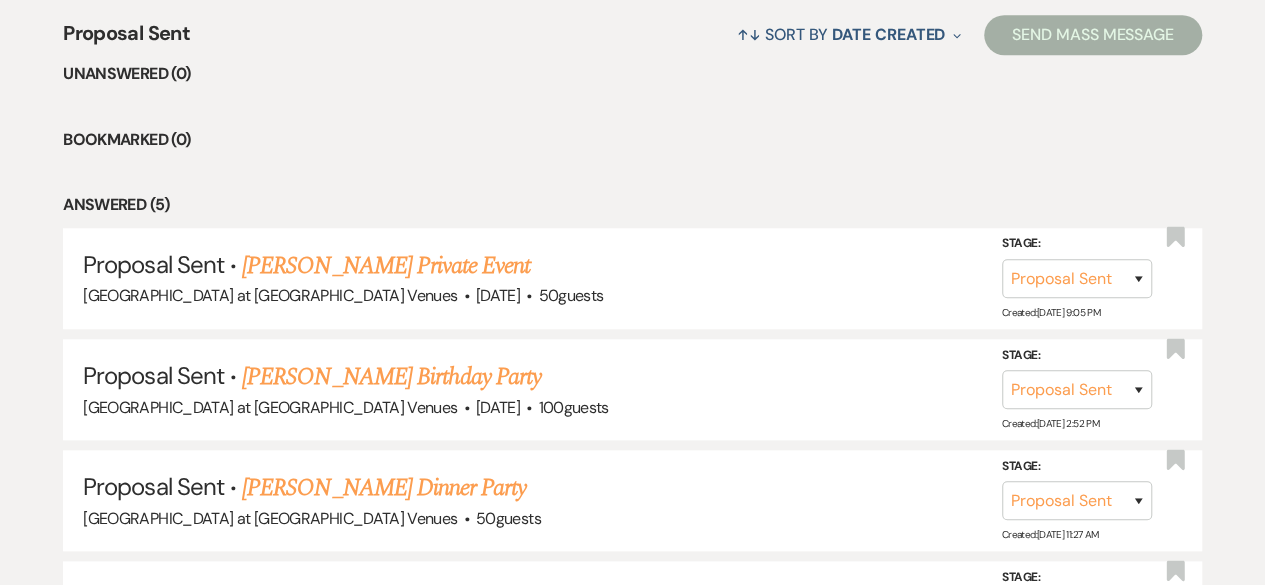 click on "[PERSON_NAME] Private Event" at bounding box center (386, 266) 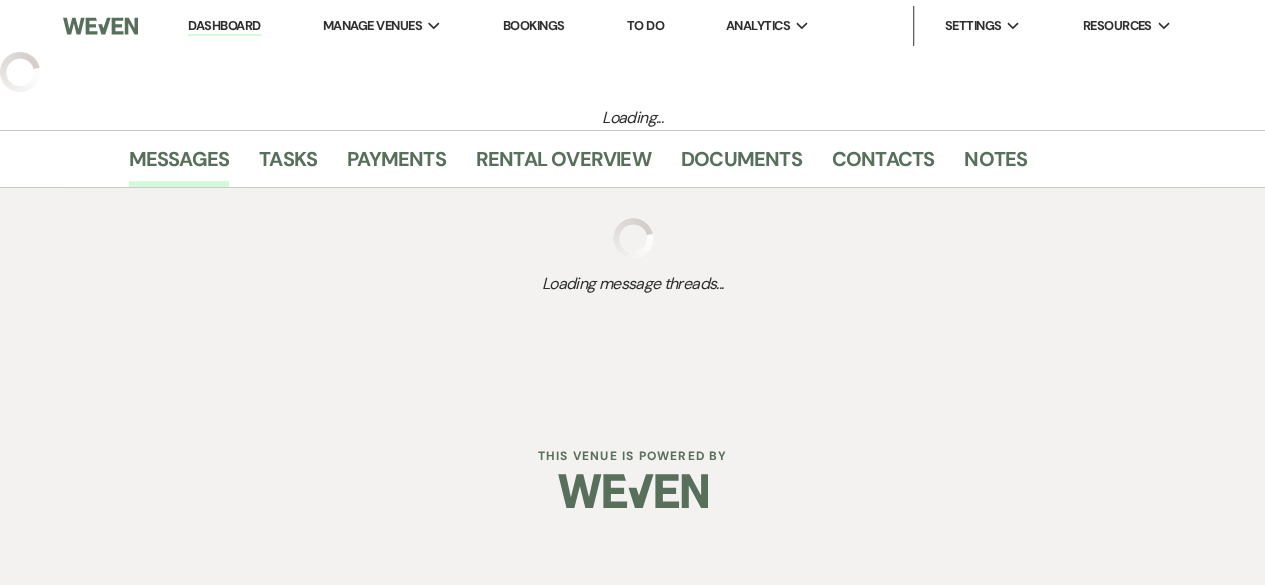 select on "6" 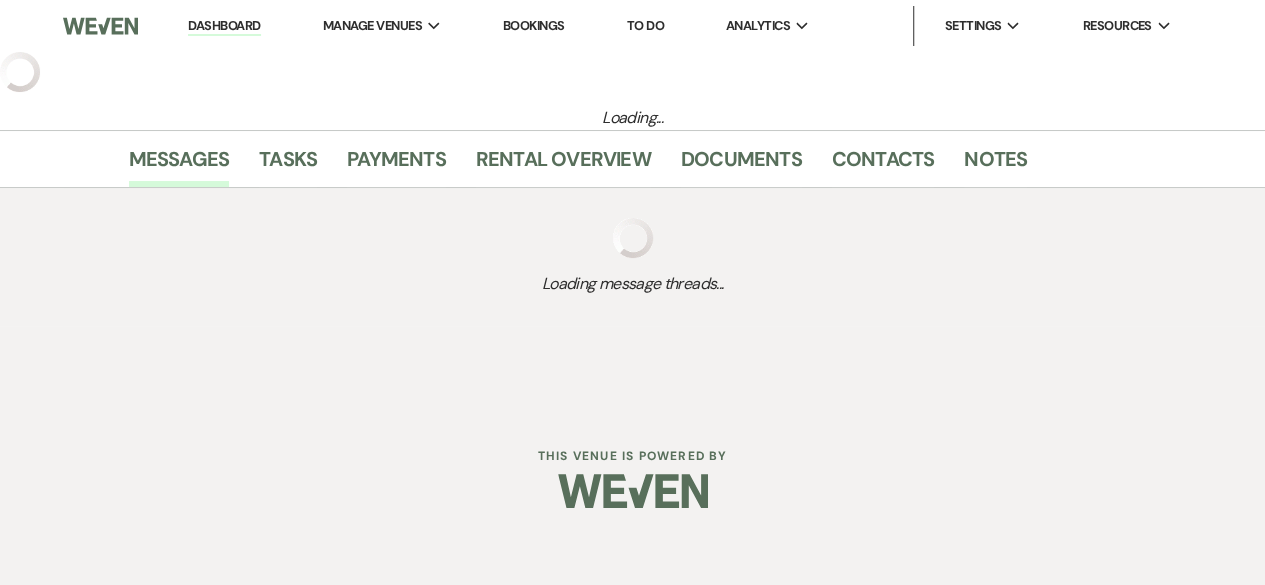 select on "13" 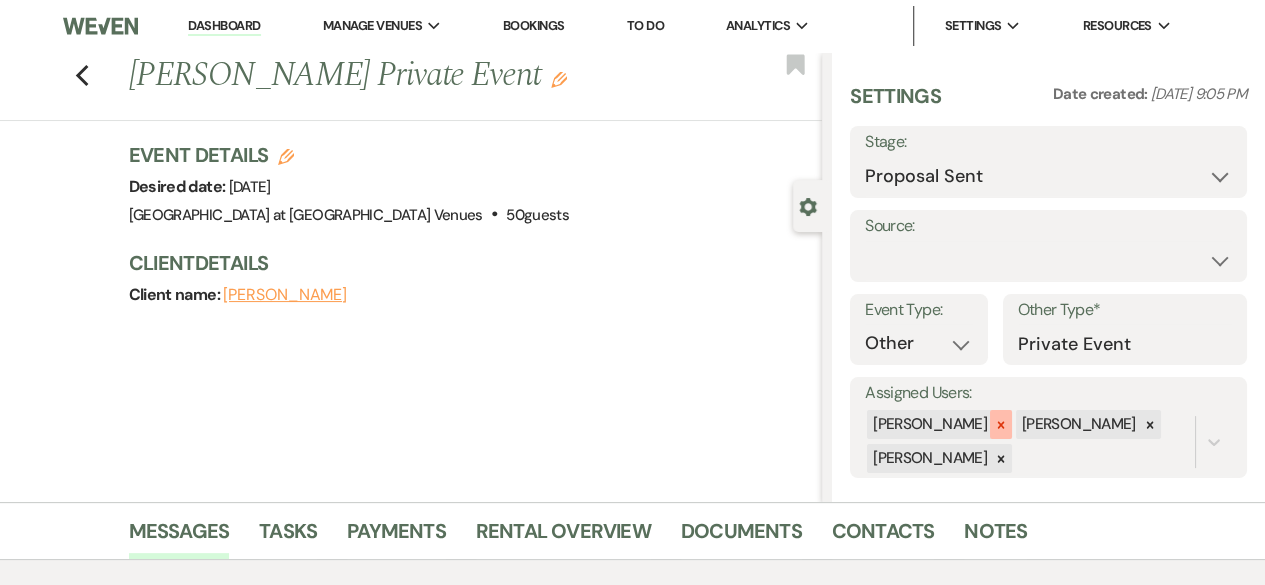 click 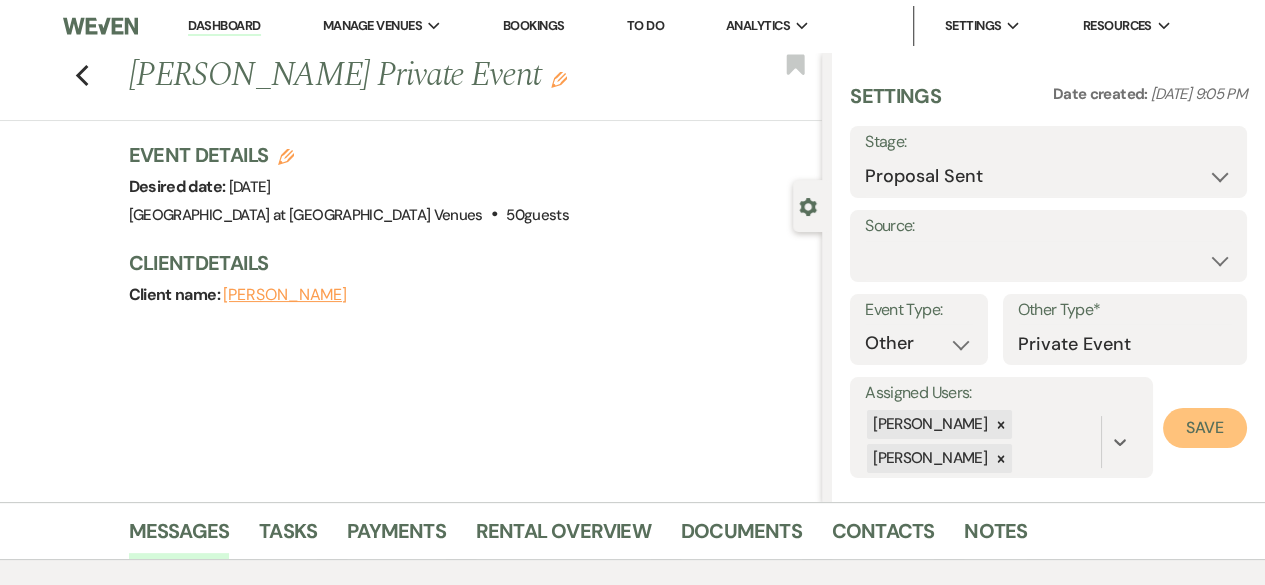click on "Save" at bounding box center (1205, 428) 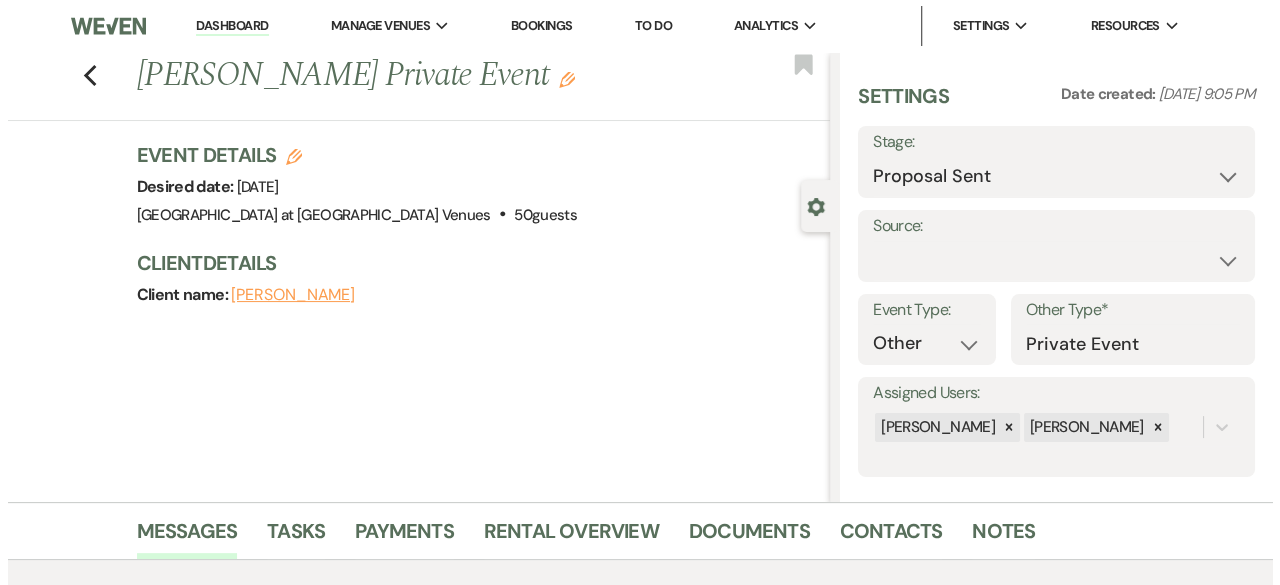 scroll, scrollTop: 300, scrollLeft: 0, axis: vertical 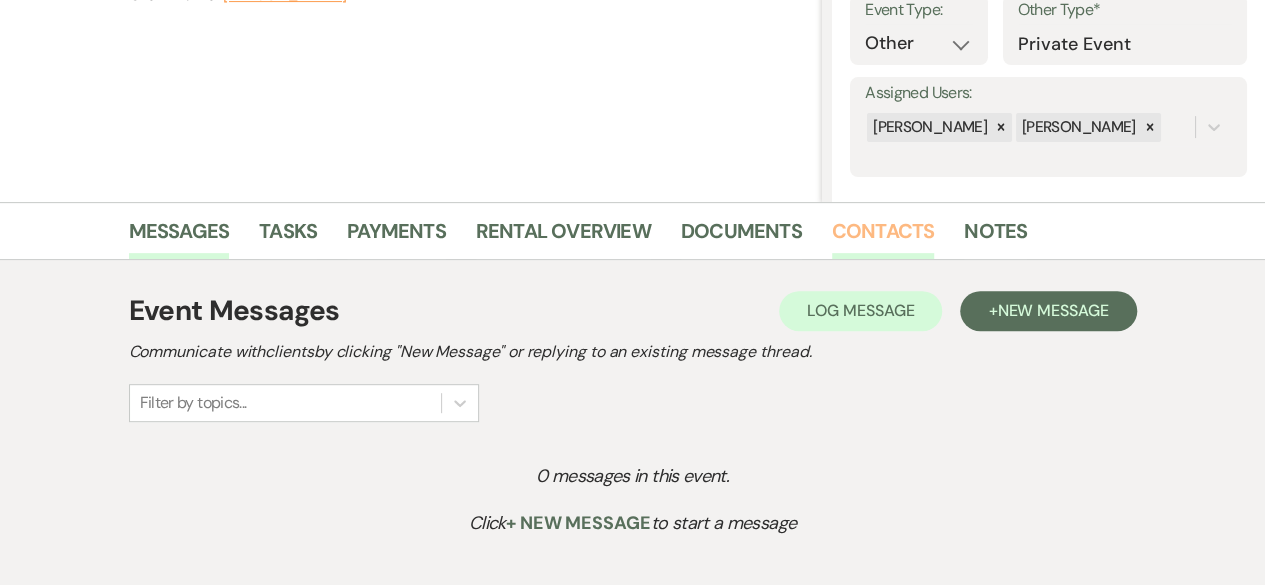 click on "Contacts" at bounding box center [883, 237] 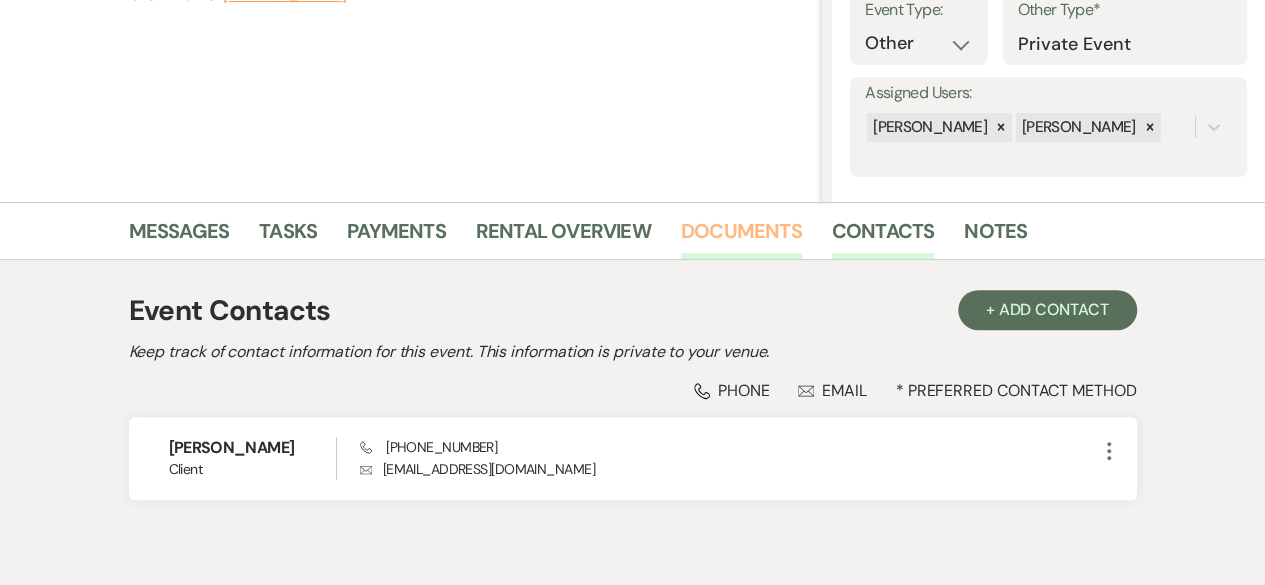 click on "Documents" at bounding box center [741, 237] 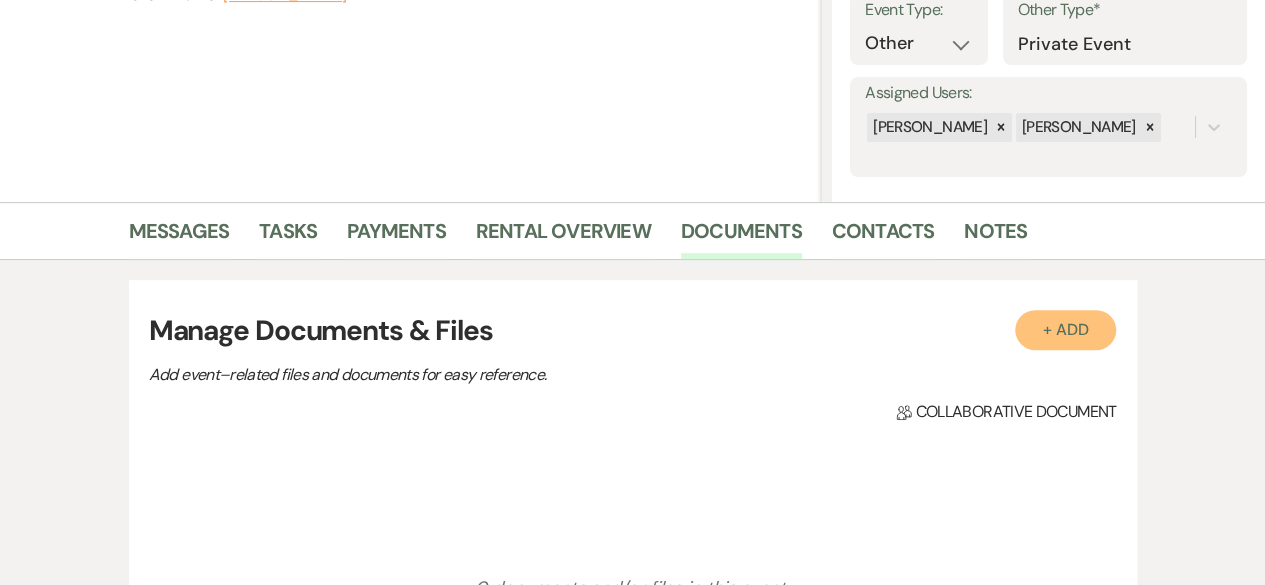 click on "+ Add" at bounding box center (1066, 330) 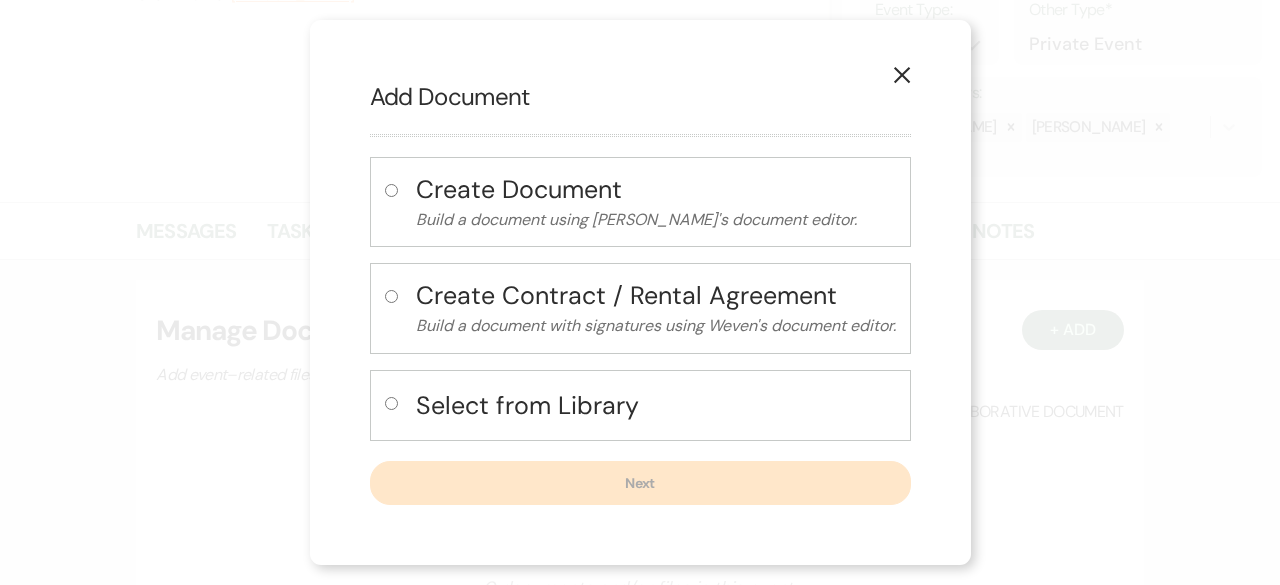 click at bounding box center [391, 403] 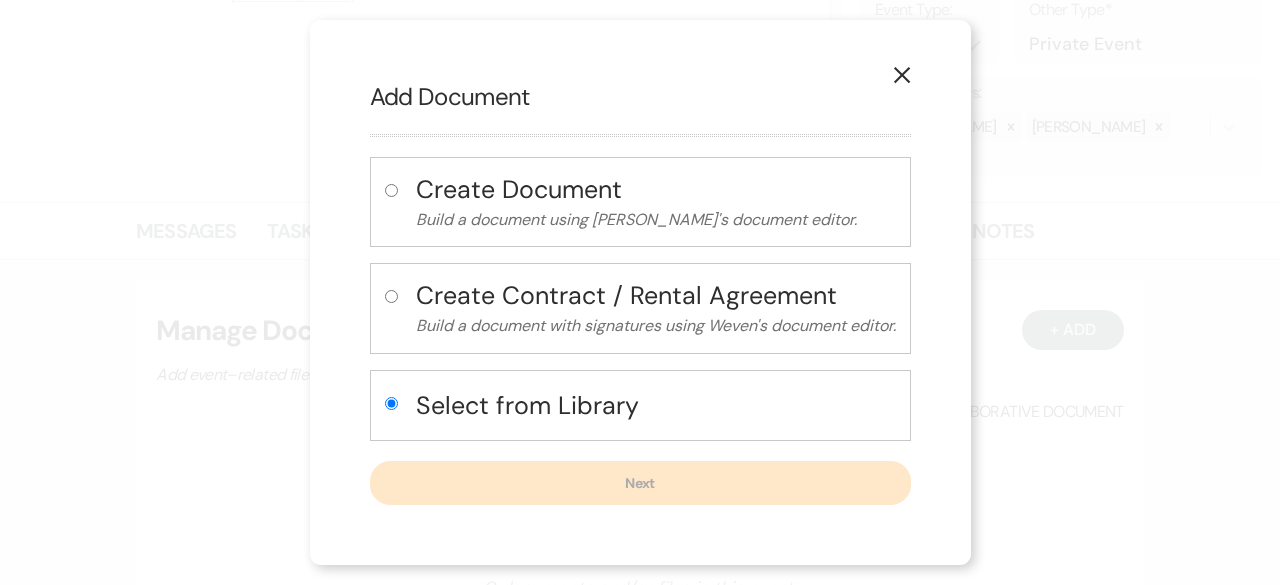 radio on "true" 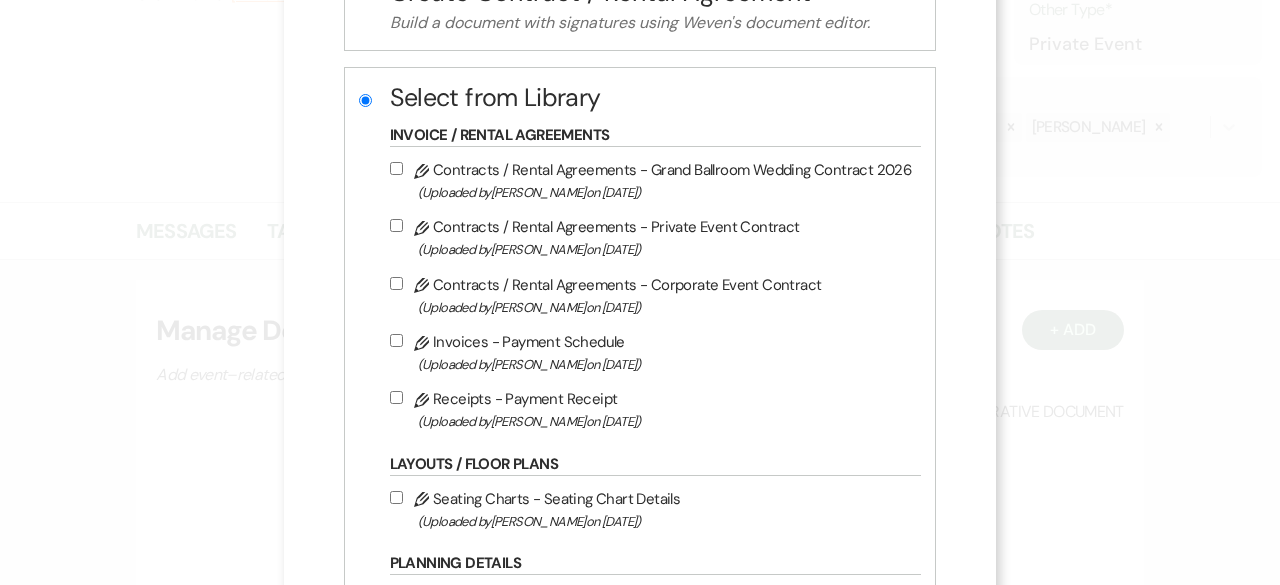 scroll, scrollTop: 300, scrollLeft: 0, axis: vertical 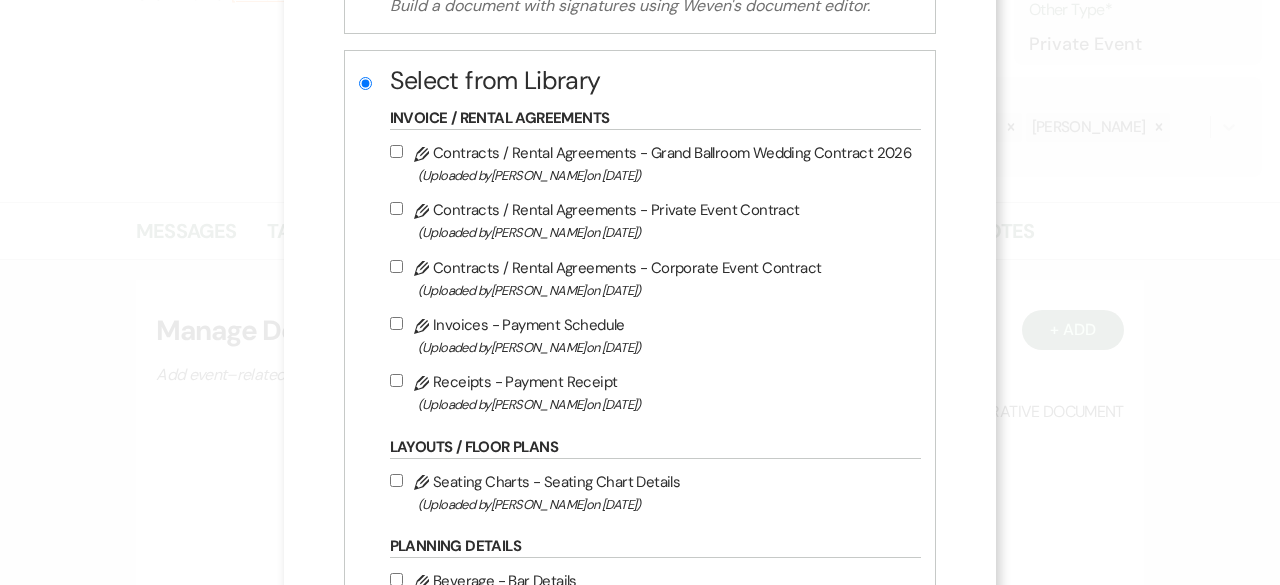 click on "Pencil Contracts / Rental Agreements - Private Event Contract (Uploaded by  [PERSON_NAME]  on   [DATE] )" at bounding box center [396, 208] 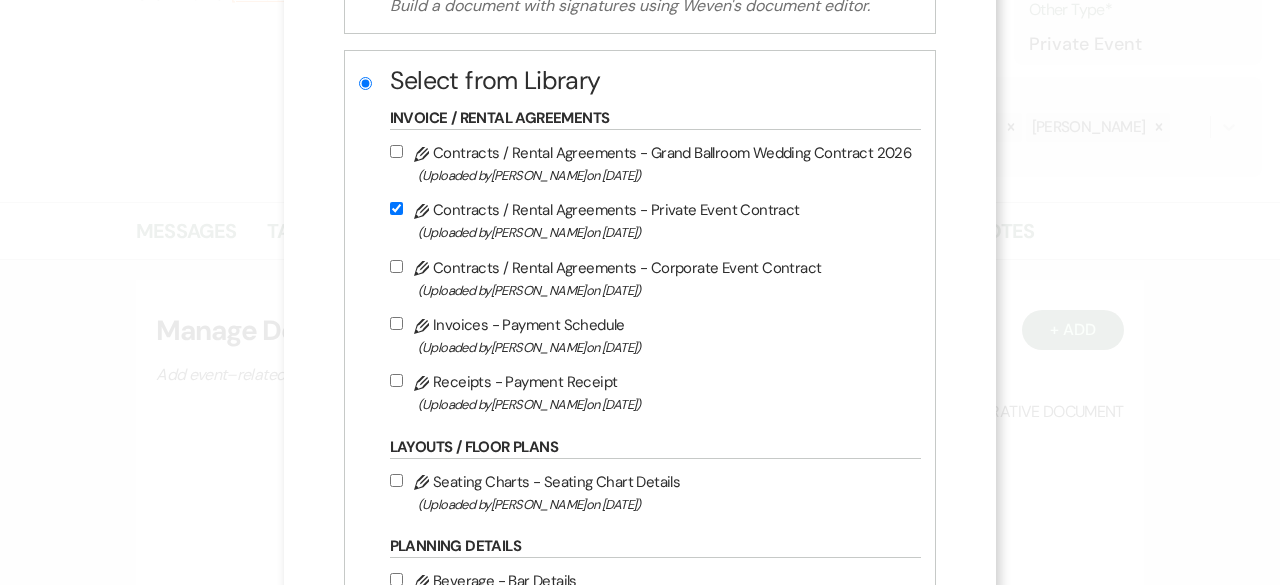 checkbox on "true" 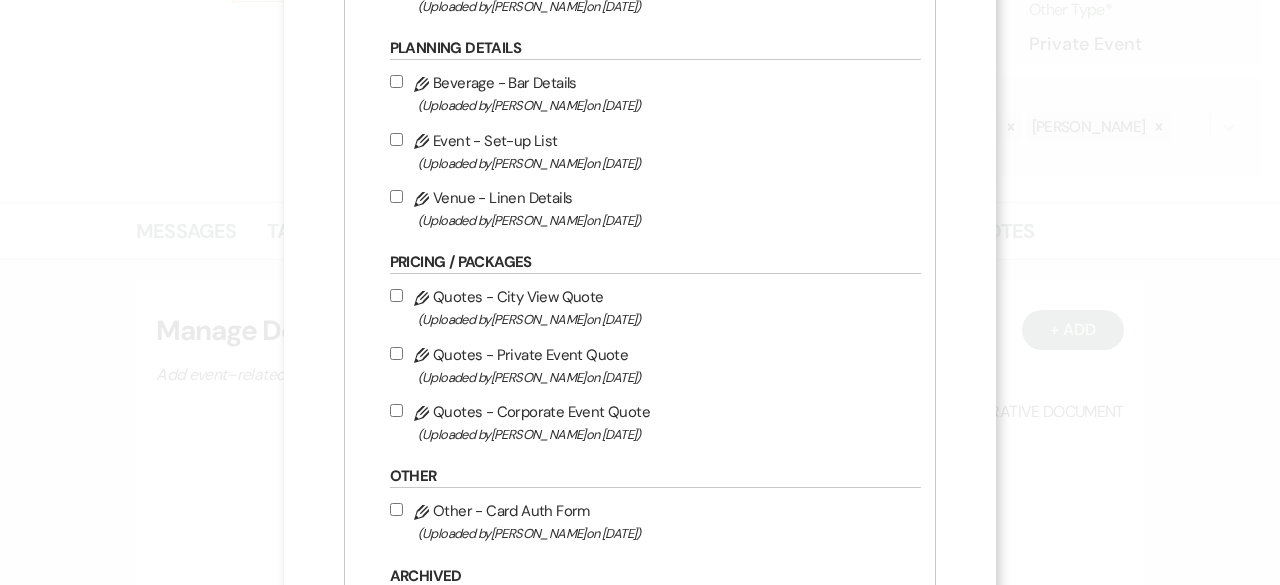 scroll, scrollTop: 800, scrollLeft: 0, axis: vertical 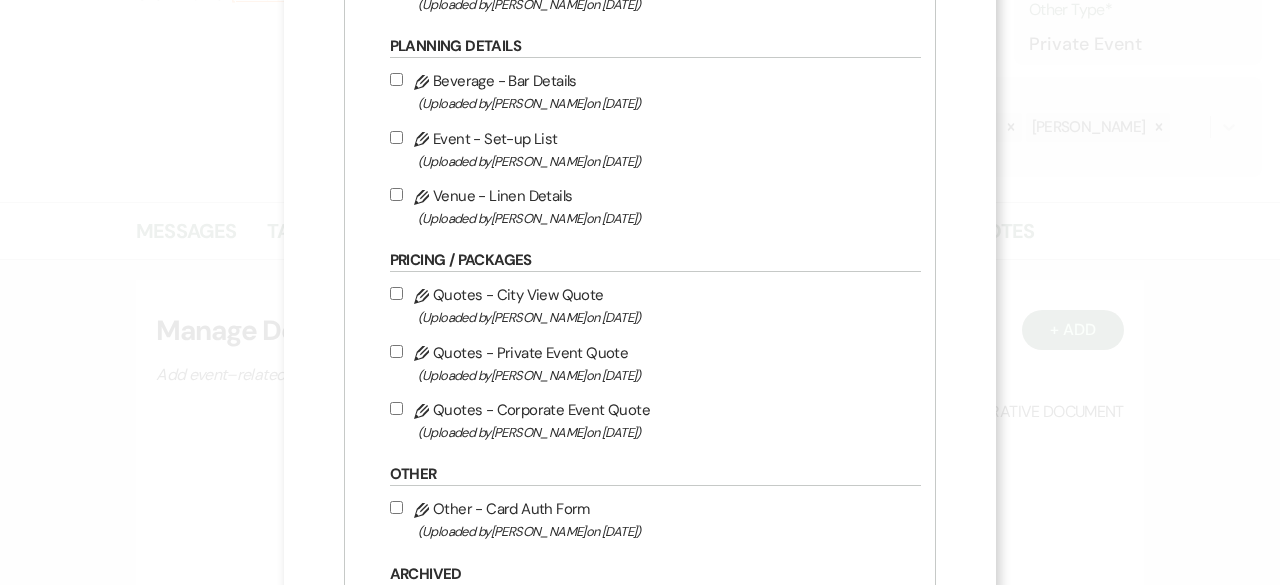 click on "Pencil Quotes - Private Event Quote (Uploaded by  [PERSON_NAME]  on   [DATE] )" at bounding box center [396, 351] 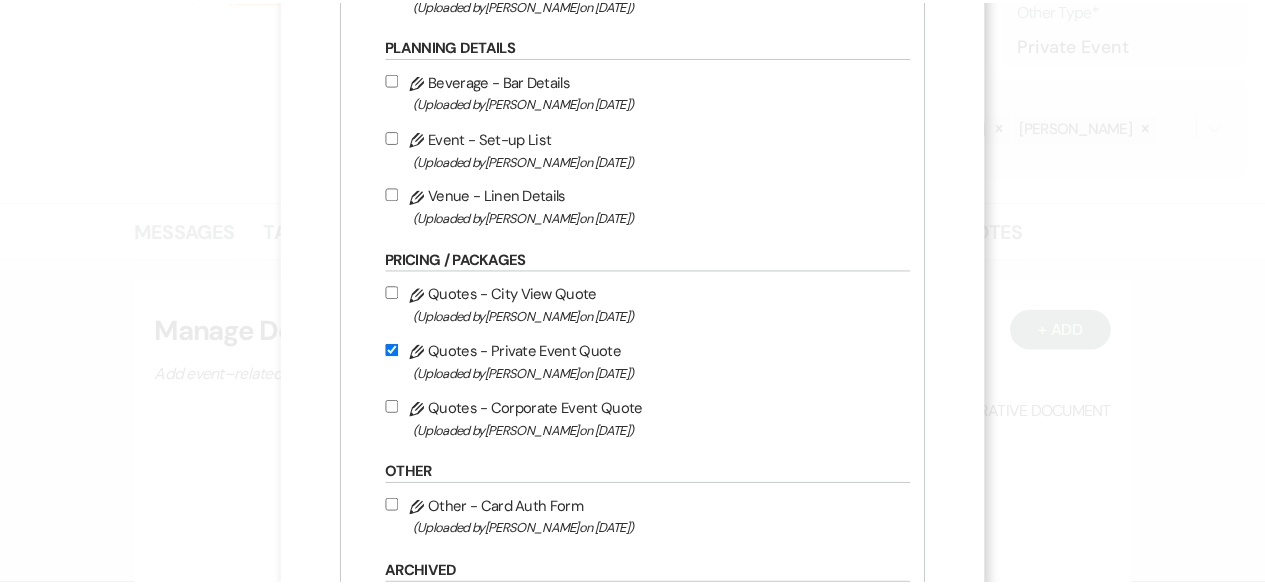 scroll, scrollTop: 1069, scrollLeft: 0, axis: vertical 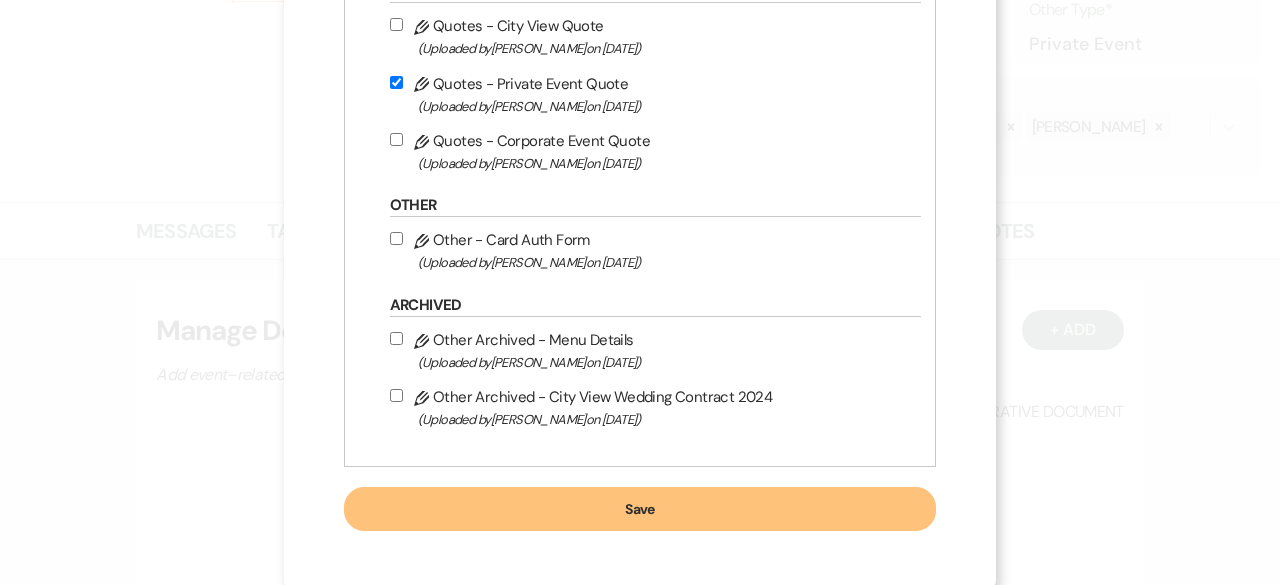 click on "Save" at bounding box center [640, 509] 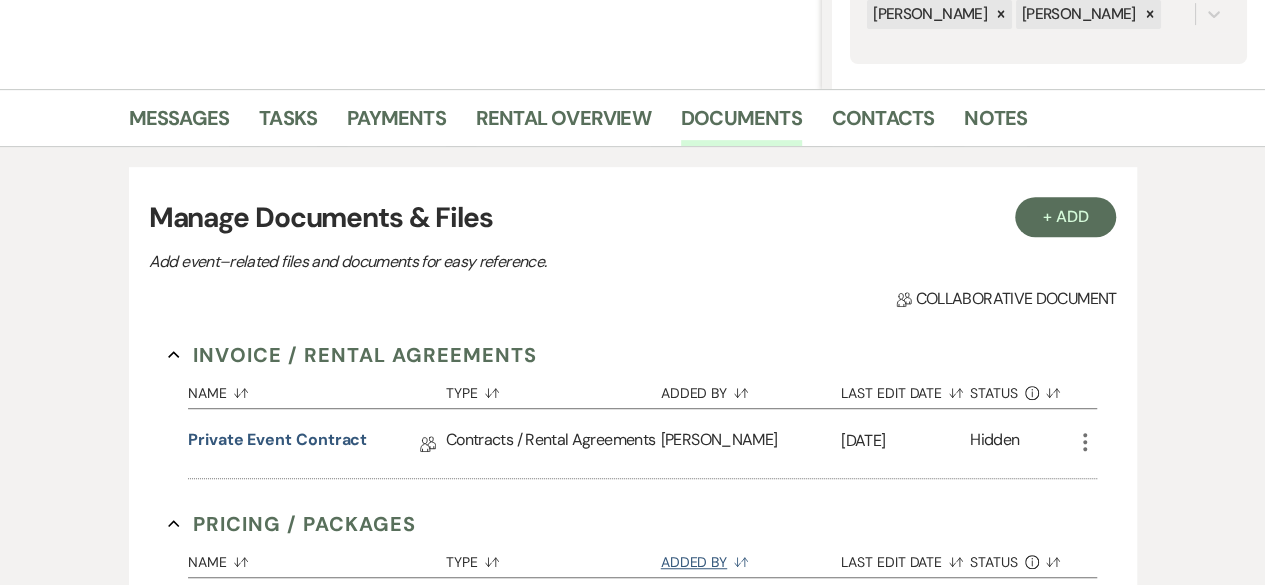 scroll, scrollTop: 600, scrollLeft: 0, axis: vertical 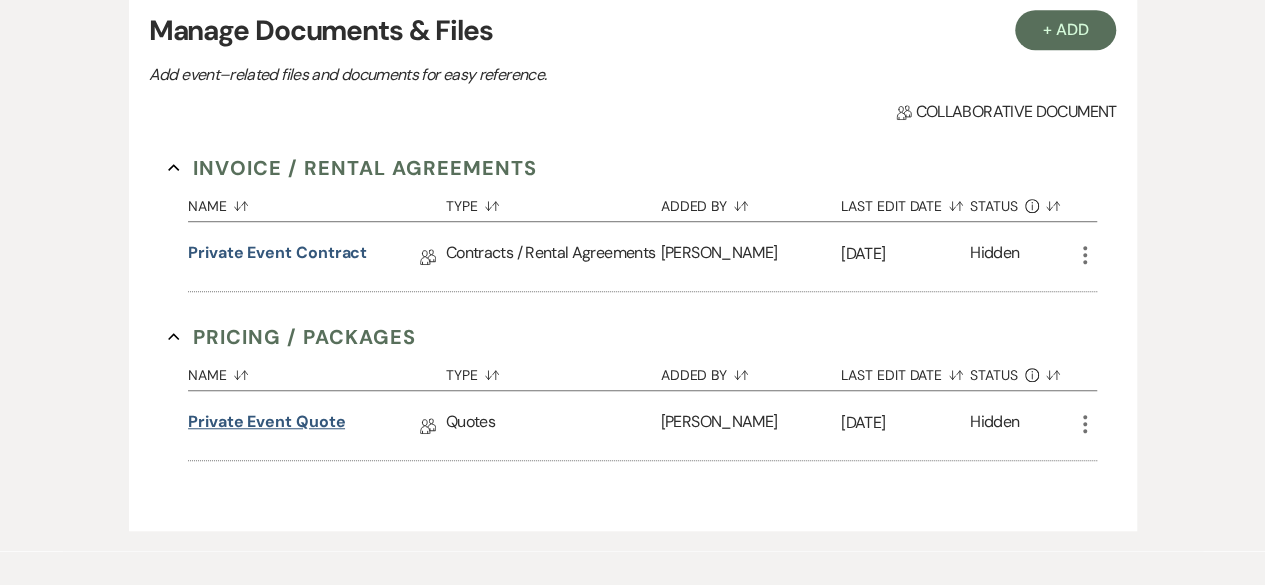 click on "Private Event Quote" at bounding box center [266, 425] 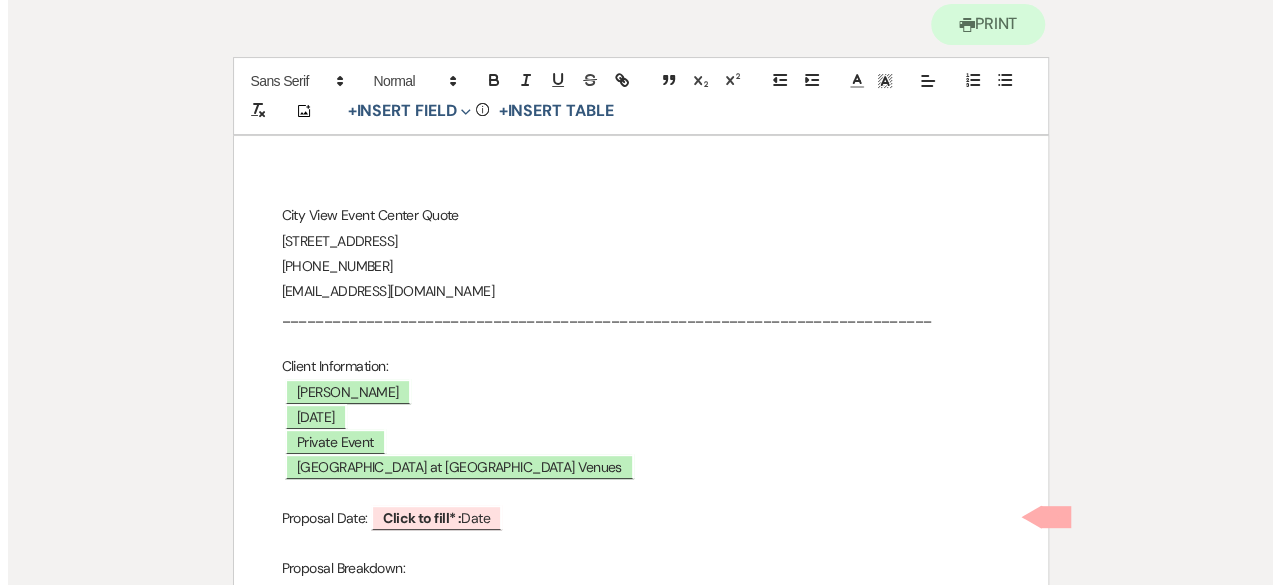scroll, scrollTop: 300, scrollLeft: 0, axis: vertical 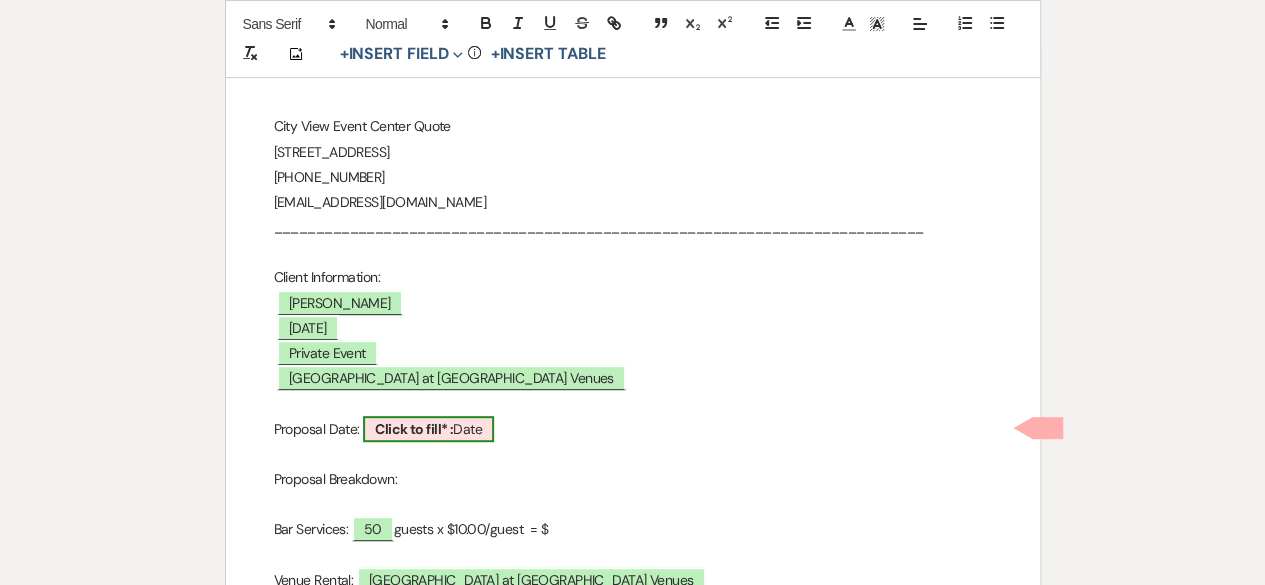 click on "Click to fill* :
Date" at bounding box center [428, 429] 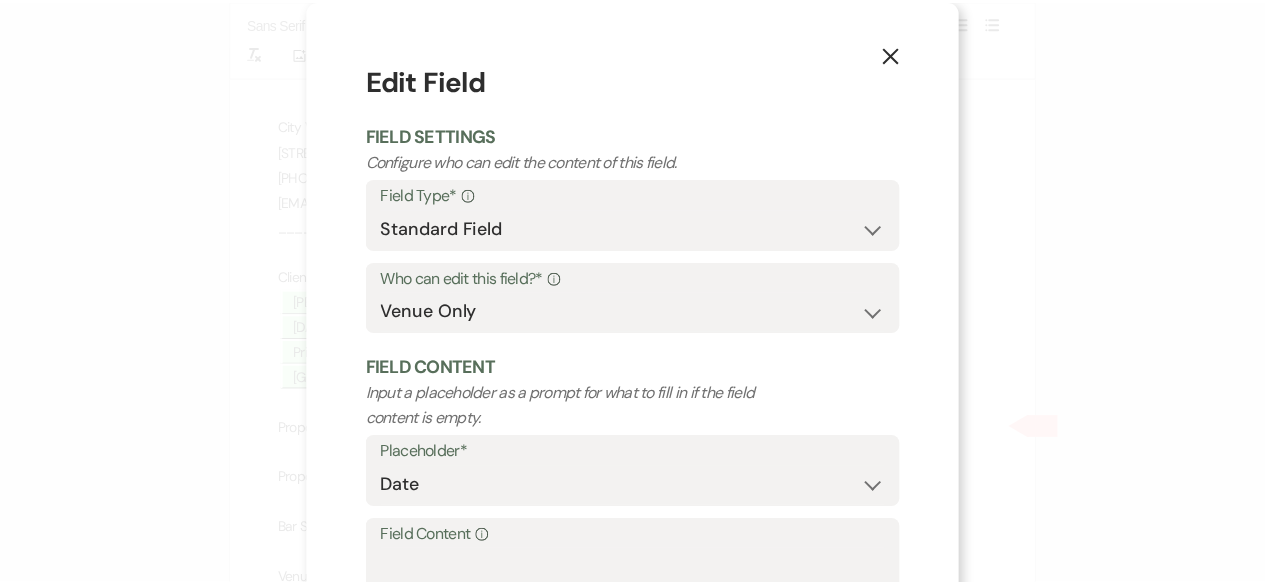 scroll, scrollTop: 190, scrollLeft: 0, axis: vertical 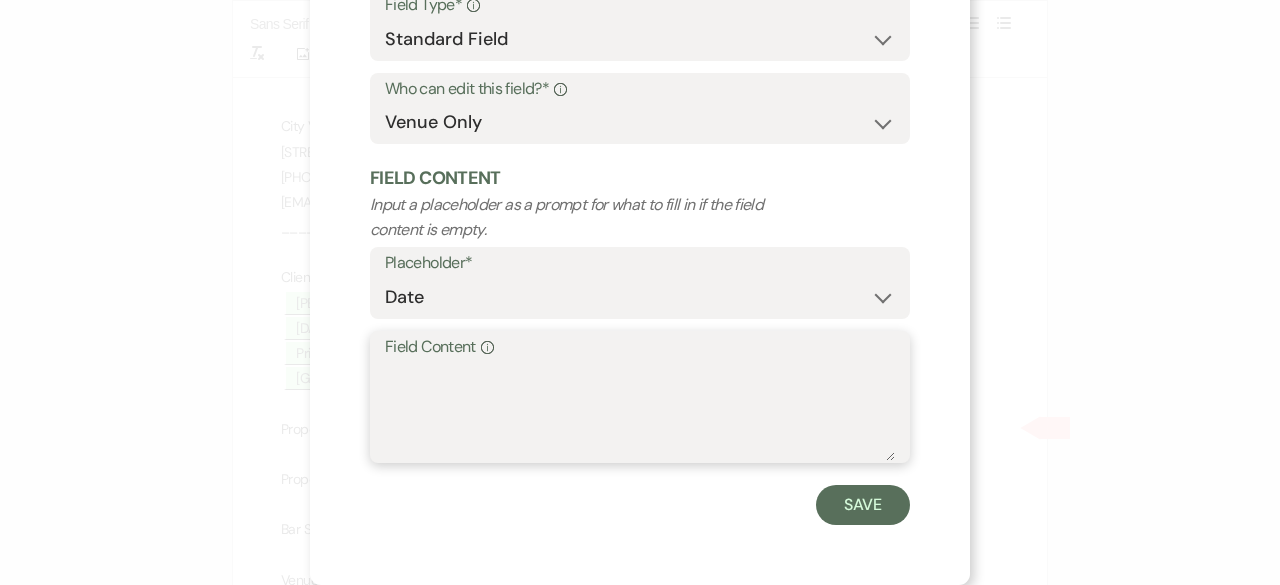 click on "Field Content Info" at bounding box center (640, 411) 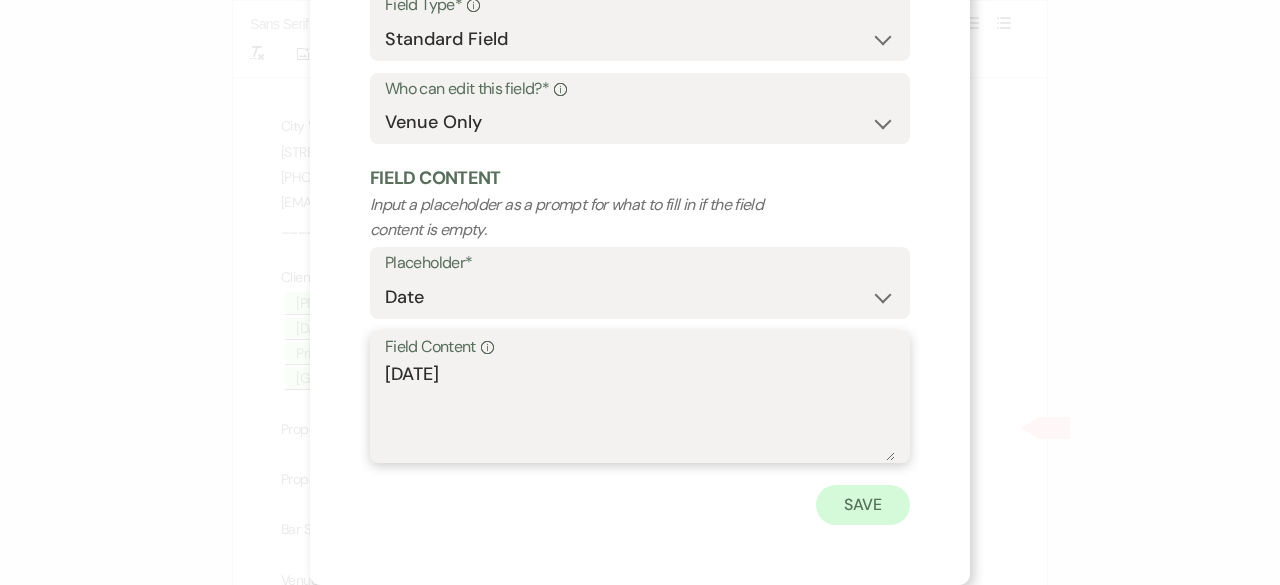 type on "[DATE]" 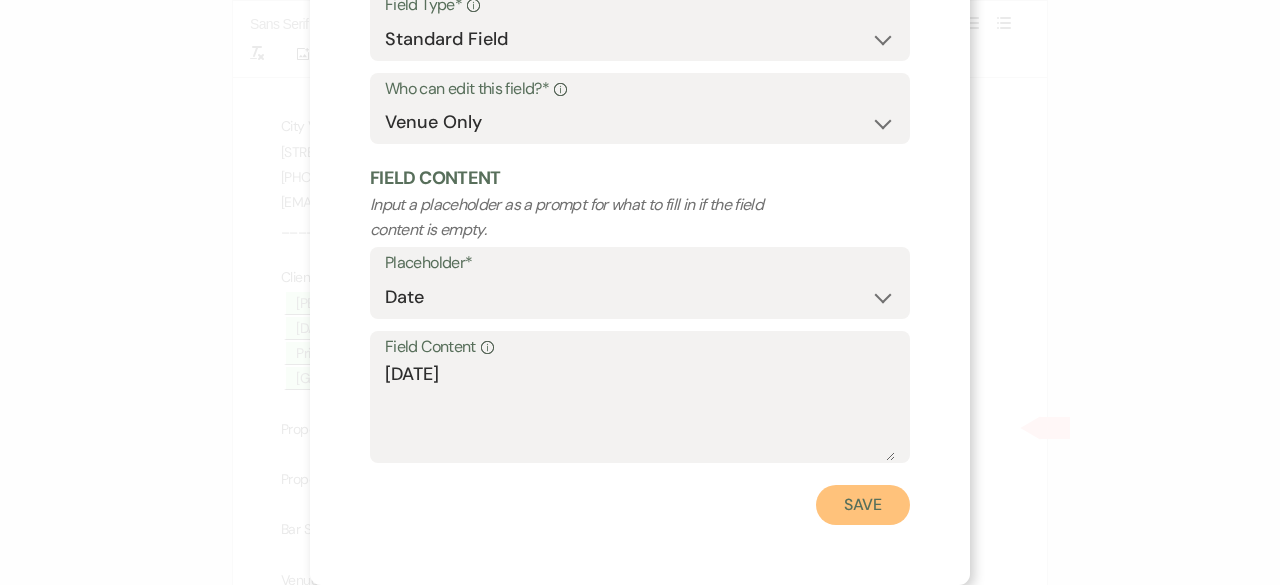 drag, startPoint x: 865, startPoint y: 504, endPoint x: 859, endPoint y: 495, distance: 10.816654 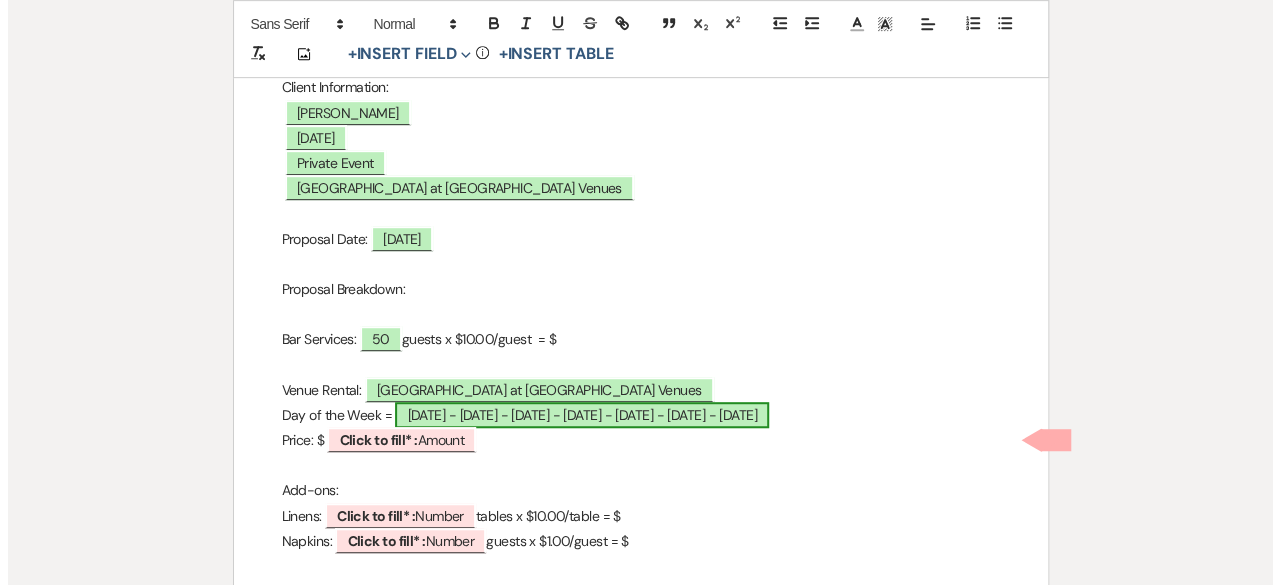 scroll, scrollTop: 500, scrollLeft: 0, axis: vertical 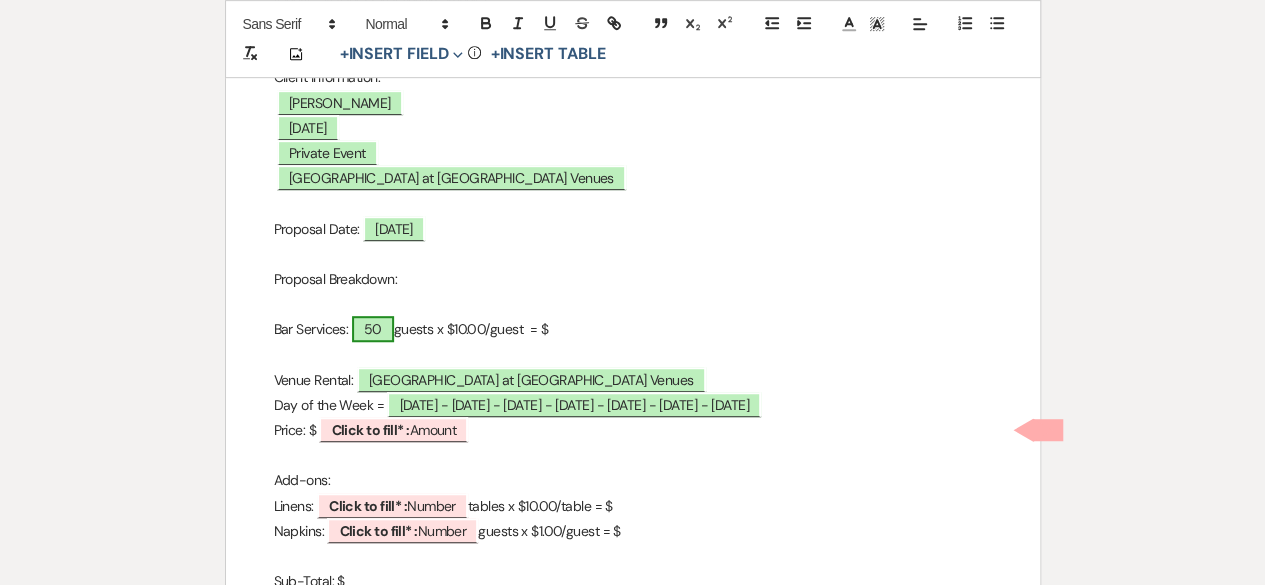 click on "50" at bounding box center (373, 329) 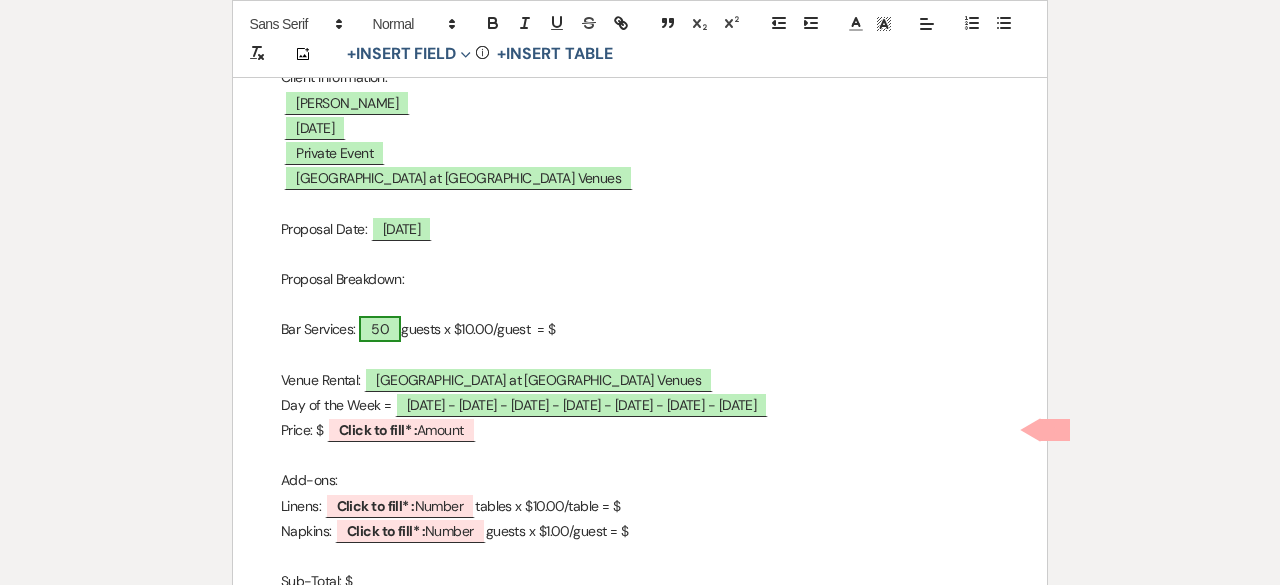 select on "smartCustomField" 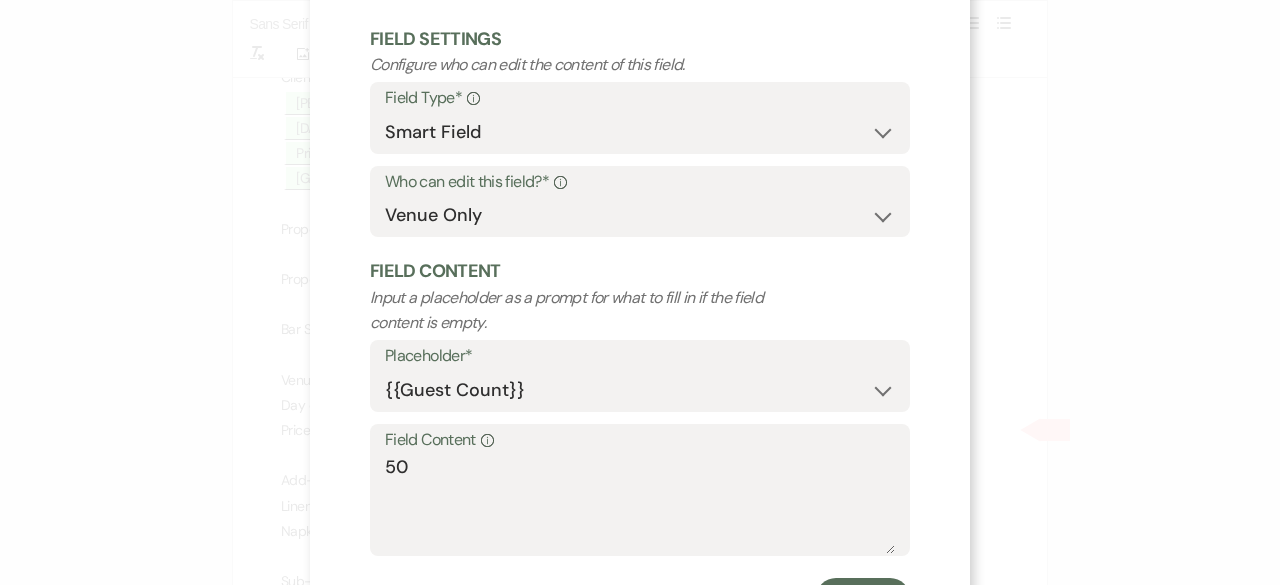 scroll, scrollTop: 190, scrollLeft: 0, axis: vertical 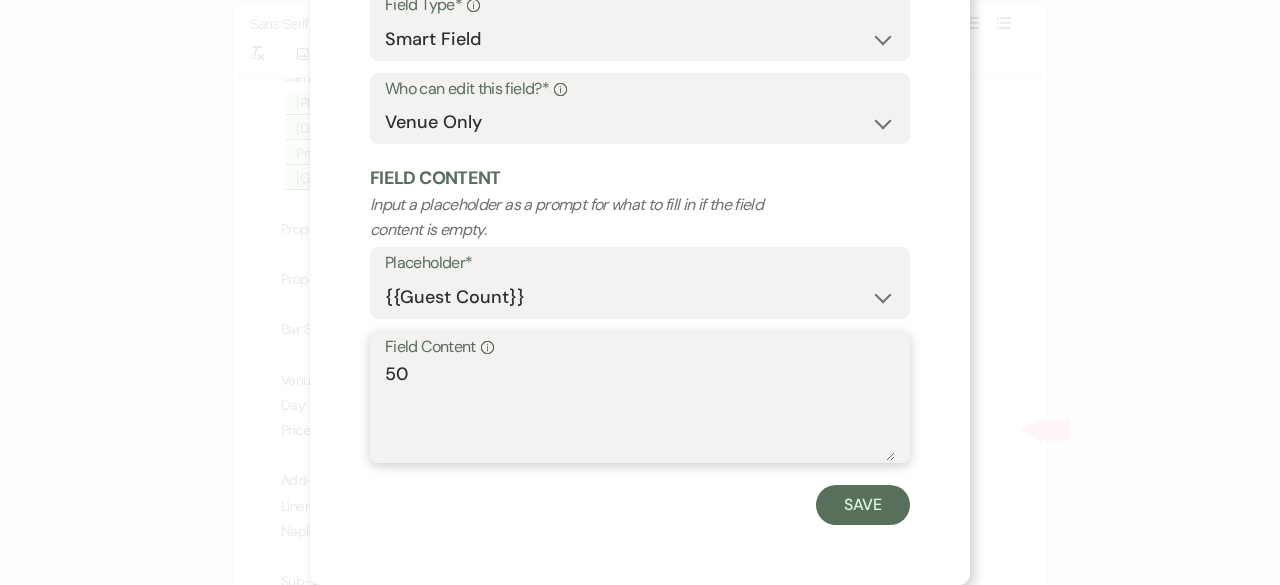 drag, startPoint x: 445, startPoint y: 377, endPoint x: 297, endPoint y: 361, distance: 148.86235 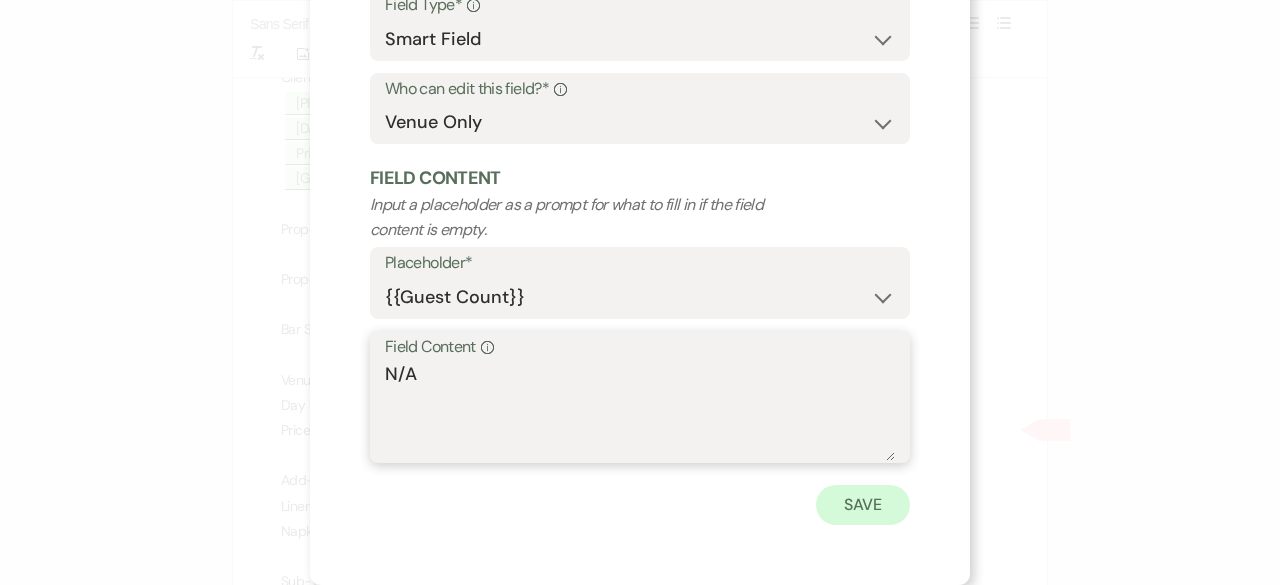 type on "N/A" 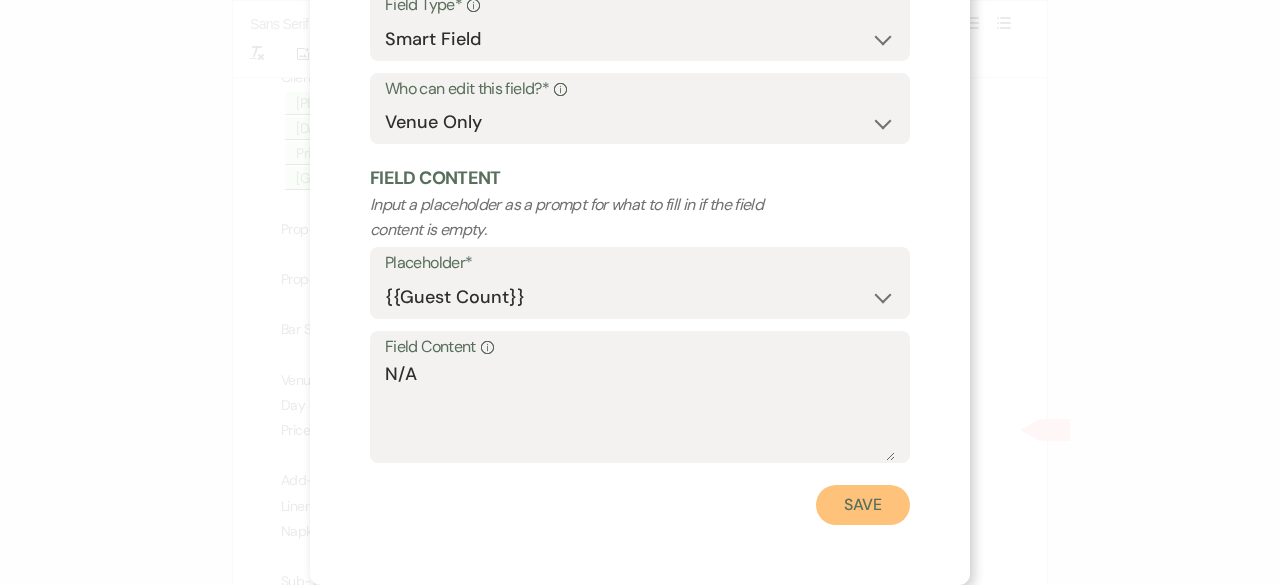 click on "Save" at bounding box center [863, 505] 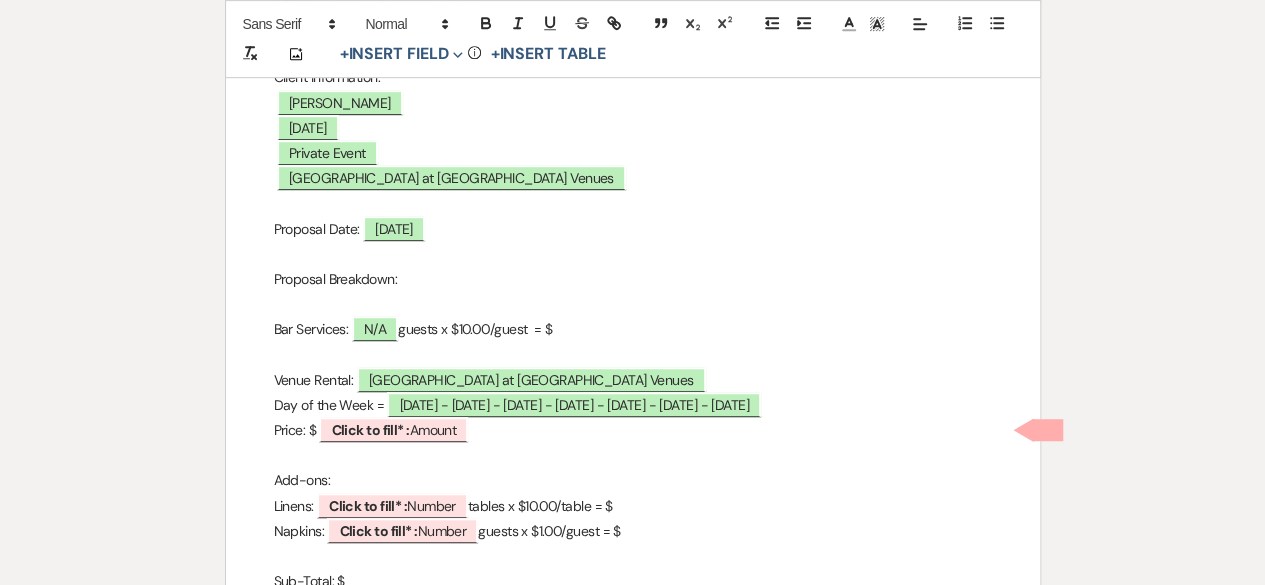 click on "Bar Services:
N/A
guests x $10.00/guest  = $" at bounding box center [633, 329] 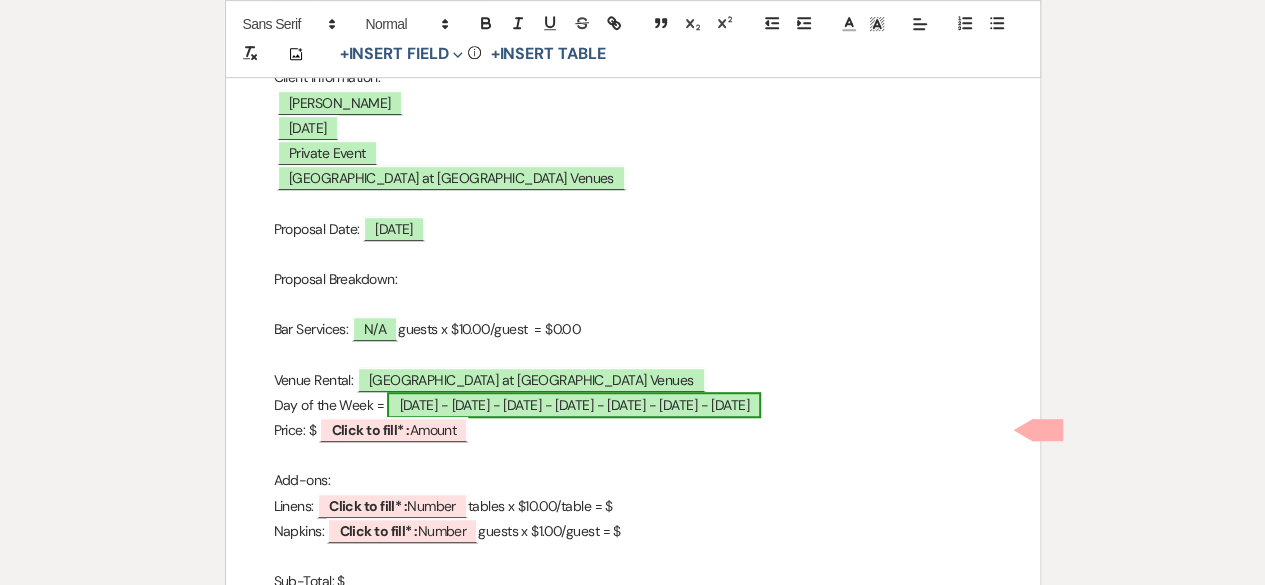click on "[DATE] - [DATE] - [DATE] - [DATE] - [DATE] - [DATE] - [DATE]" at bounding box center [573, 405] 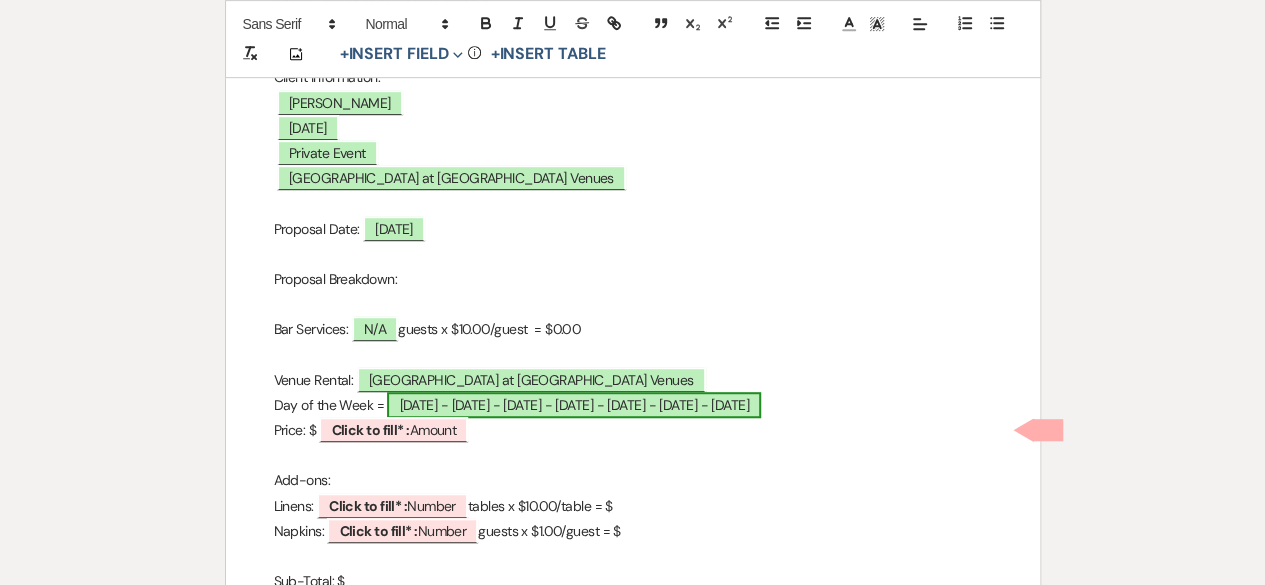 select on "owner" 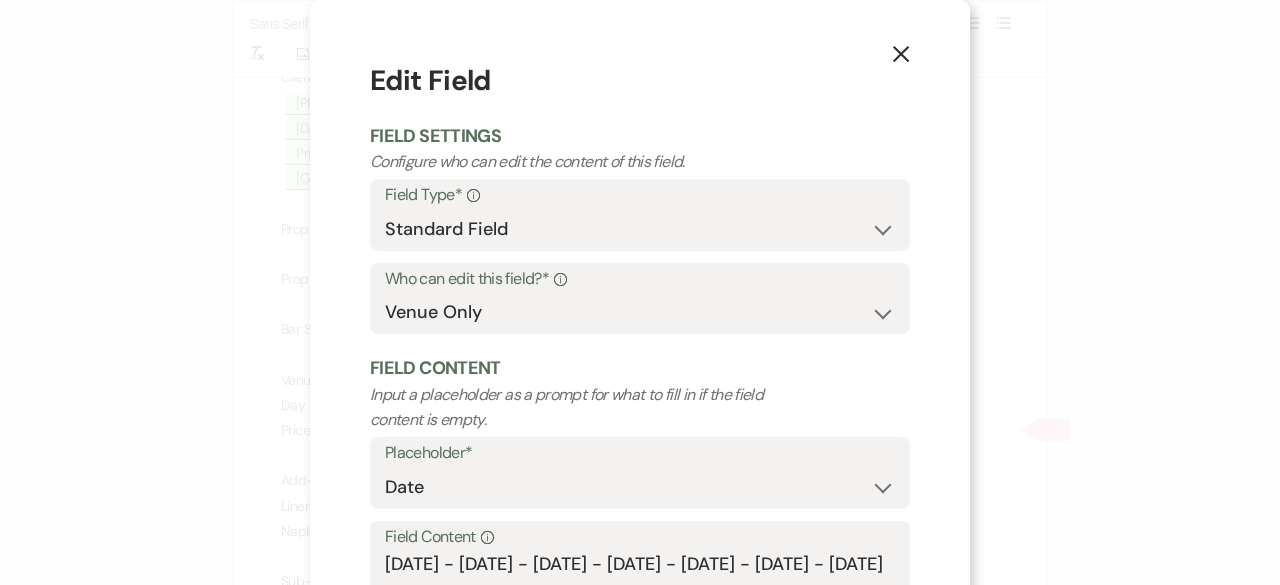 scroll, scrollTop: 190, scrollLeft: 0, axis: vertical 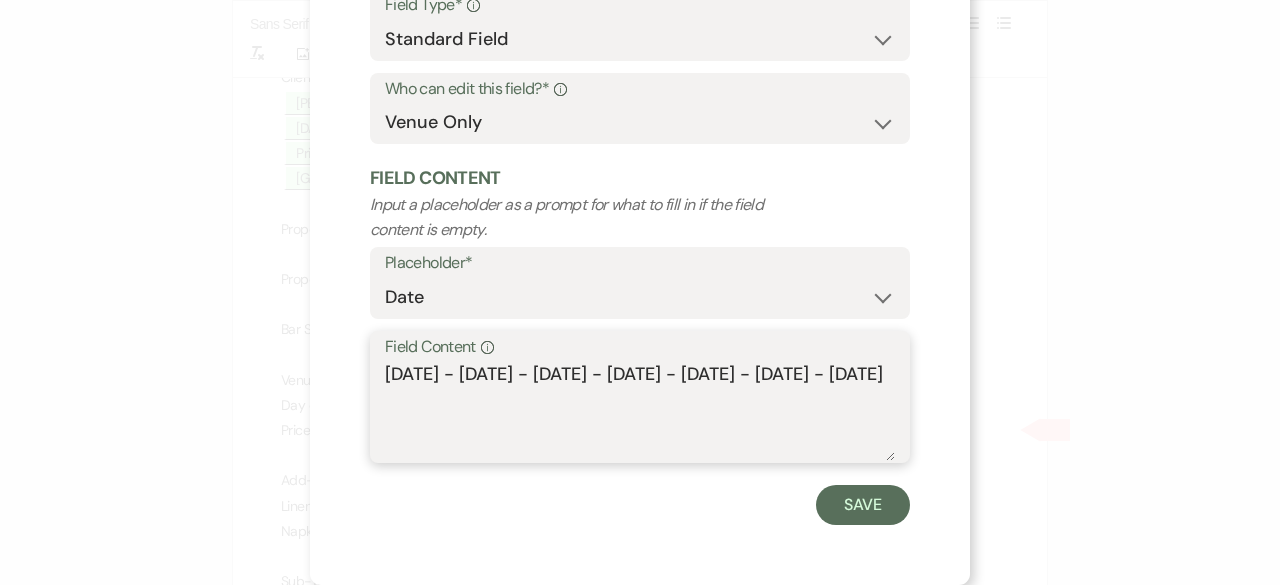 drag, startPoint x: 450, startPoint y: 403, endPoint x: 368, endPoint y: 378, distance: 85.72631 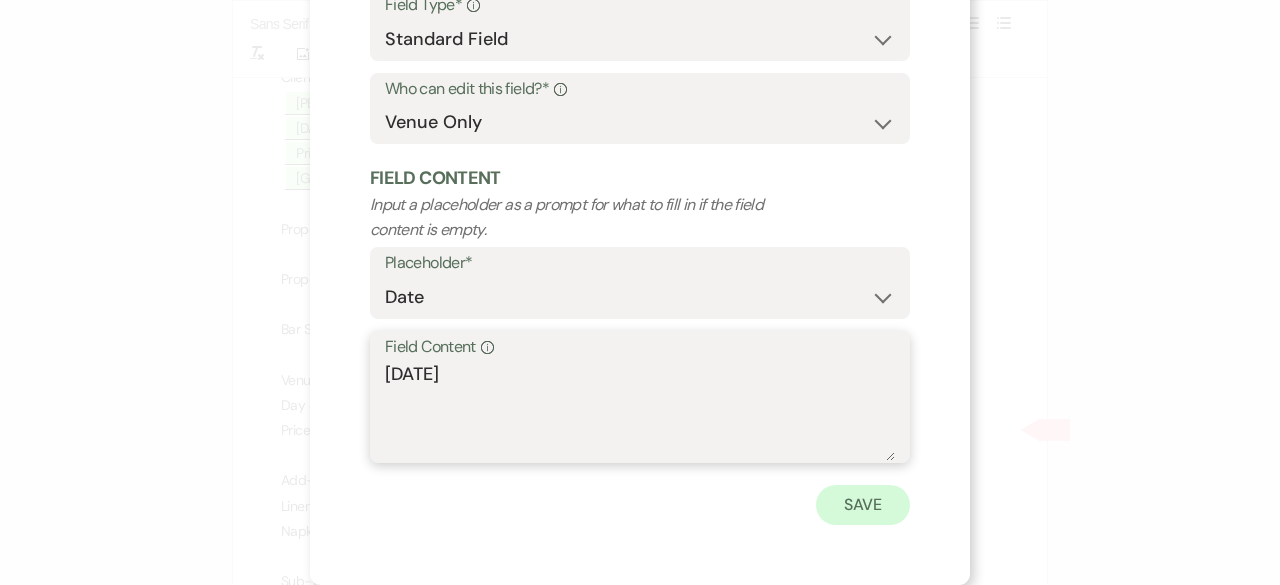 type on "[DATE]" 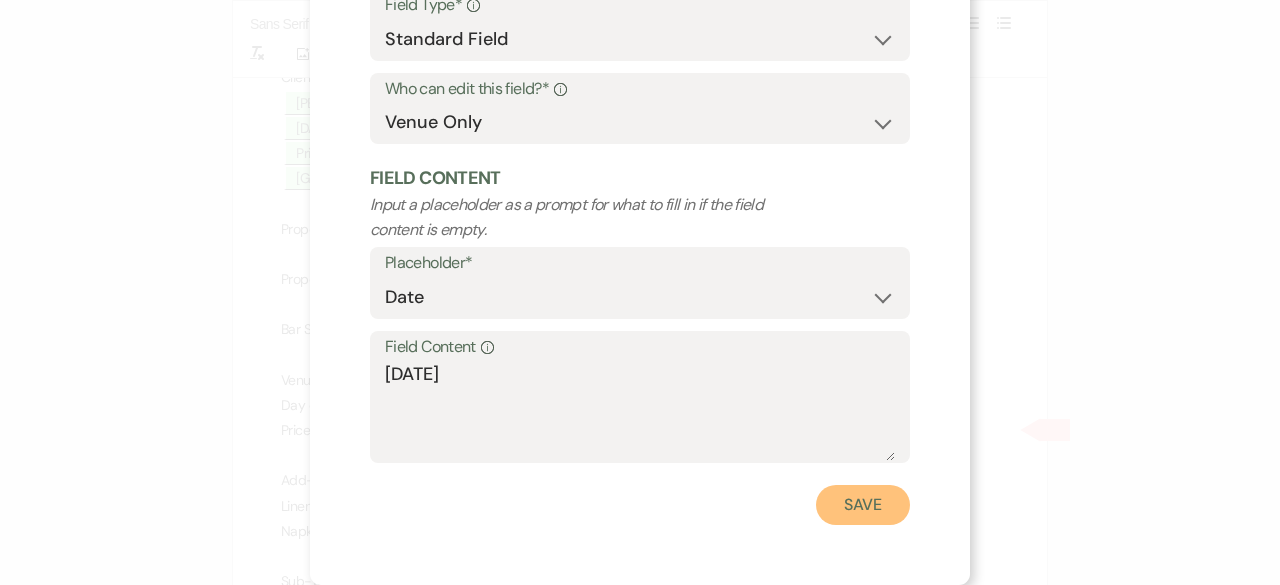 click on "Save" at bounding box center [863, 505] 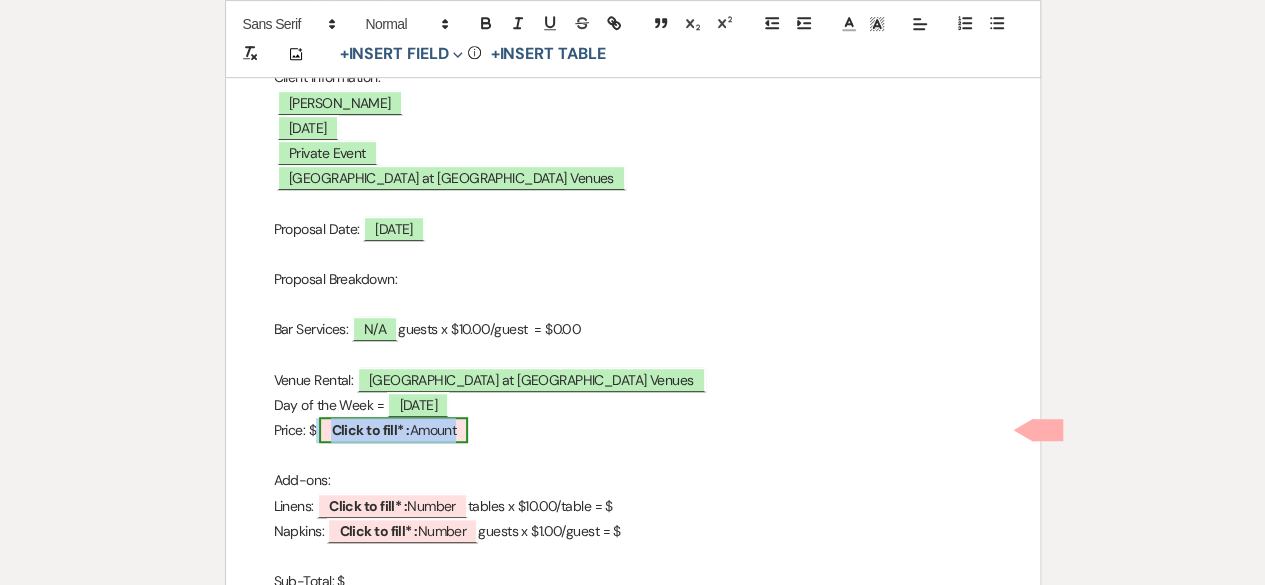 click on "Click to fill* :" at bounding box center (370, 430) 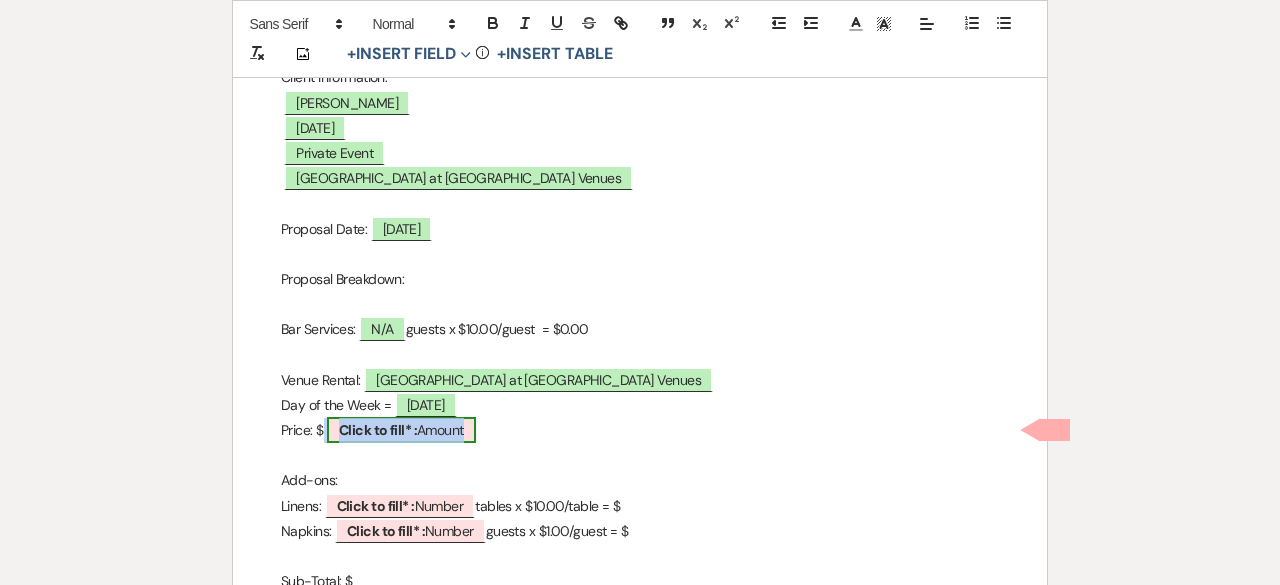select on "owner" 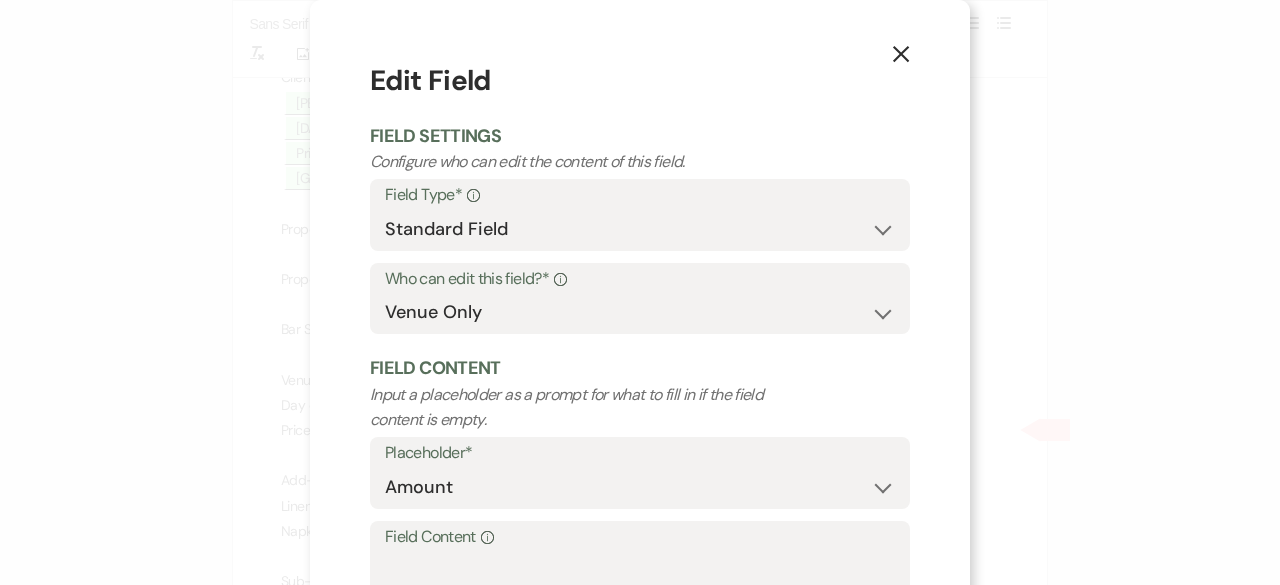 scroll, scrollTop: 190, scrollLeft: 0, axis: vertical 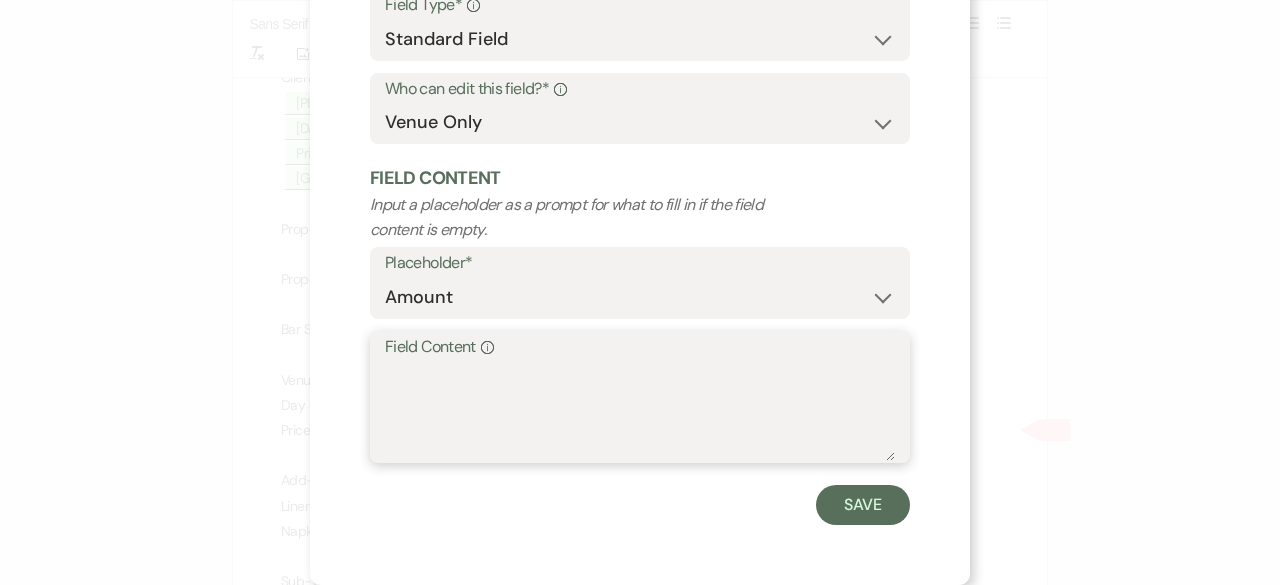 click on "Field Content Info" at bounding box center (640, 411) 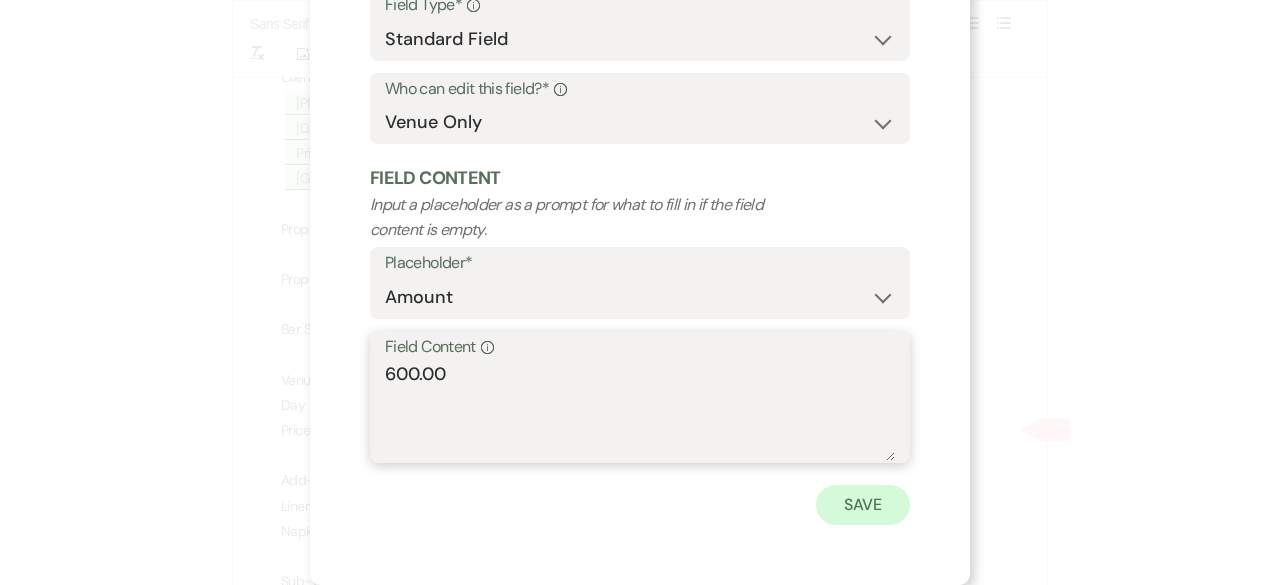 type on "600.00" 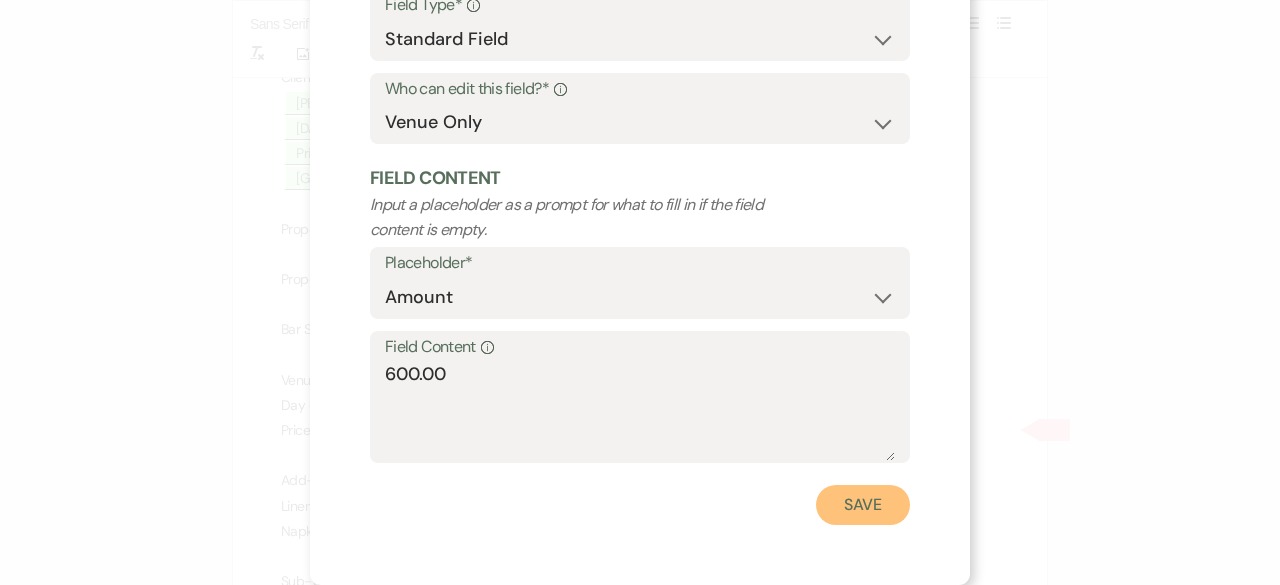 click on "Save" at bounding box center (863, 505) 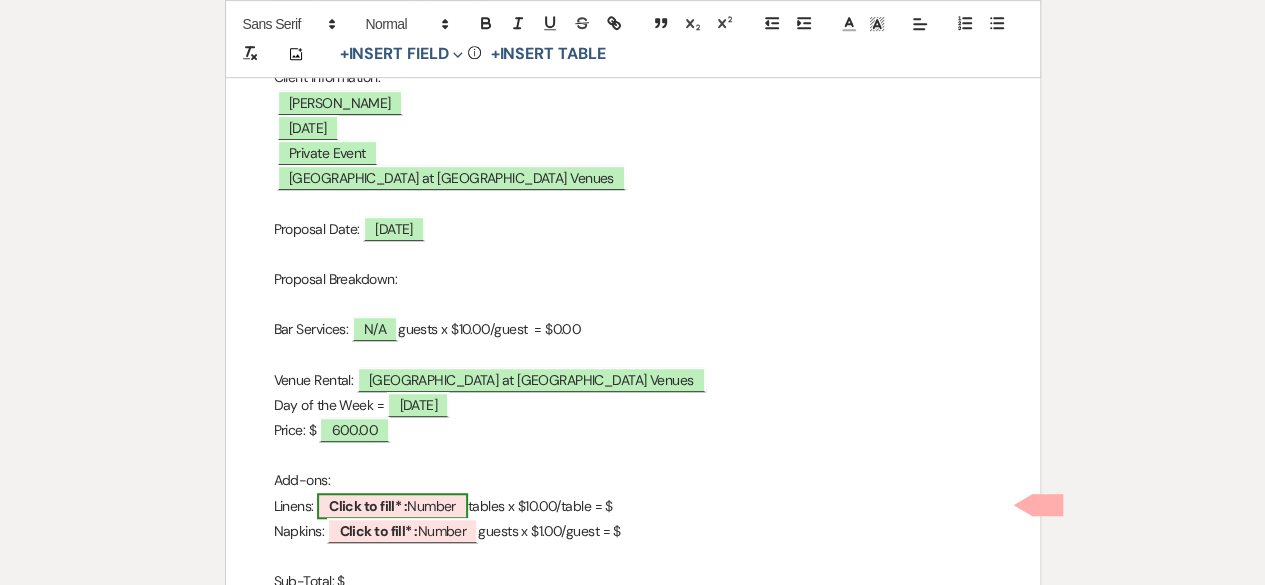 click on "Click to fill* :" at bounding box center (368, 506) 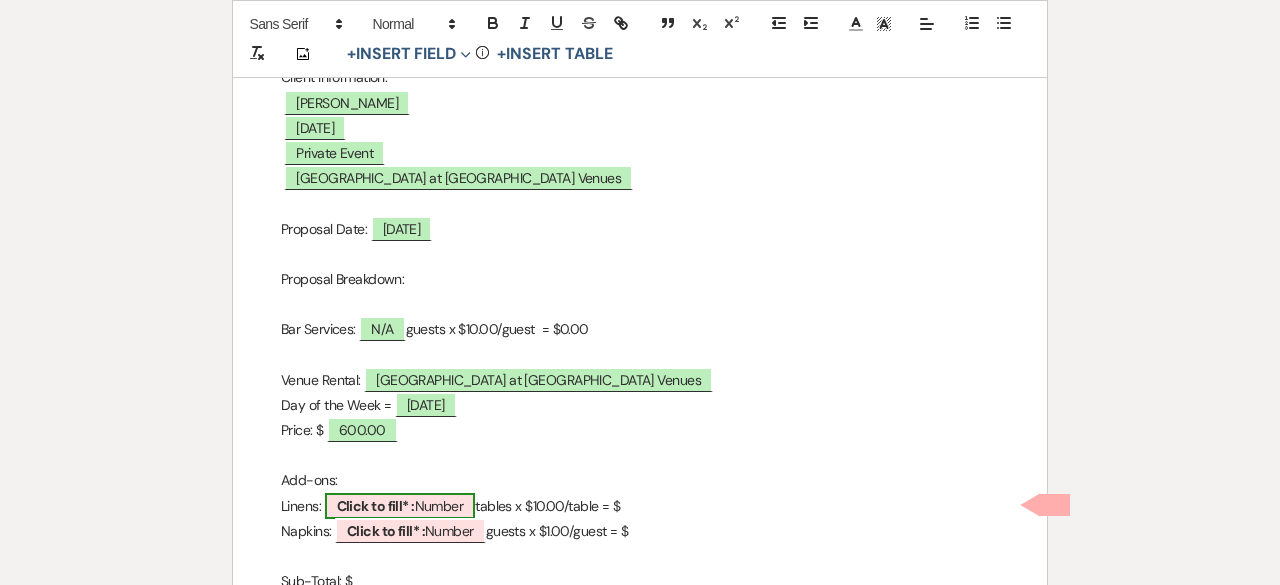 select on "owner" 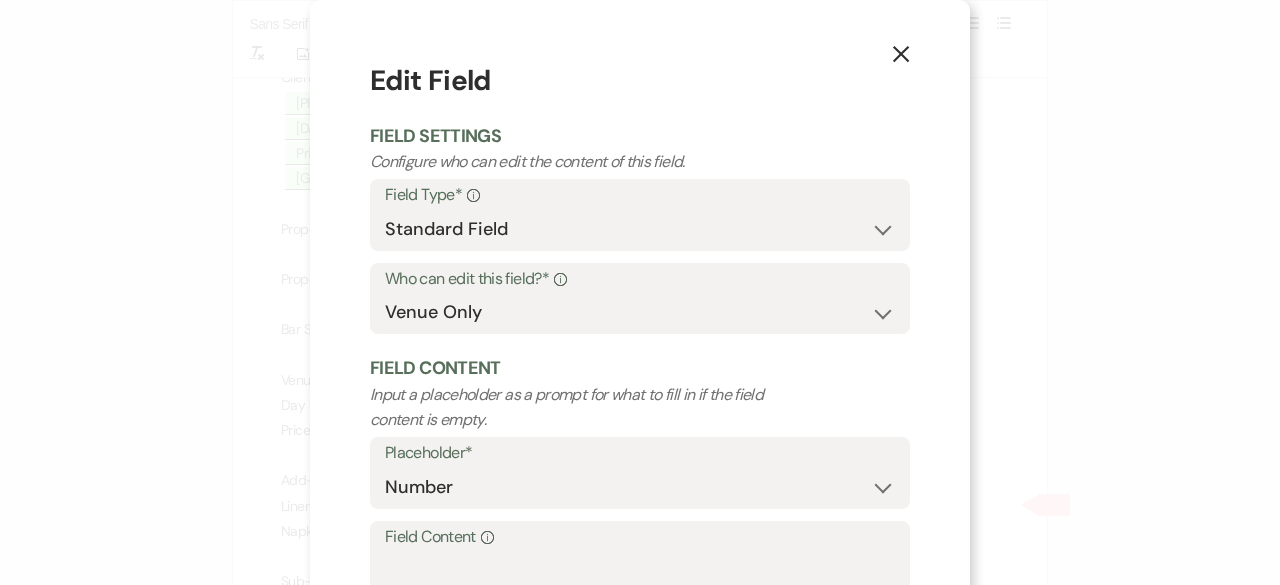 scroll, scrollTop: 190, scrollLeft: 0, axis: vertical 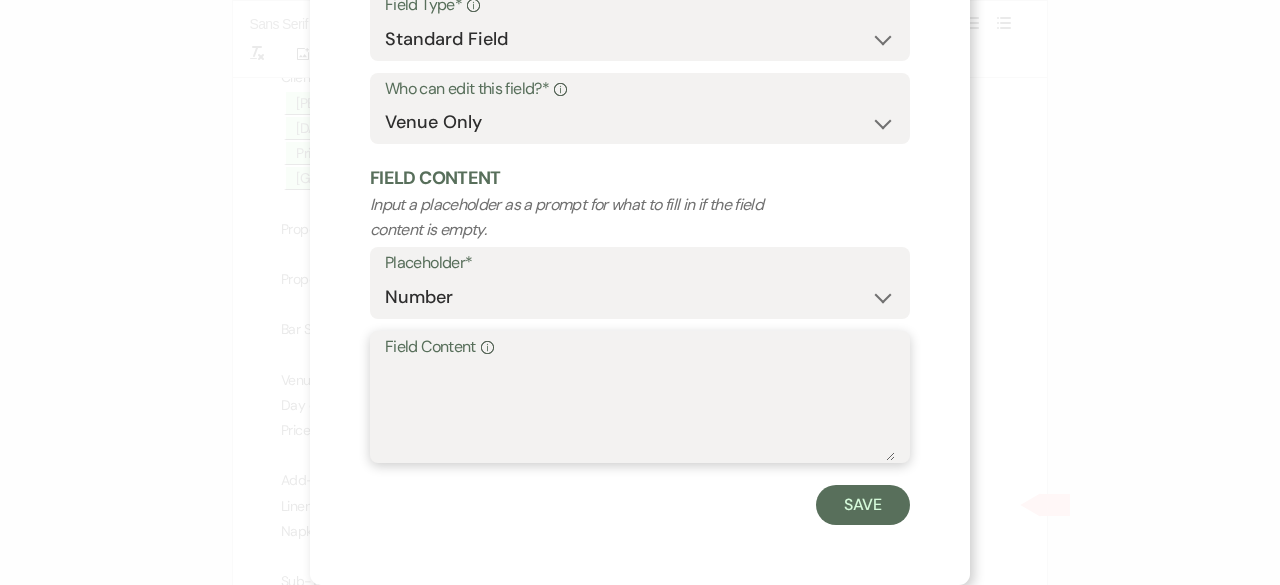 click on "Field Content Info" at bounding box center [640, 411] 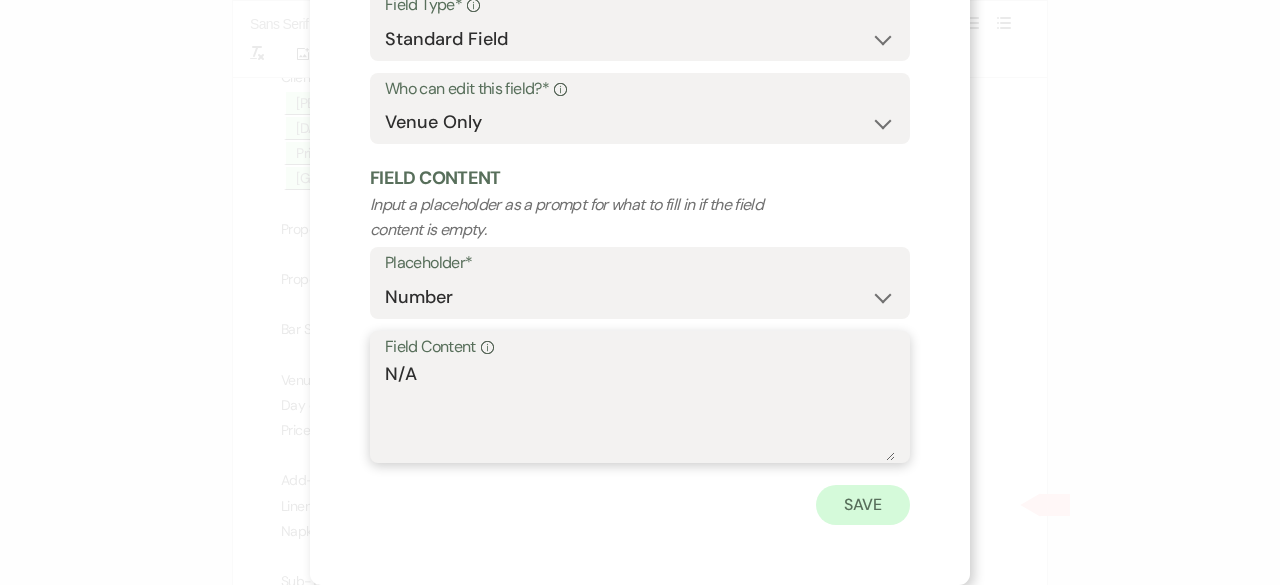 type on "N/A" 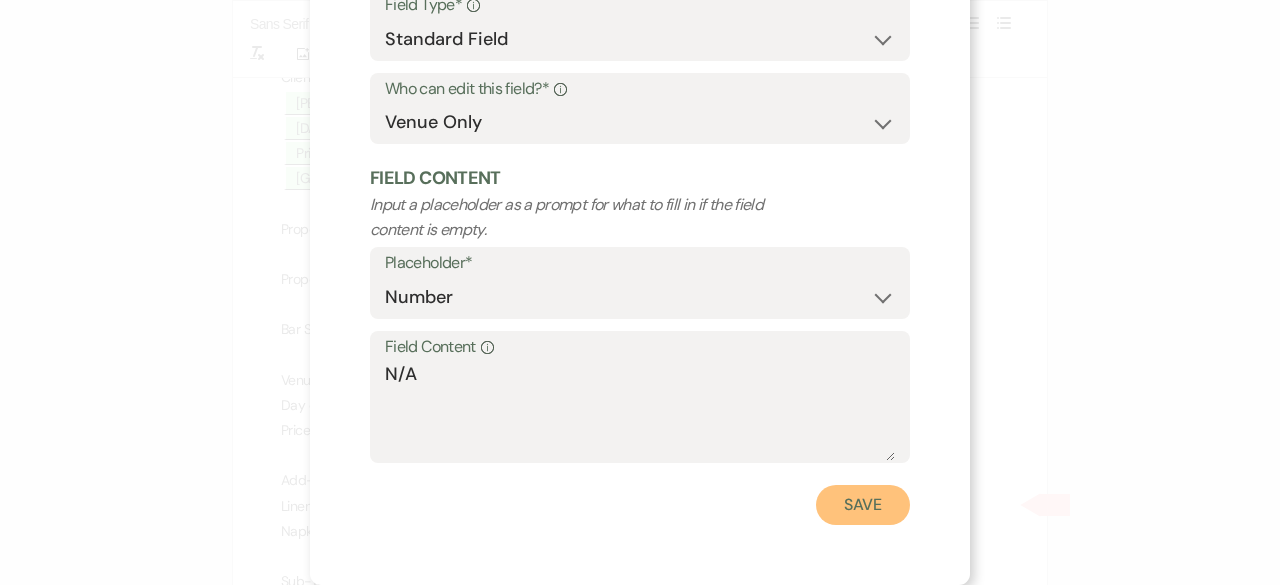 click on "Save" at bounding box center (863, 505) 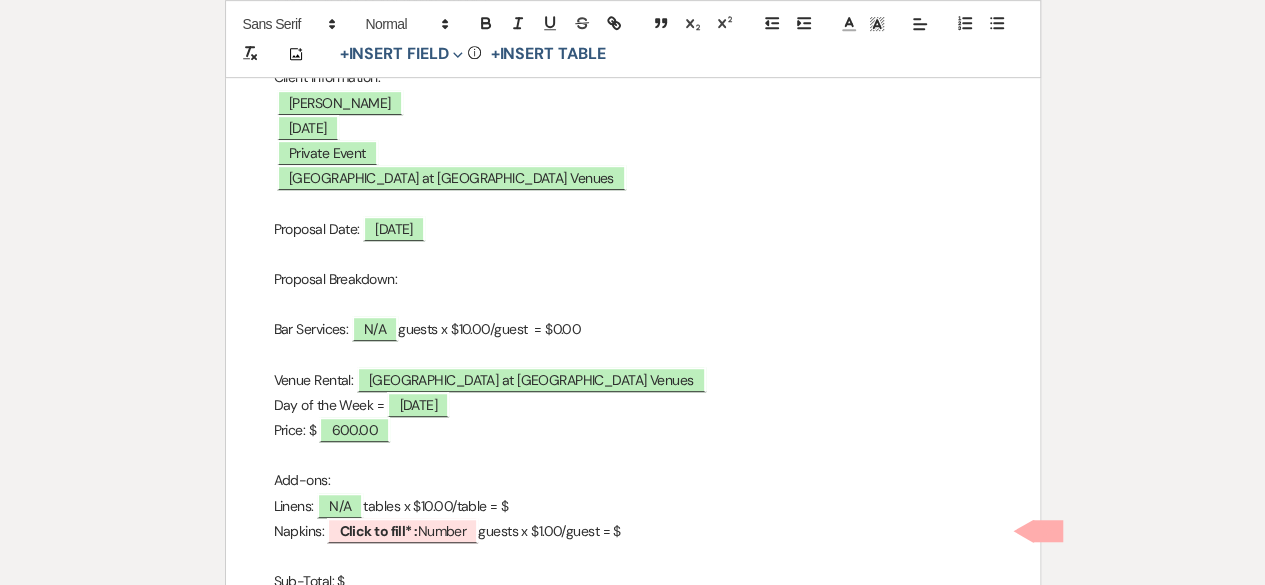 click on "Linens:
N/A
tables x $10.00/table = $" at bounding box center (633, 506) 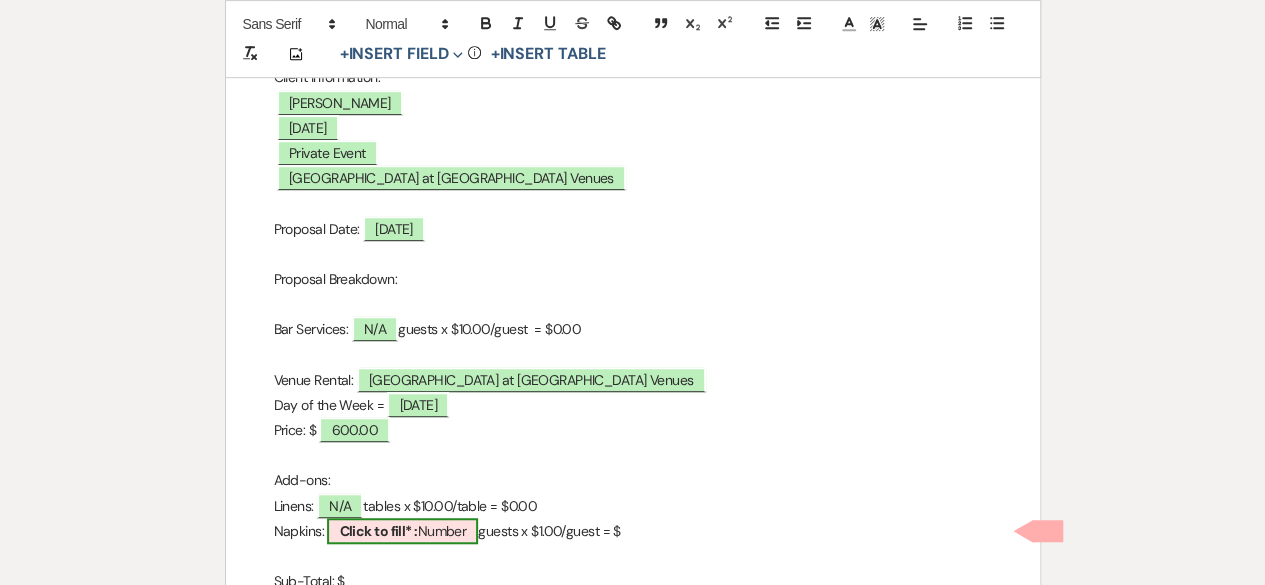 click on "Click to fill* :
Number" at bounding box center [402, 531] 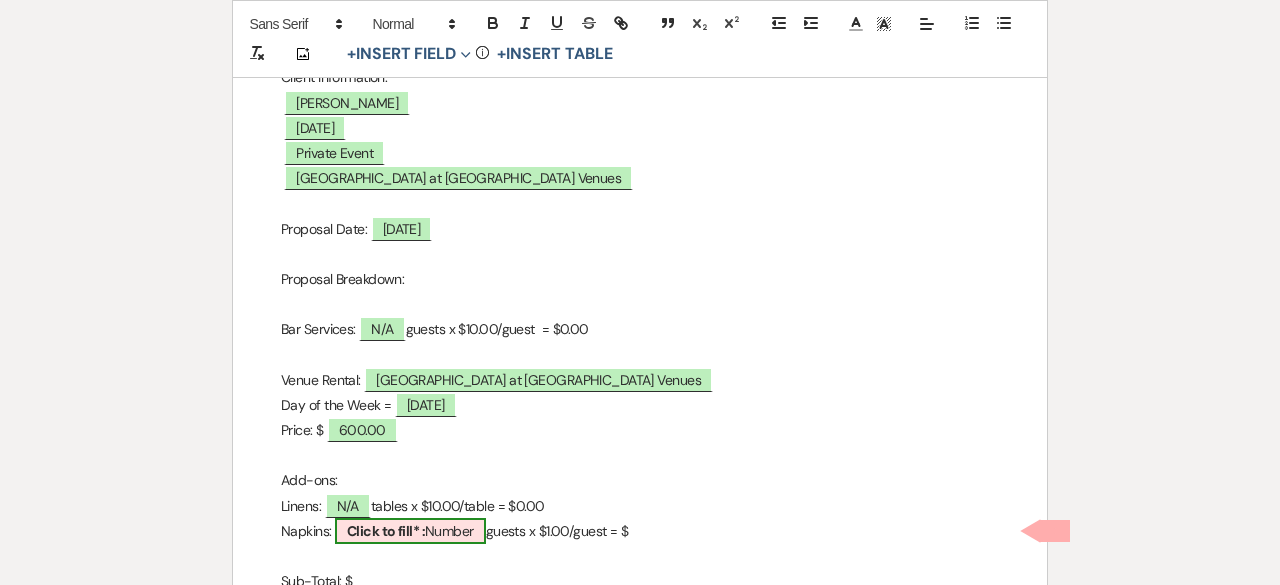 select on "owner" 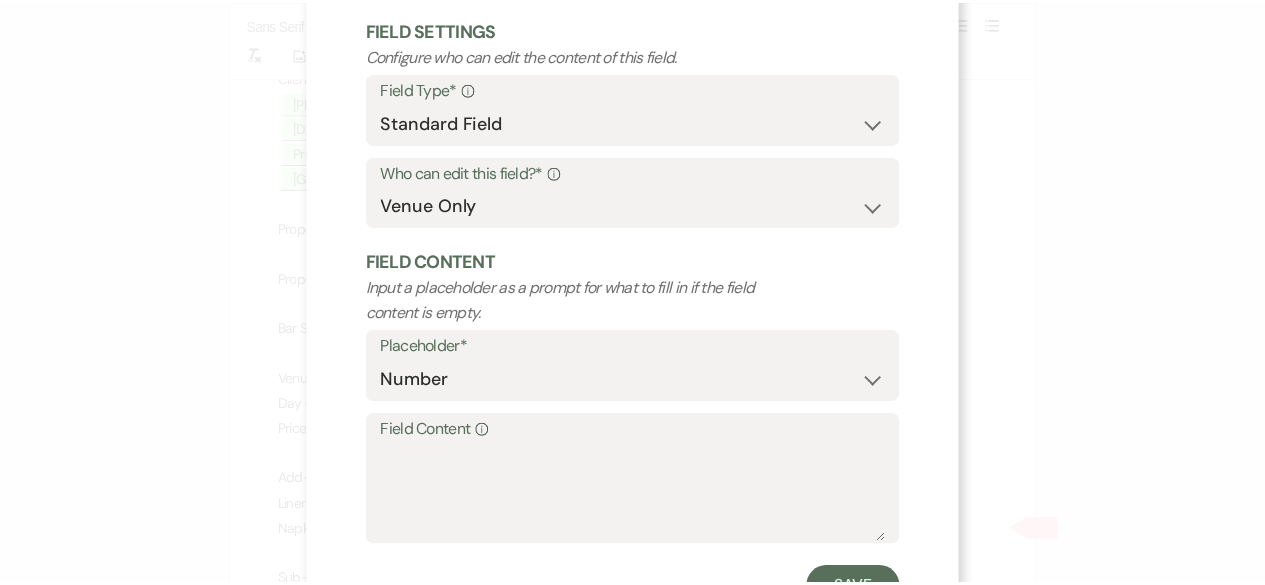 scroll, scrollTop: 190, scrollLeft: 0, axis: vertical 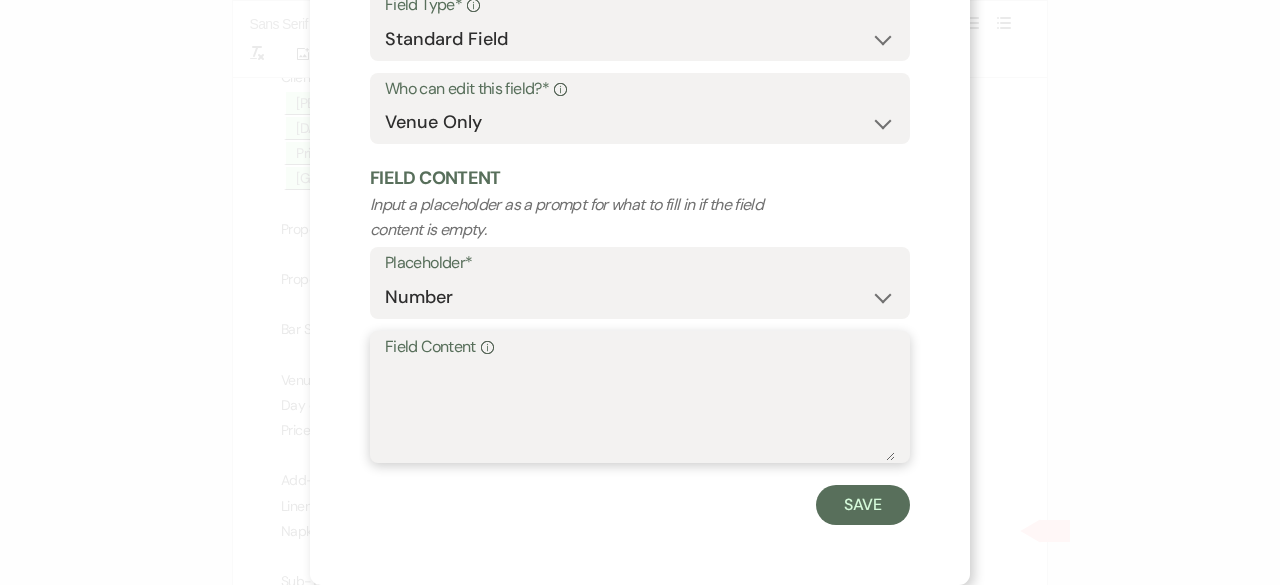 click on "Field Content Info" at bounding box center (640, 411) 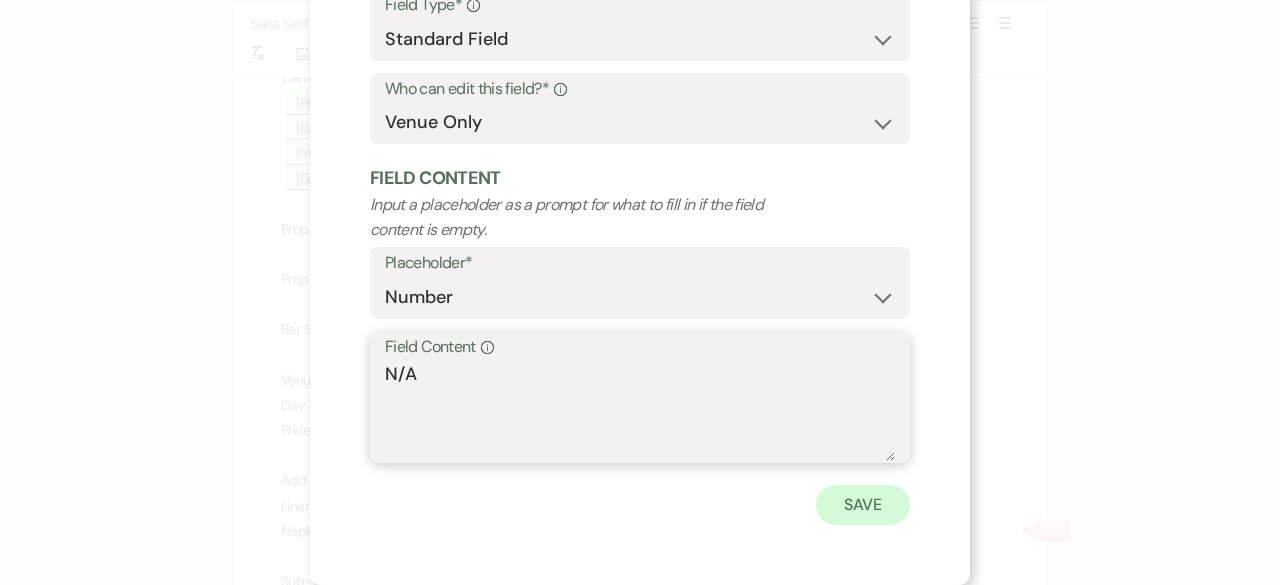 type on "N/A" 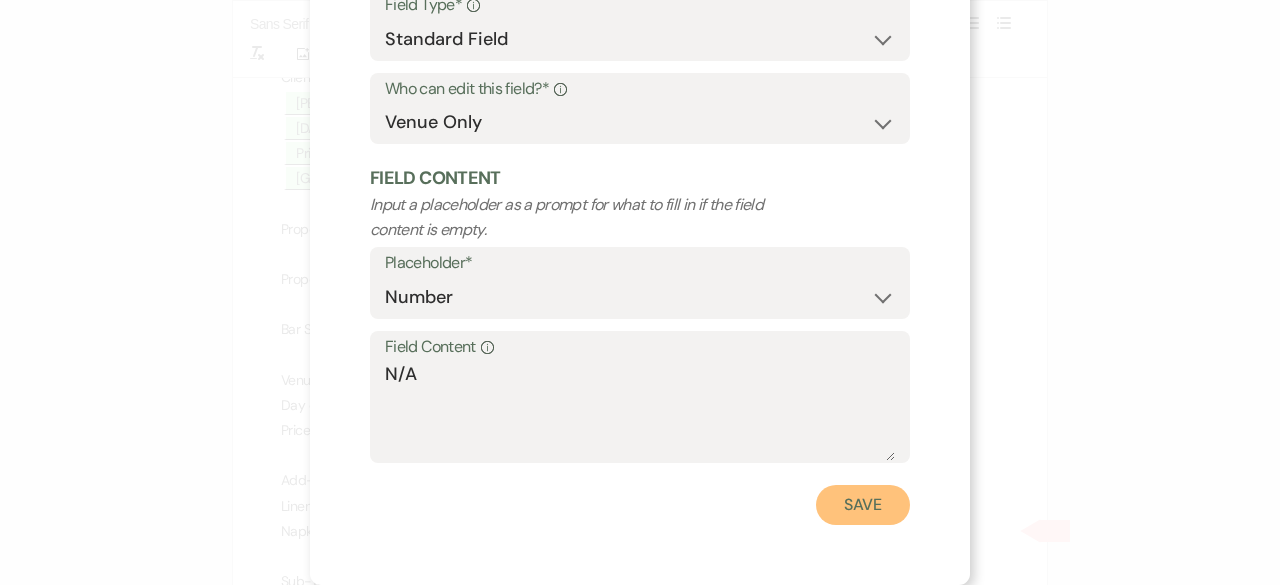 click on "Save" at bounding box center [863, 505] 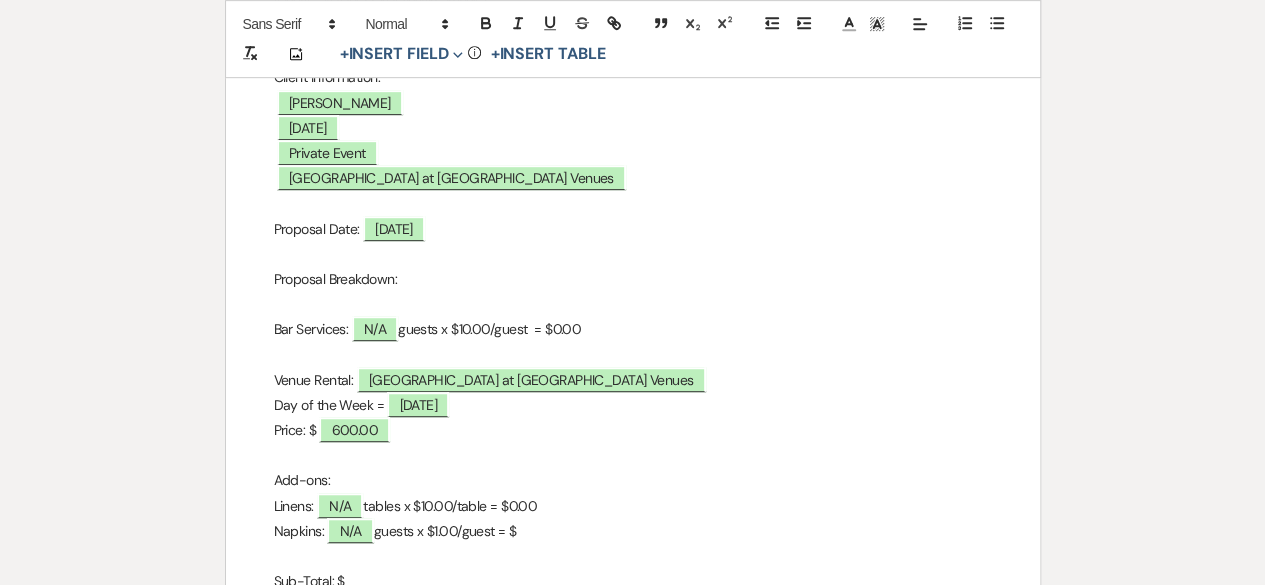 click on "Napkins:
N/A
guests x $1.00/guest = $" at bounding box center (633, 531) 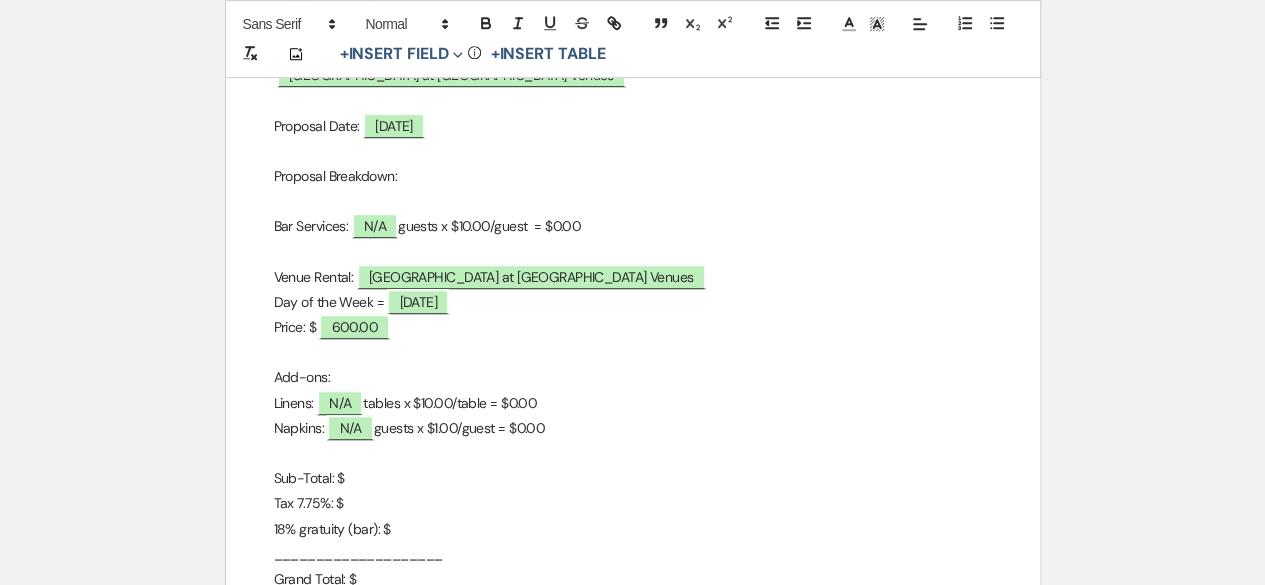 scroll, scrollTop: 700, scrollLeft: 0, axis: vertical 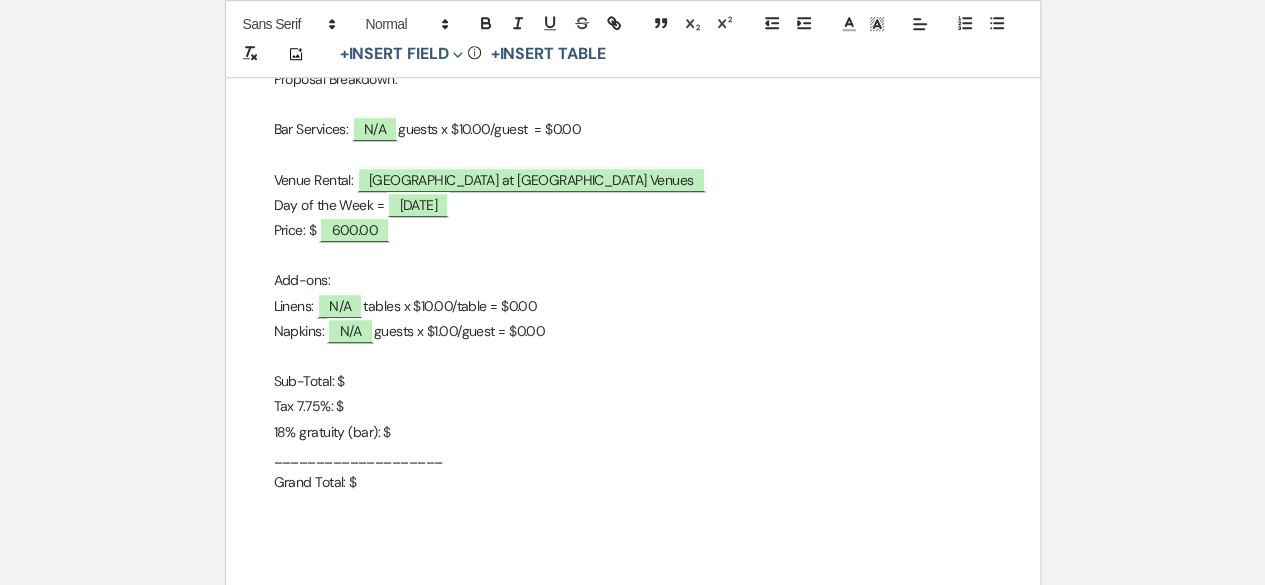click on "Sub-Total: $" at bounding box center (633, 381) 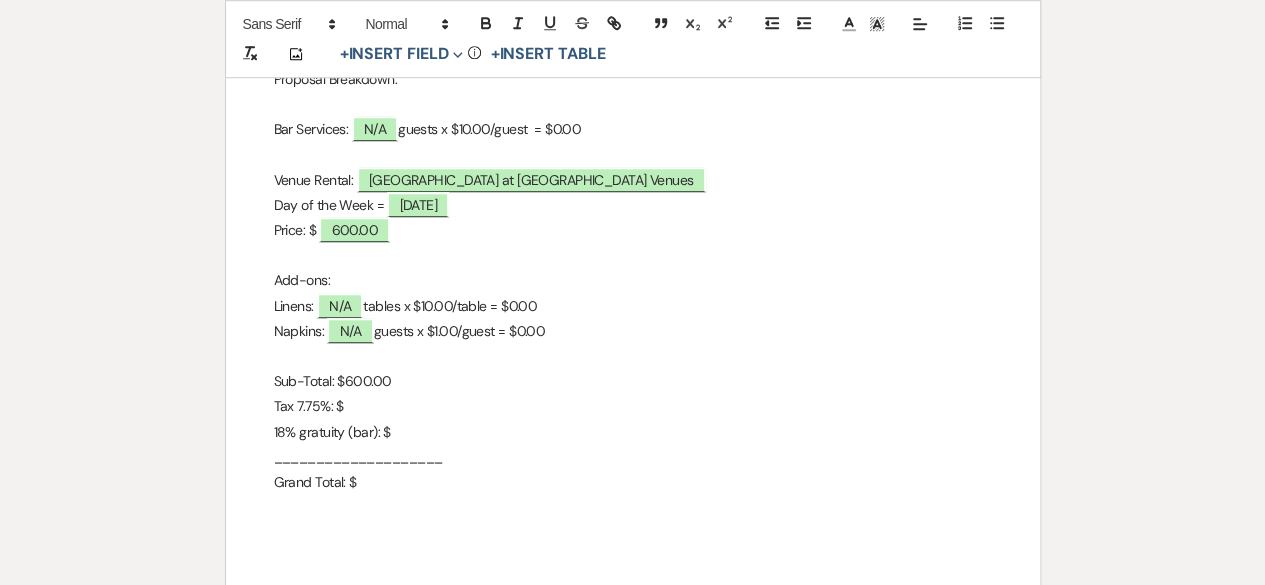click on "Tax 7.75%: $" at bounding box center [633, 406] 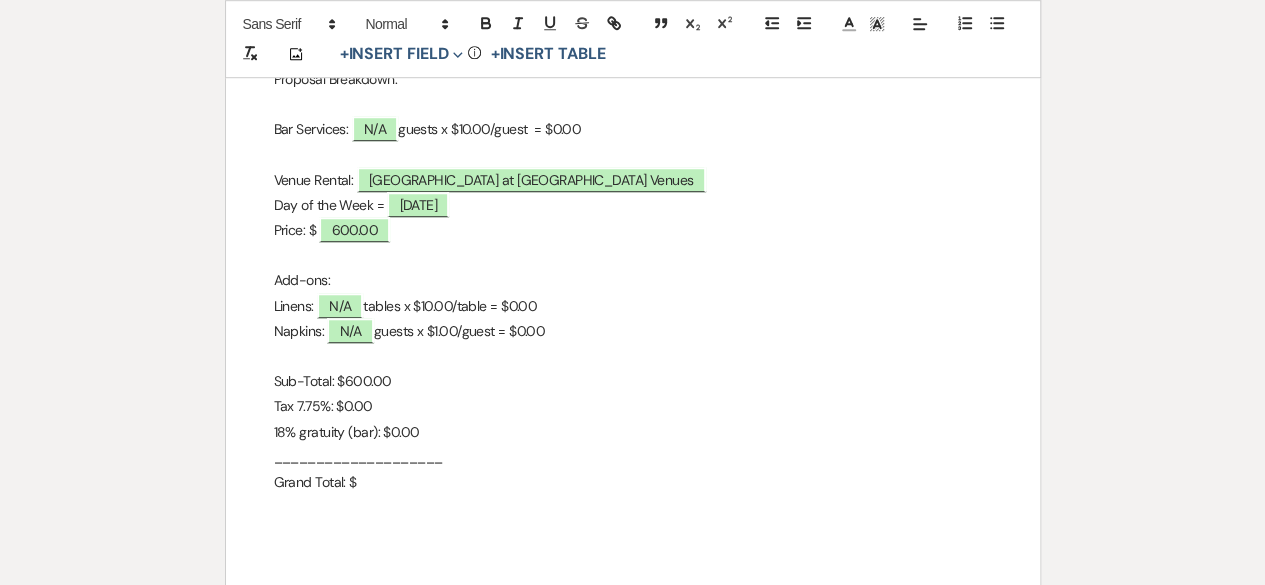 click on "Grand Total: $" at bounding box center (633, 482) 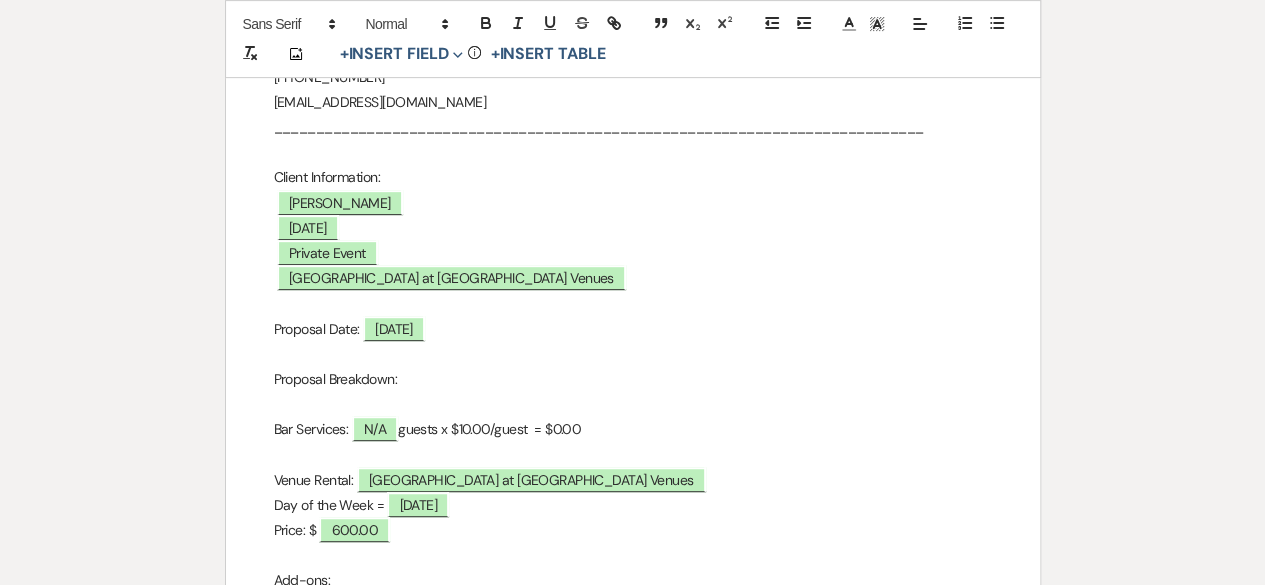 scroll, scrollTop: 0, scrollLeft: 0, axis: both 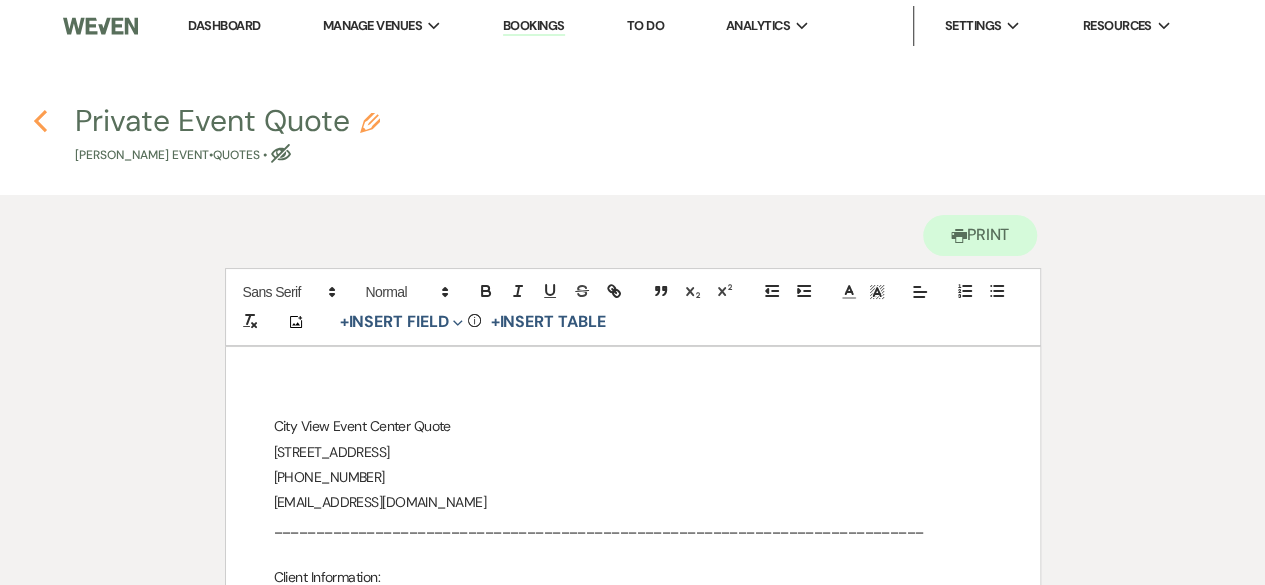 click on "Previous" 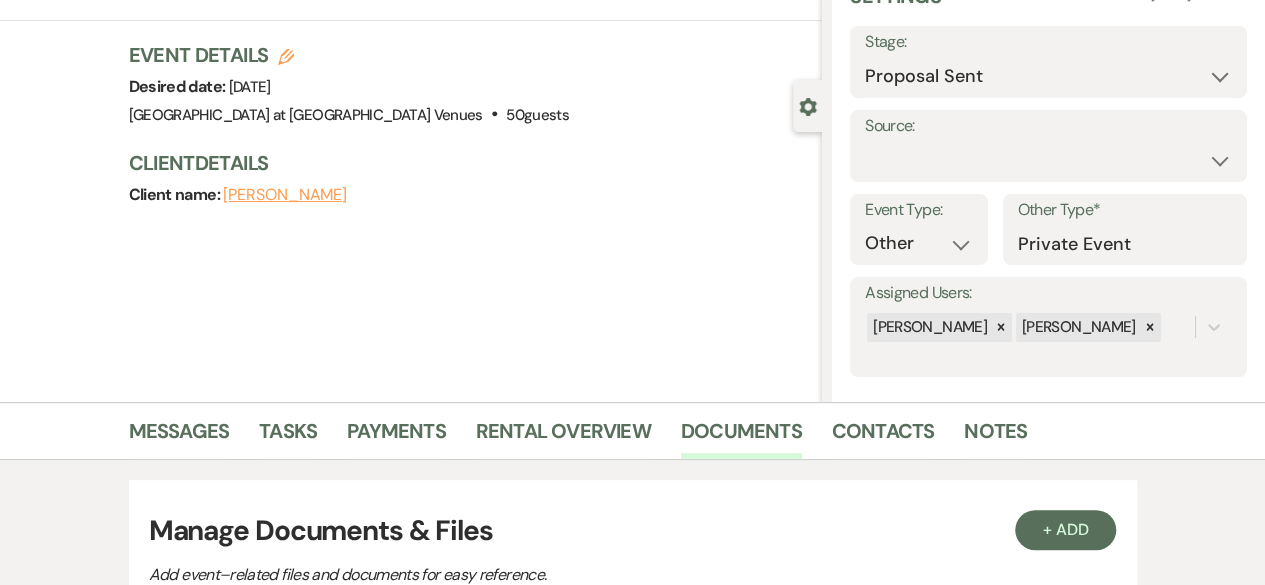 scroll, scrollTop: 300, scrollLeft: 0, axis: vertical 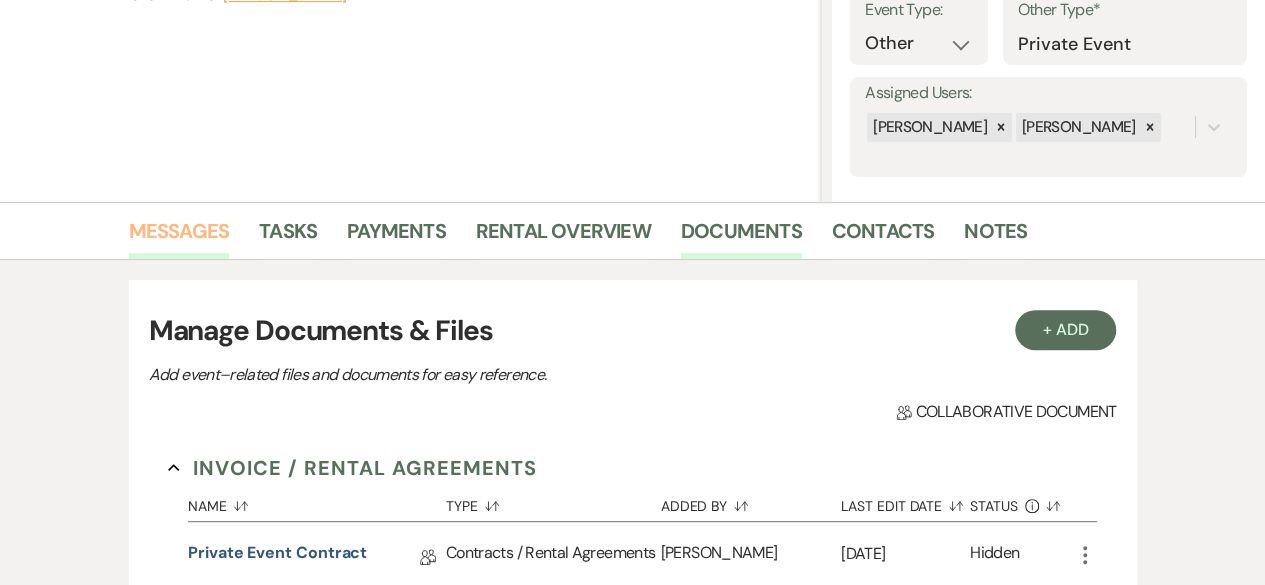 click on "Messages" at bounding box center (179, 237) 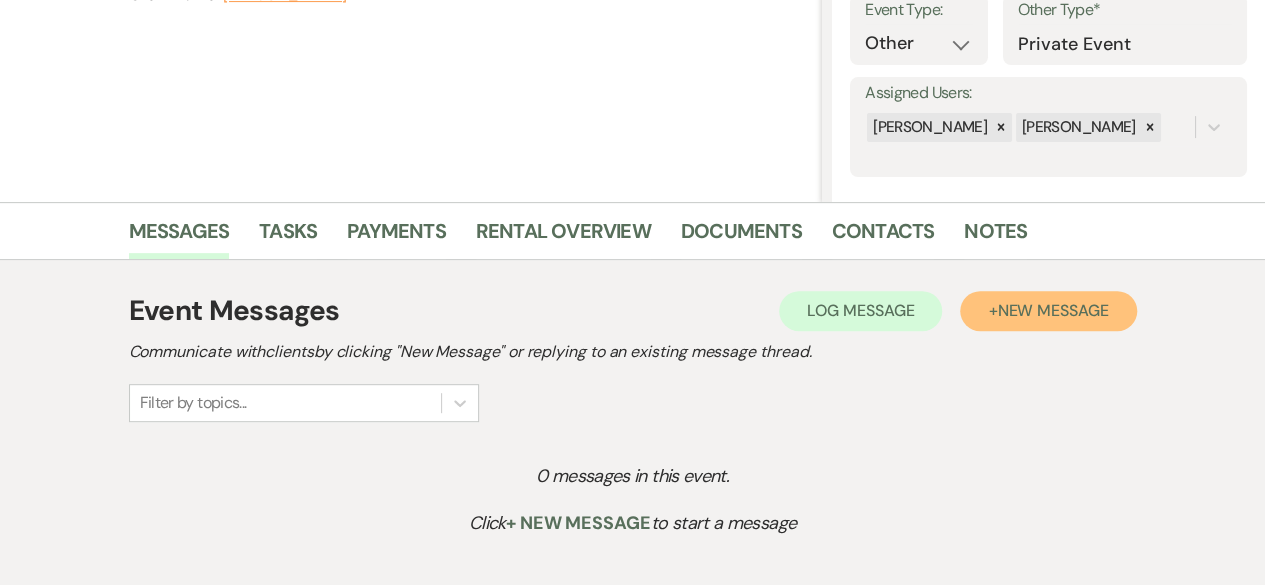 click on "+  New Message" at bounding box center [1048, 311] 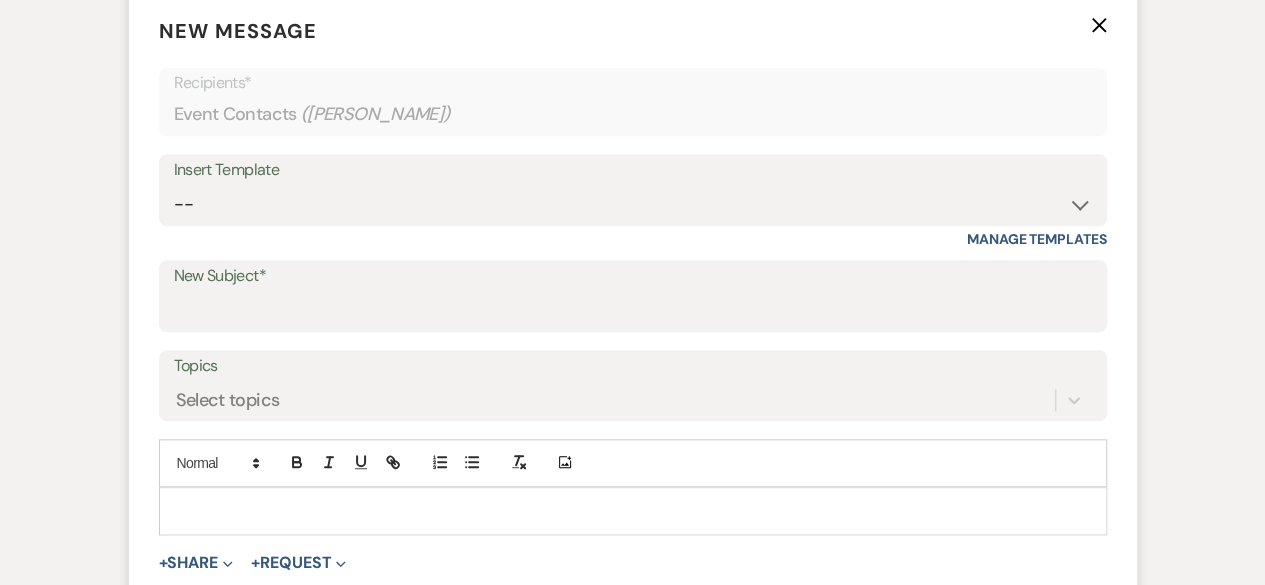 scroll, scrollTop: 900, scrollLeft: 0, axis: vertical 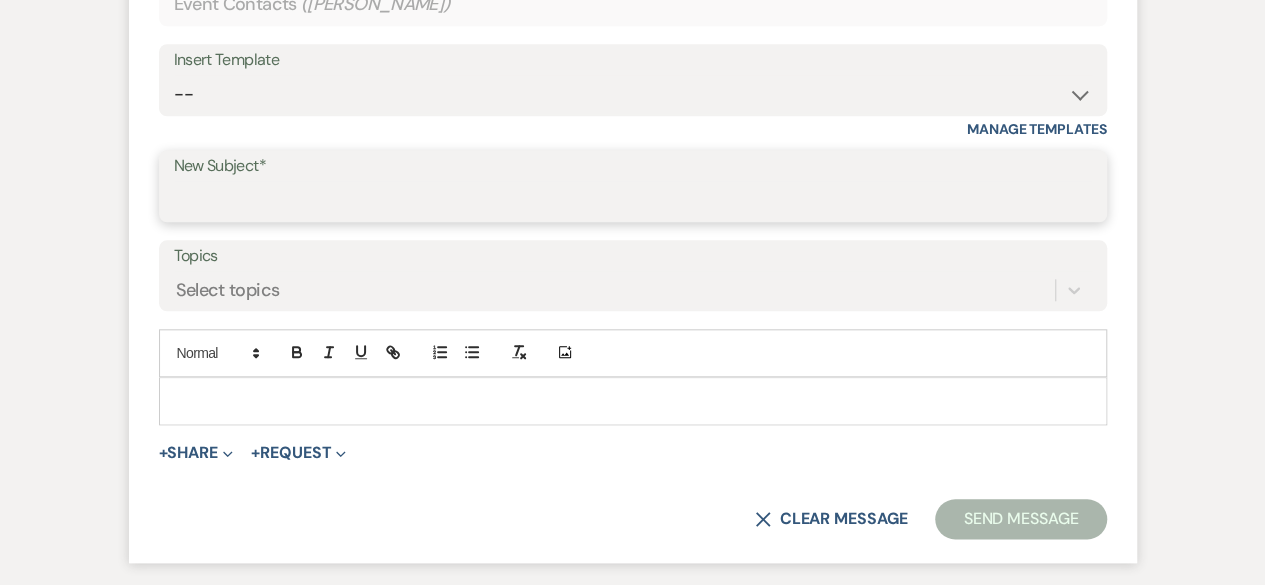 click on "New Subject*" at bounding box center [633, 200] 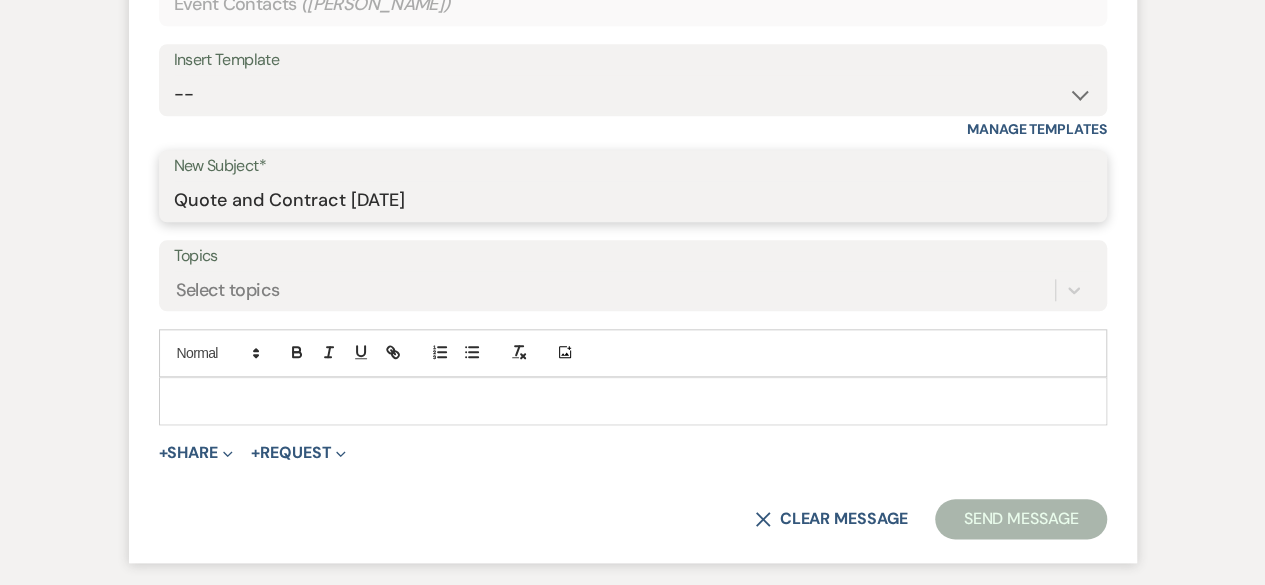 type on "Quote and Contract [DATE]" 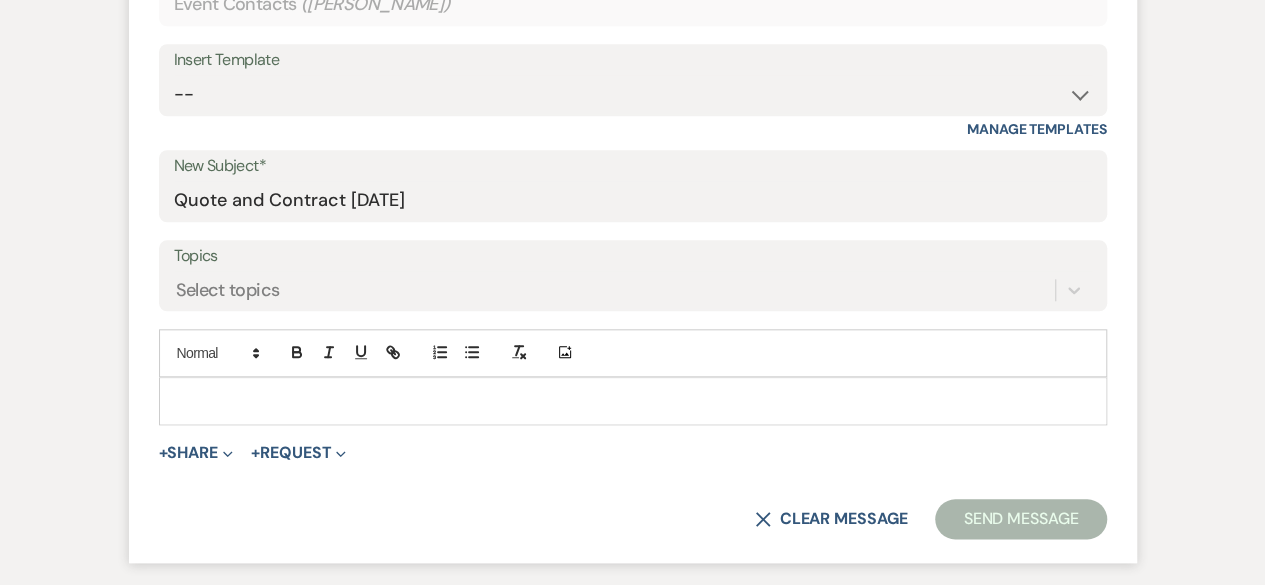click at bounding box center [633, 401] 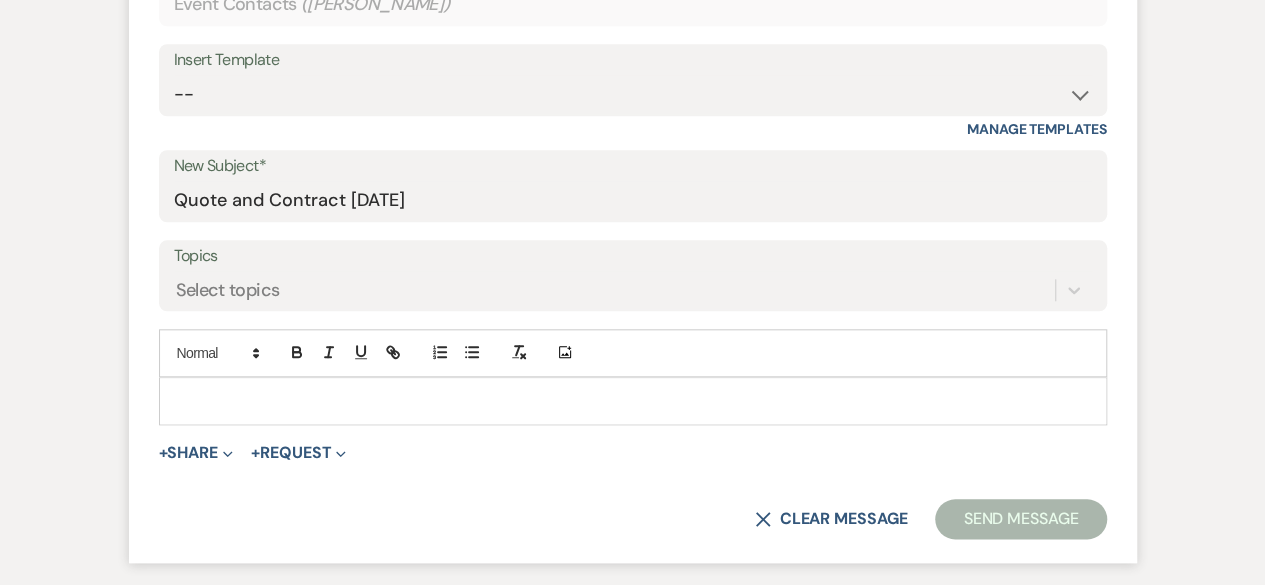 type 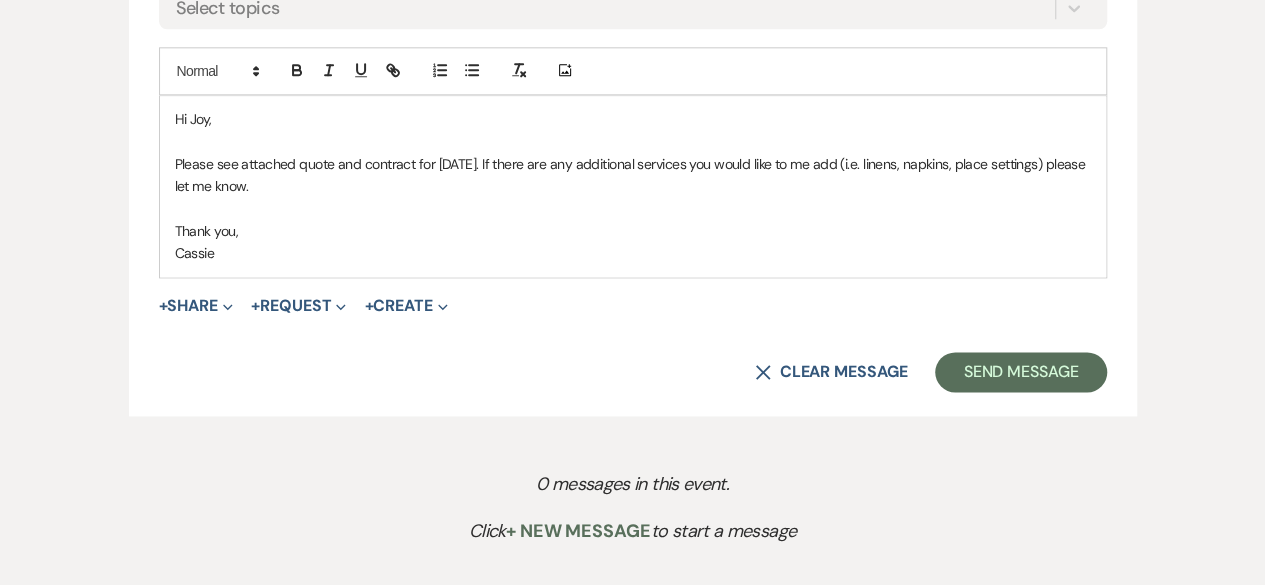 scroll, scrollTop: 1200, scrollLeft: 0, axis: vertical 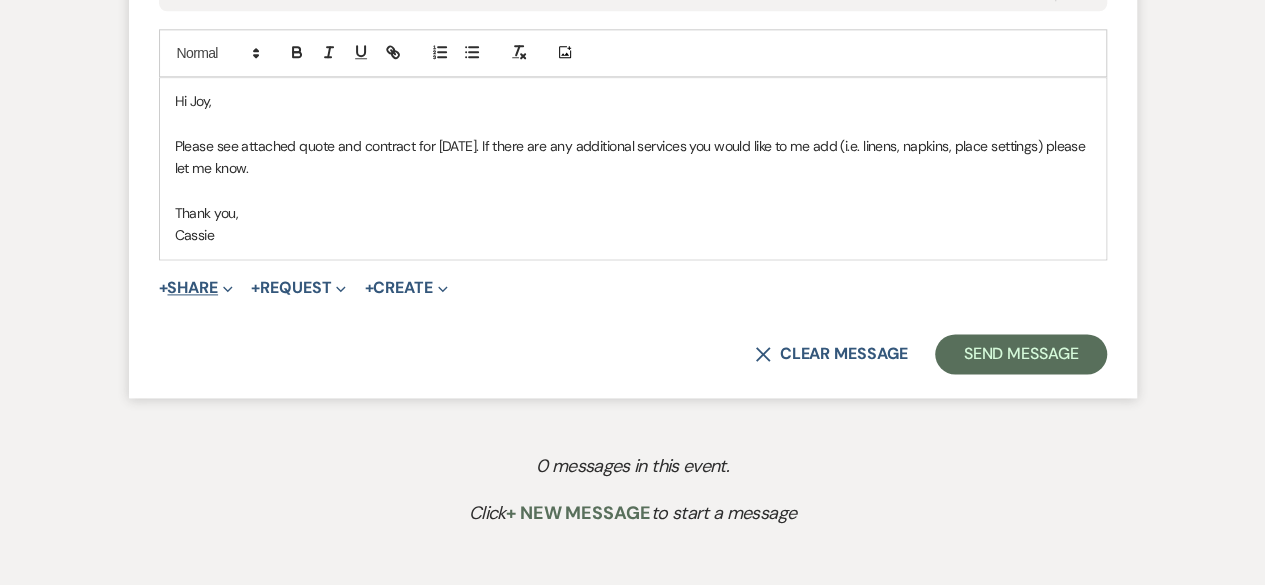 click on "Expand" 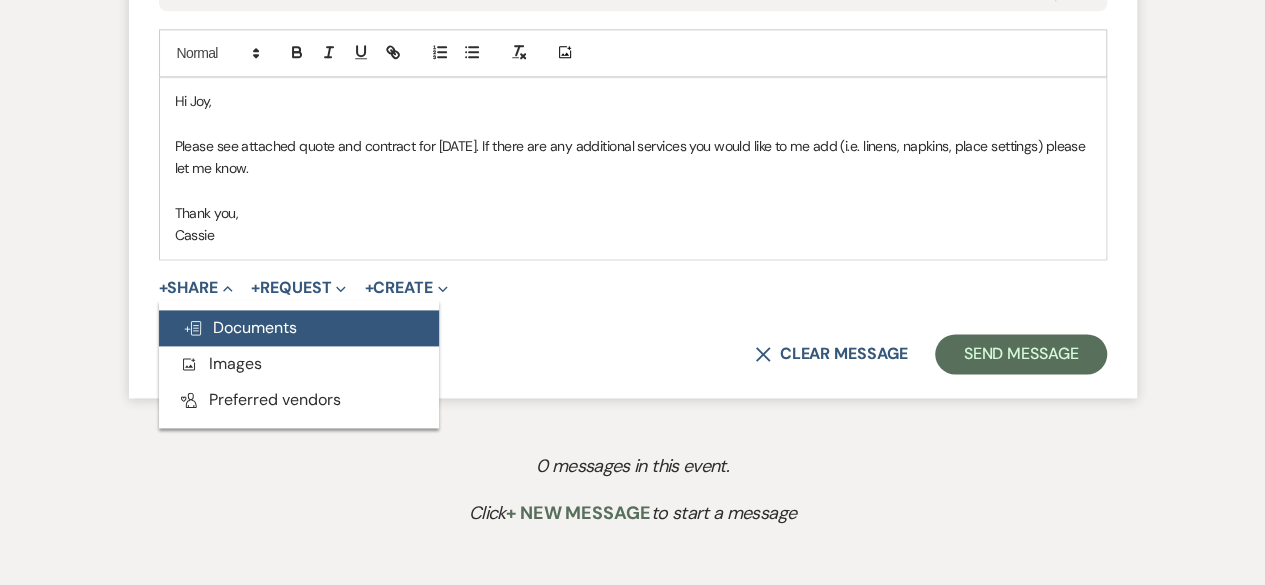 click on "Doc Upload Documents" at bounding box center [240, 327] 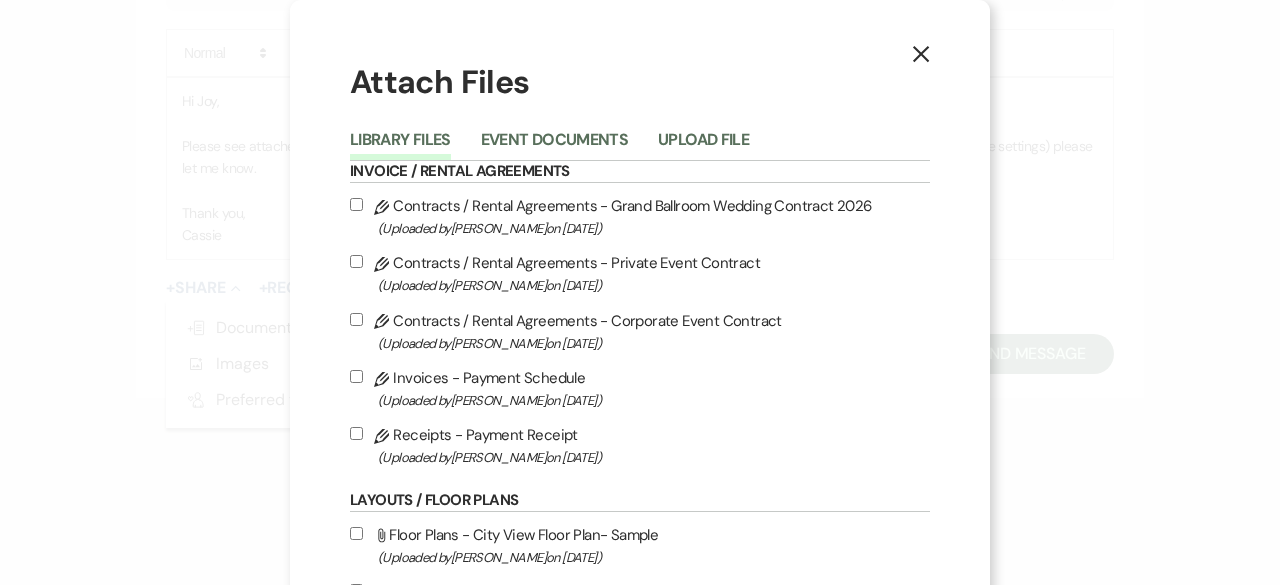 click on "Event Documents" at bounding box center (554, 146) 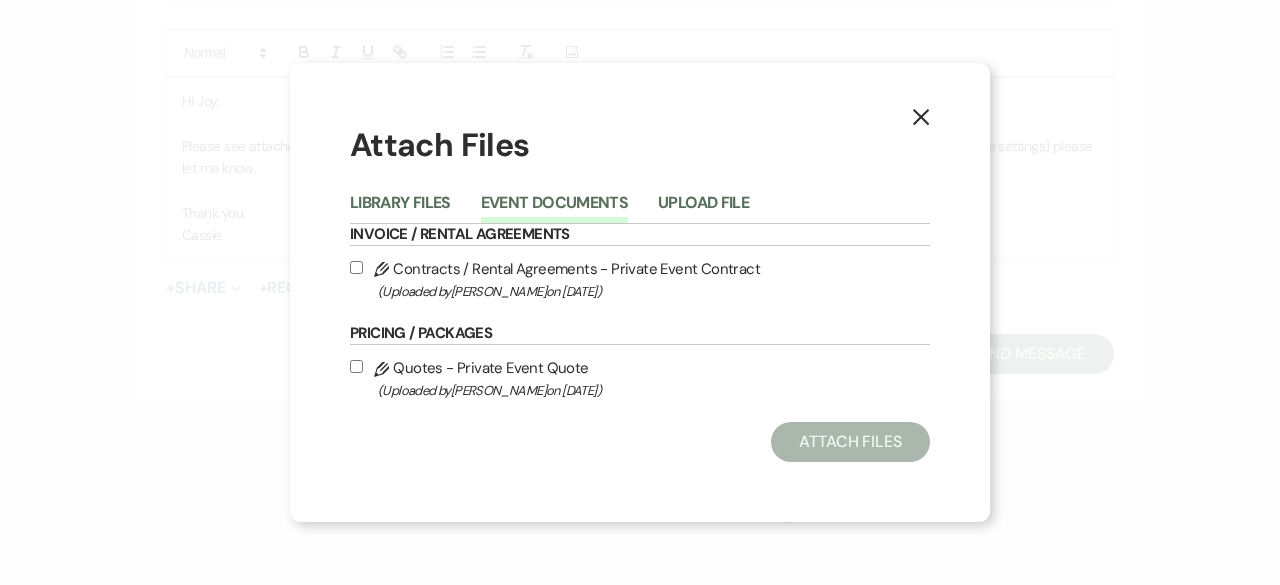 click on "Pencil Contracts / Rental Agreements - Private Event Contract (Uploaded by  [PERSON_NAME]  on   [DATE] )" at bounding box center [356, 267] 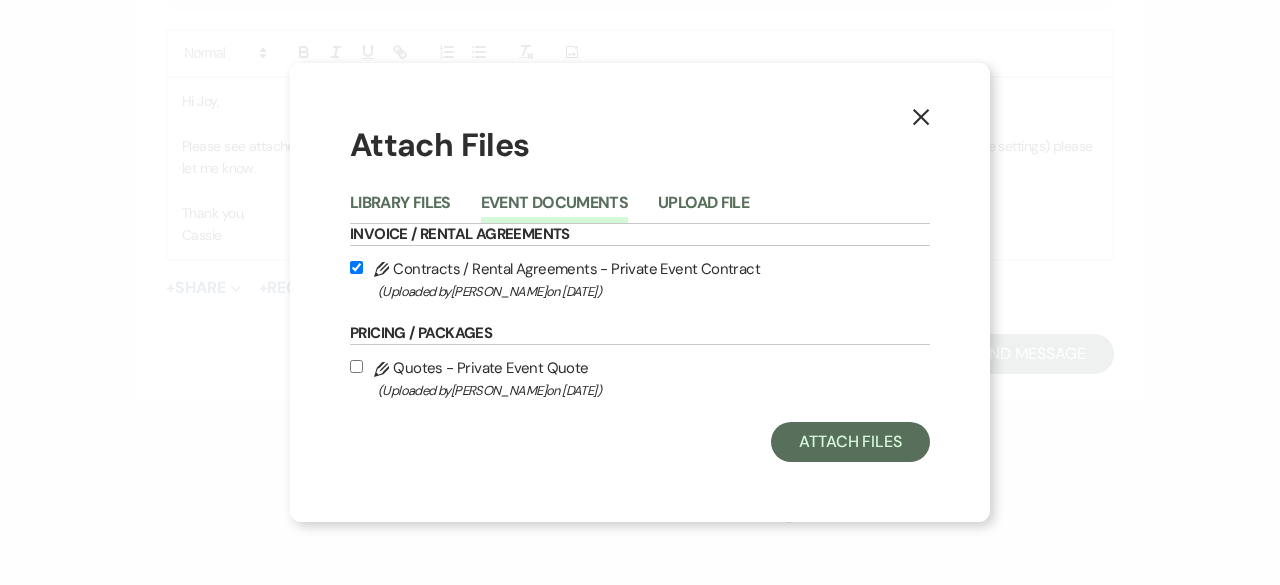 click on "Pencil Quotes - Private Event Quote (Uploaded by  [PERSON_NAME]  on   [DATE] )" at bounding box center [356, 366] 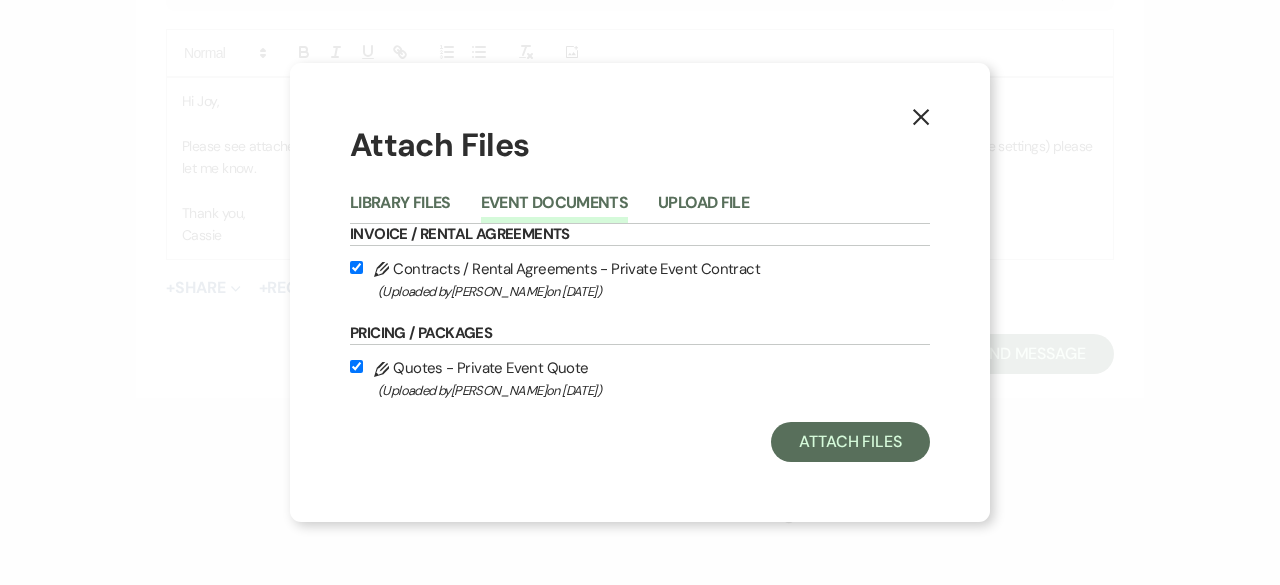 checkbox on "true" 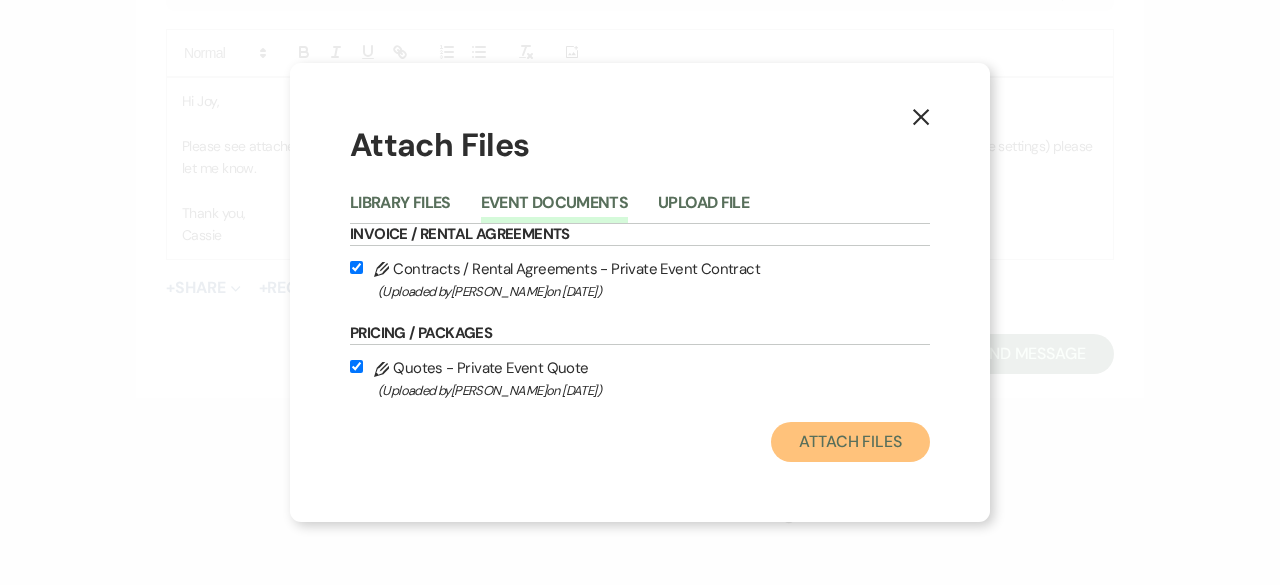 click on "Attach Files" at bounding box center [850, 442] 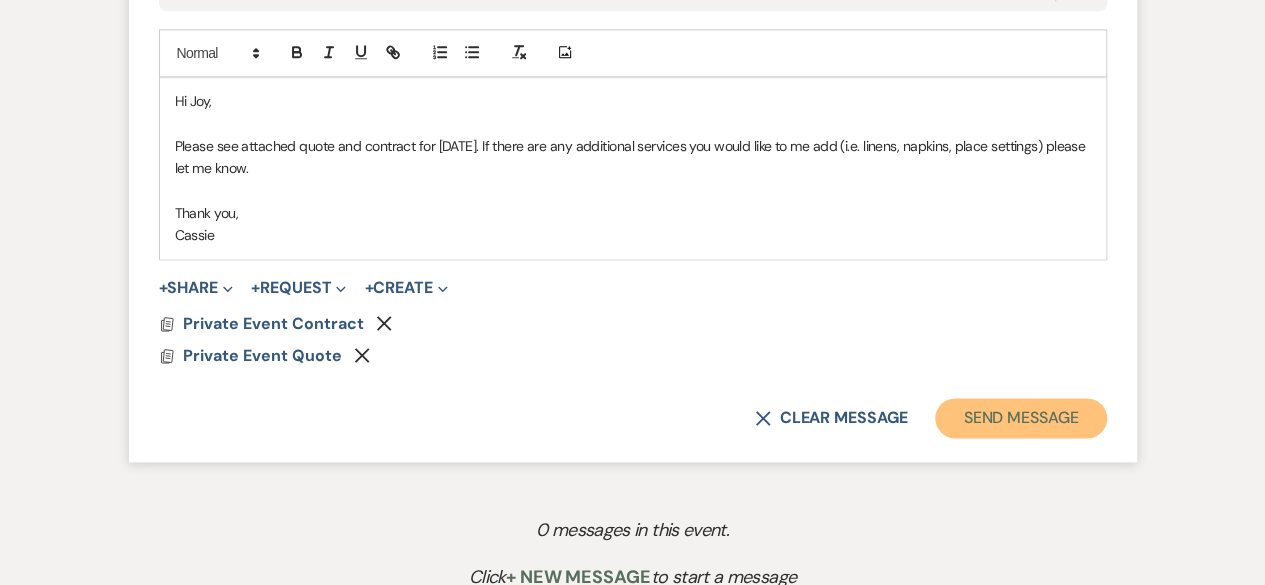 click on "Send Message" at bounding box center [1020, 418] 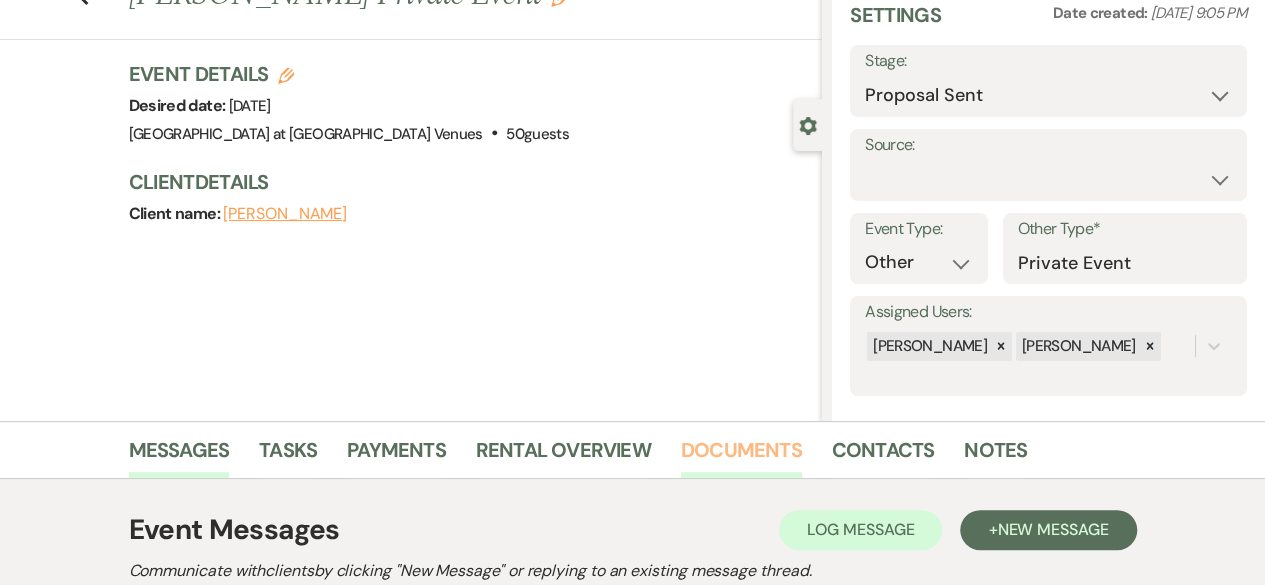 scroll, scrollTop: 0, scrollLeft: 0, axis: both 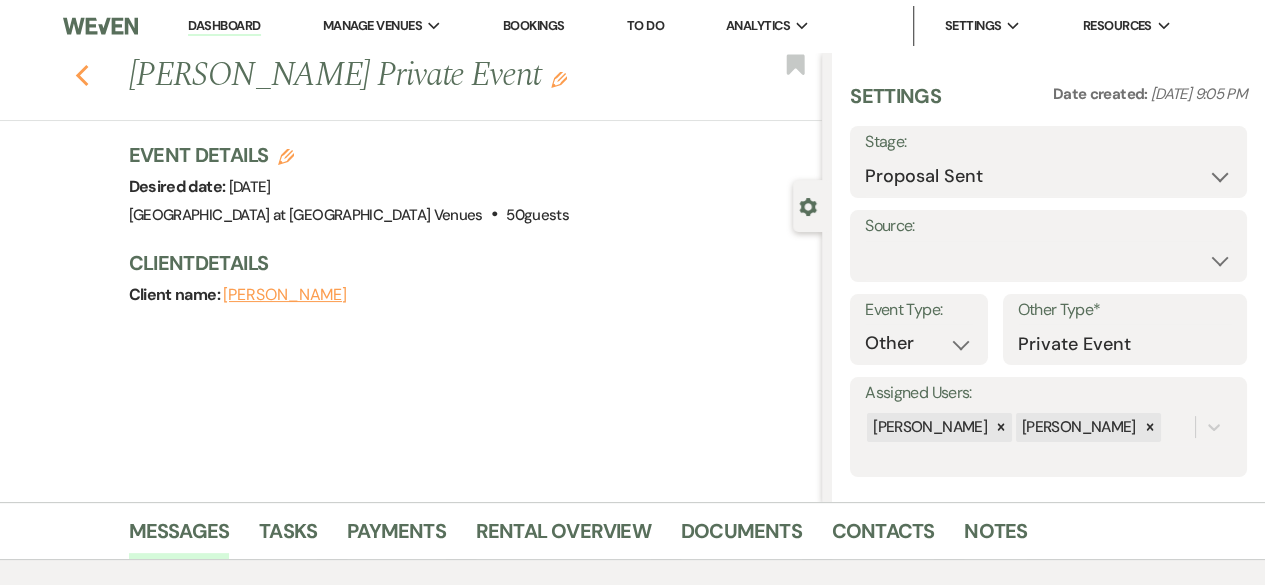 click 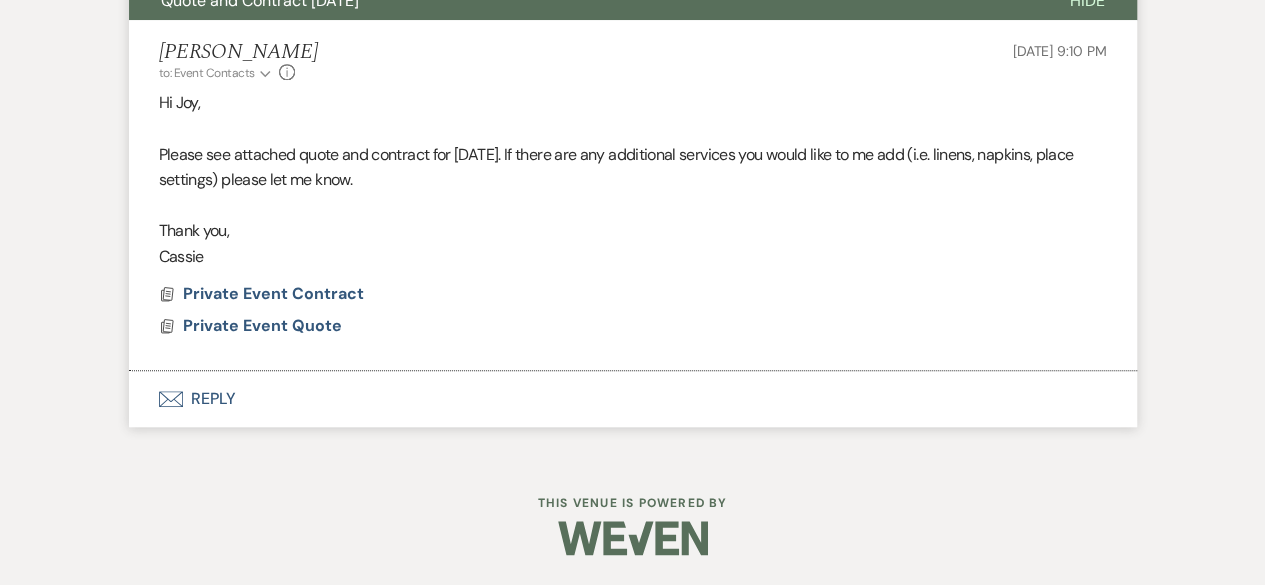 select on "6" 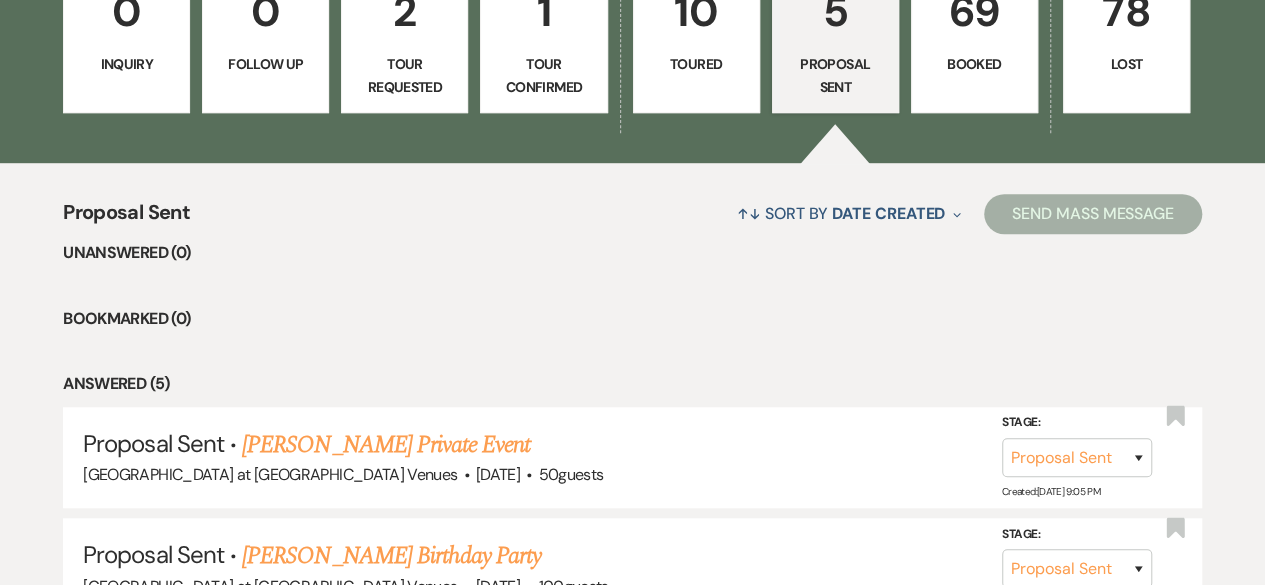 scroll, scrollTop: 385, scrollLeft: 0, axis: vertical 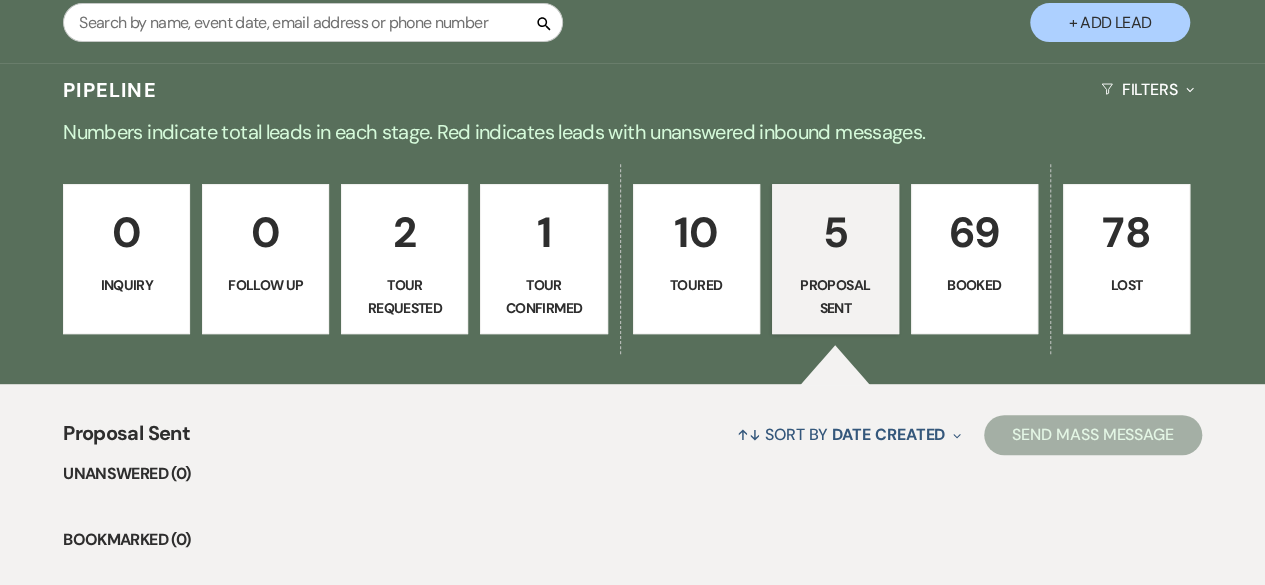 click on "1" at bounding box center (543, 232) 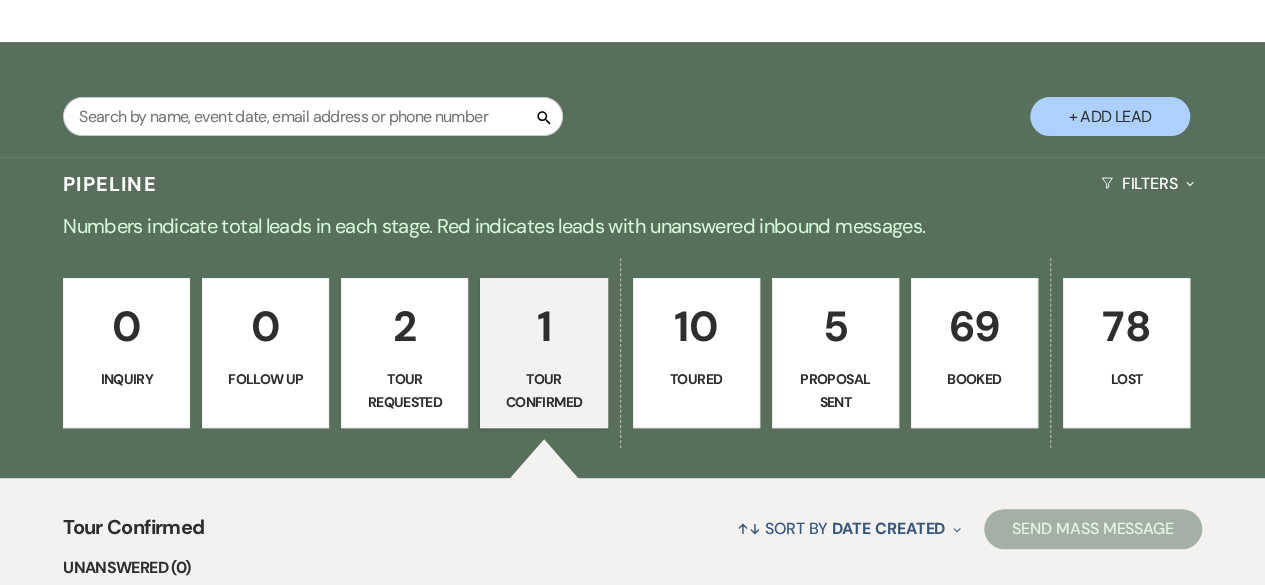 scroll, scrollTop: 290, scrollLeft: 0, axis: vertical 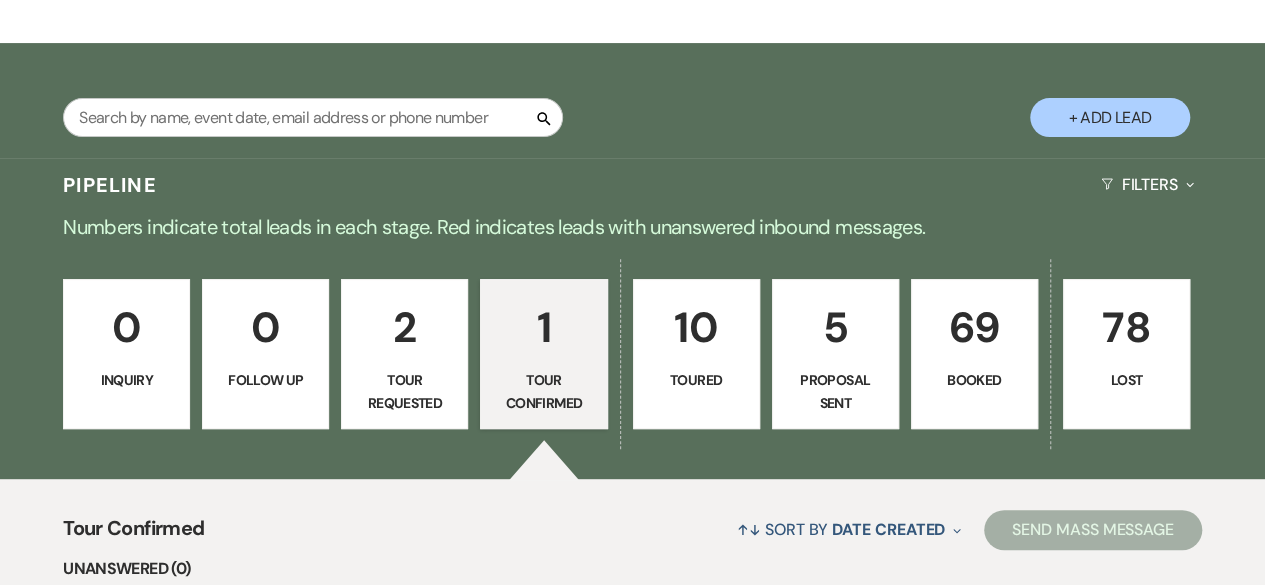 click on "5" at bounding box center [835, 327] 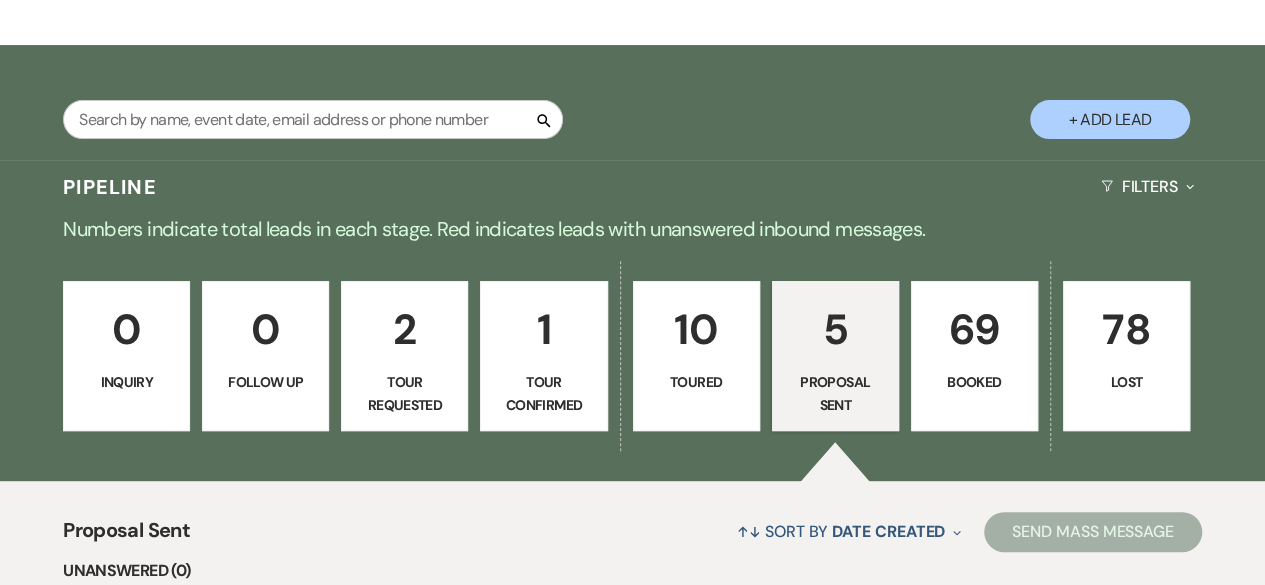 scroll, scrollTop: 190, scrollLeft: 0, axis: vertical 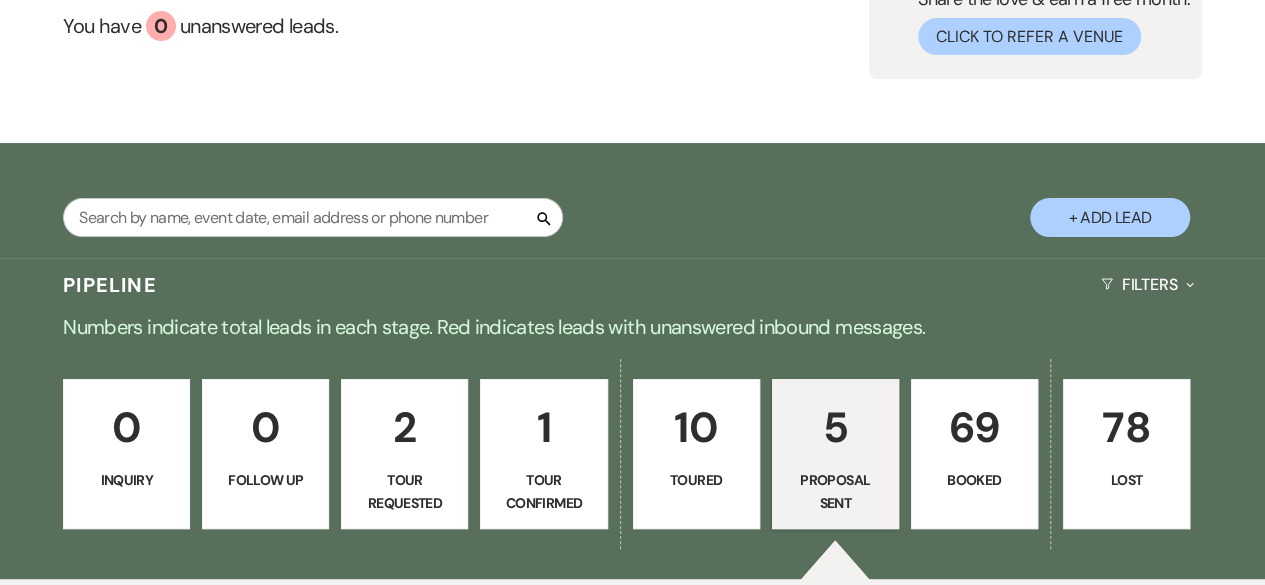 click on "+ Add Lead" at bounding box center (1110, 217) 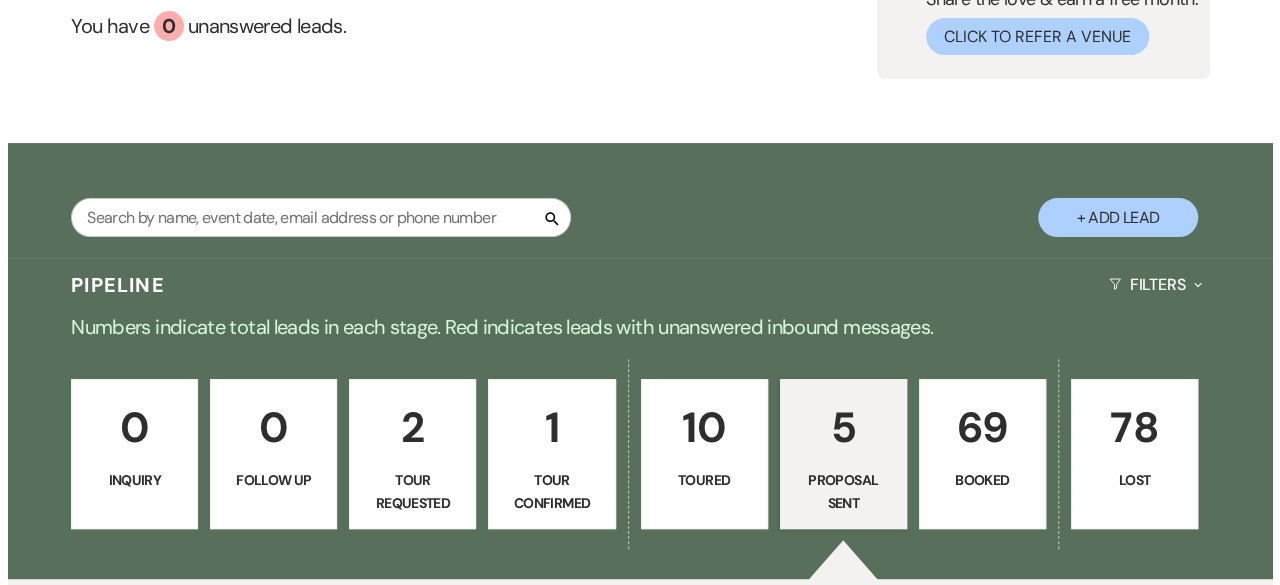scroll, scrollTop: 191, scrollLeft: 0, axis: vertical 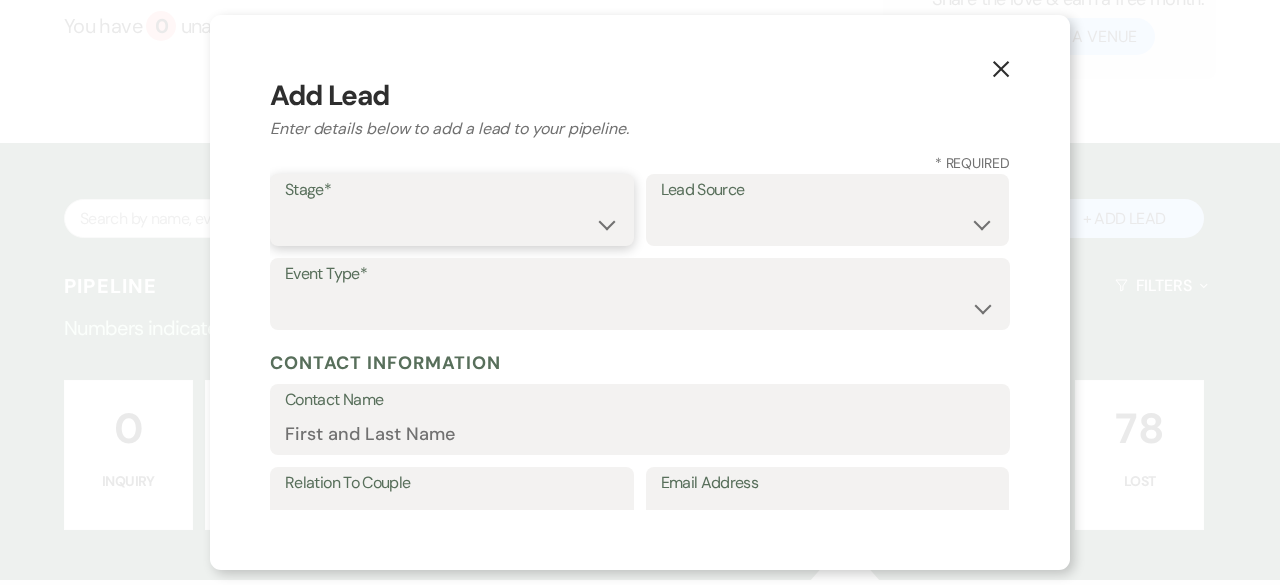 click on "Inquiry Follow Up Tour Requested Tour Confirmed Toured Proposal Sent Booked Lost" at bounding box center (452, 224) 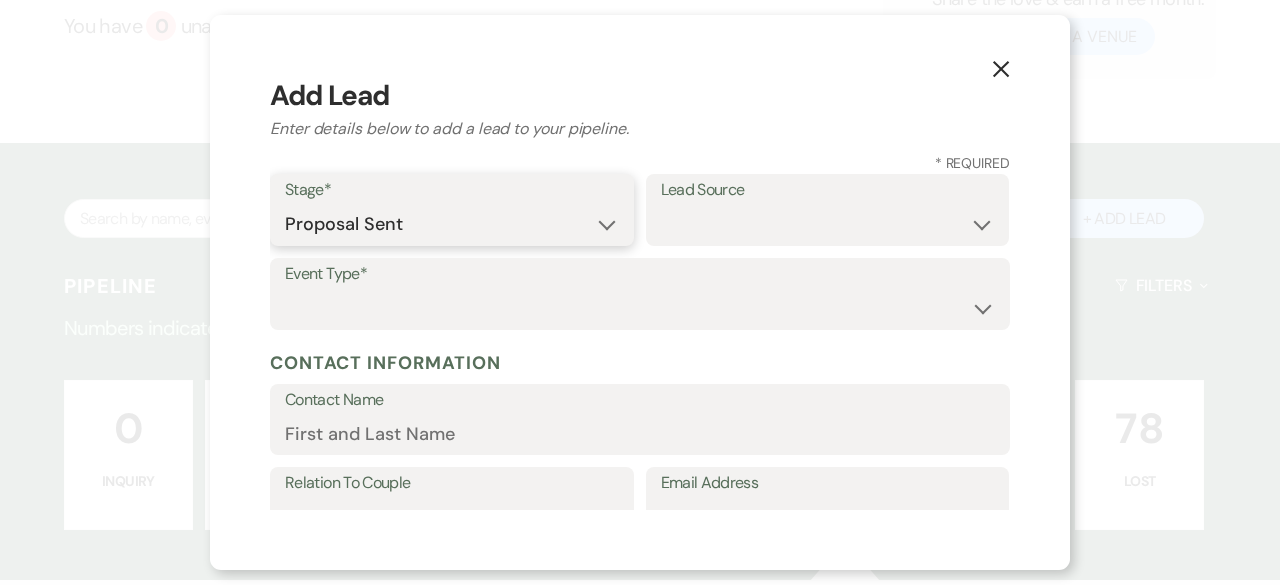 click on "Inquiry Follow Up Tour Requested Tour Confirmed Toured Proposal Sent Booked Lost" at bounding box center [452, 224] 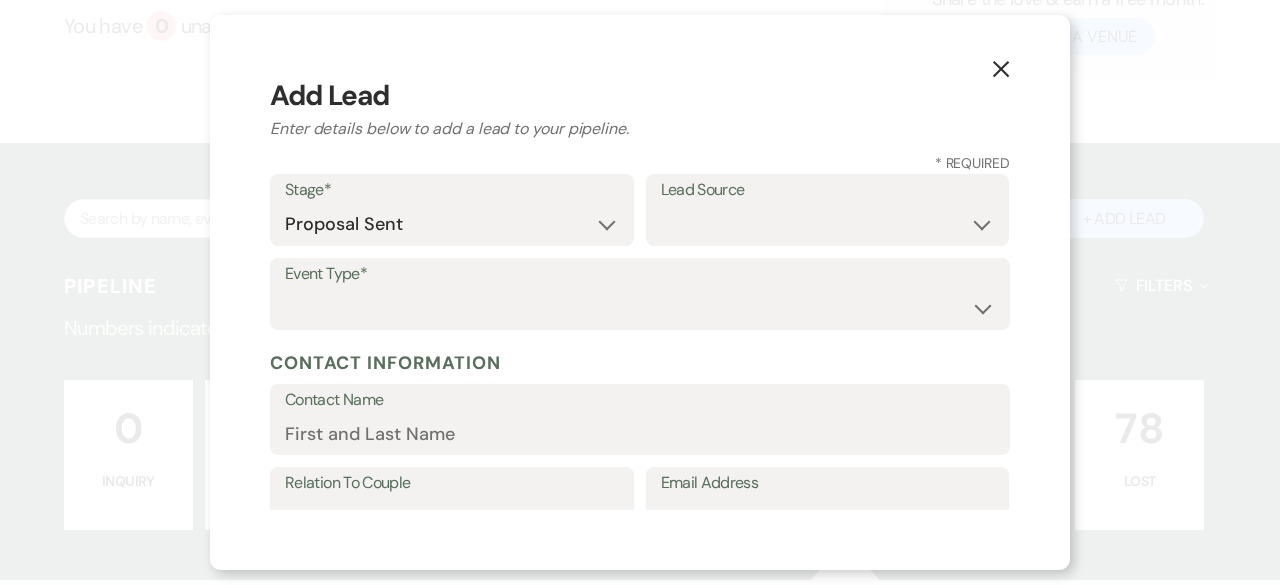 click on "Event Type* Wedding Anniversary Party Baby Shower Bachelorette / Bachelor Party Birthday Party Bridal Shower Brunch Community Event Concert Corporate Event Elopement End of Life Celebration Engagement Party Fundraiser Graduation Party Micro Wedding Prom Quinceañera Rehearsal Dinner Religious Event Retreat Other" at bounding box center (640, 300) 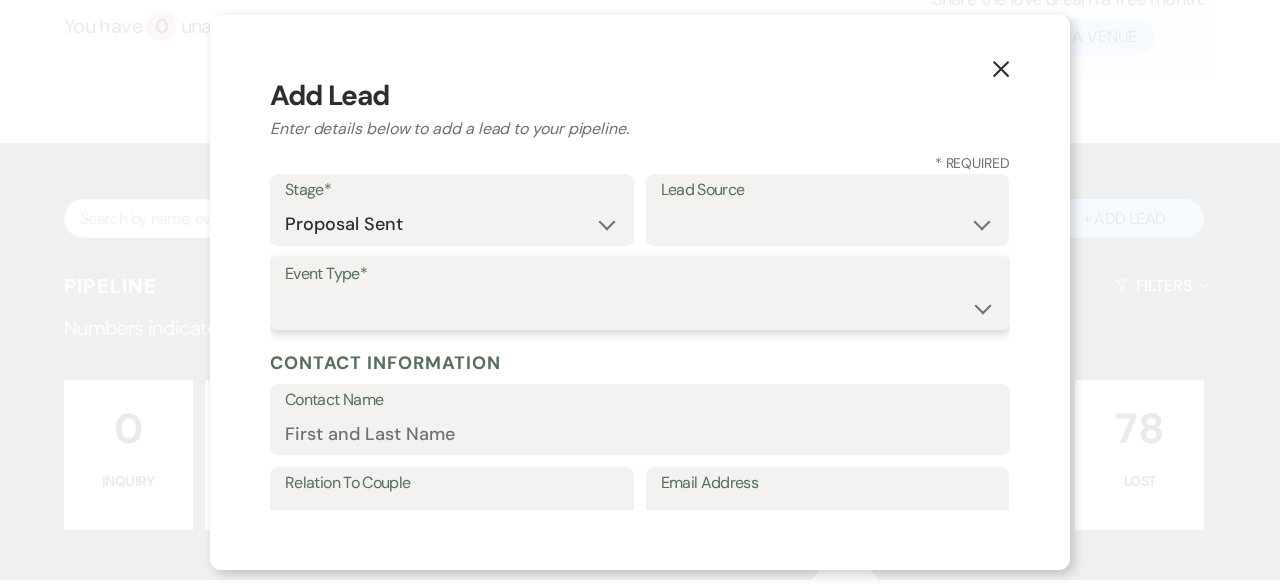 click on "Wedding Anniversary Party Baby Shower Bachelorette / Bachelor Party Birthday Party Bridal Shower Brunch Community Event Concert Corporate Event Elopement End of Life Celebration Engagement Party Fundraiser Graduation Party Micro Wedding Prom Quinceañera Rehearsal Dinner Religious Event Retreat Other" at bounding box center [640, 308] 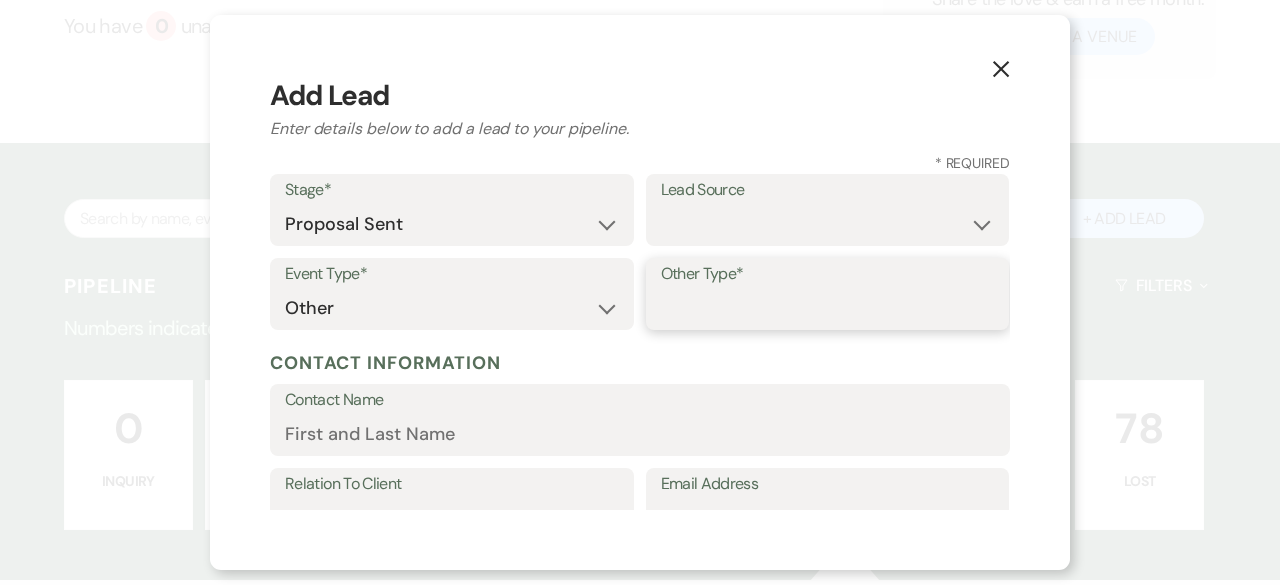 click on "Other Type*" at bounding box center [828, 308] 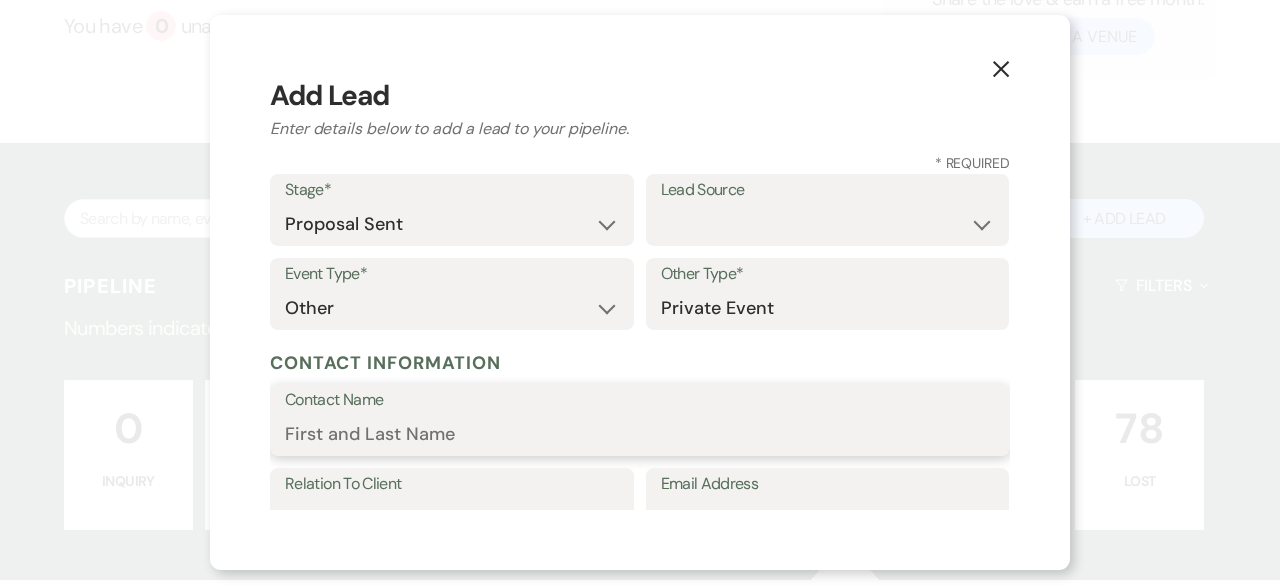 click on "Contact Name" at bounding box center (640, 434) 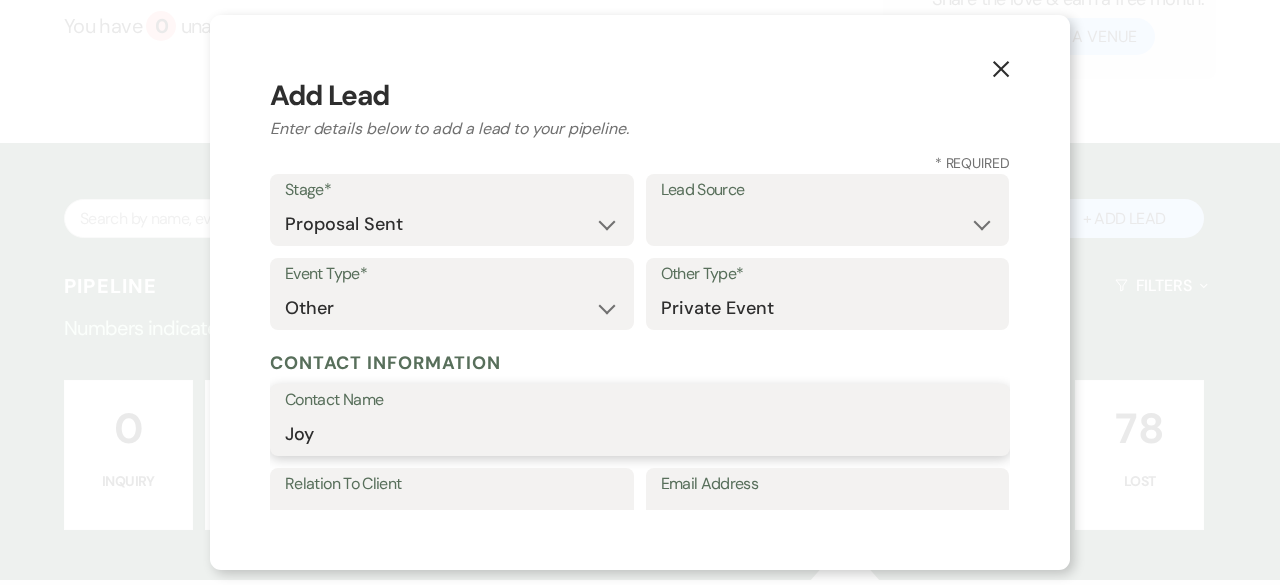 type on "[PERSON_NAME]" 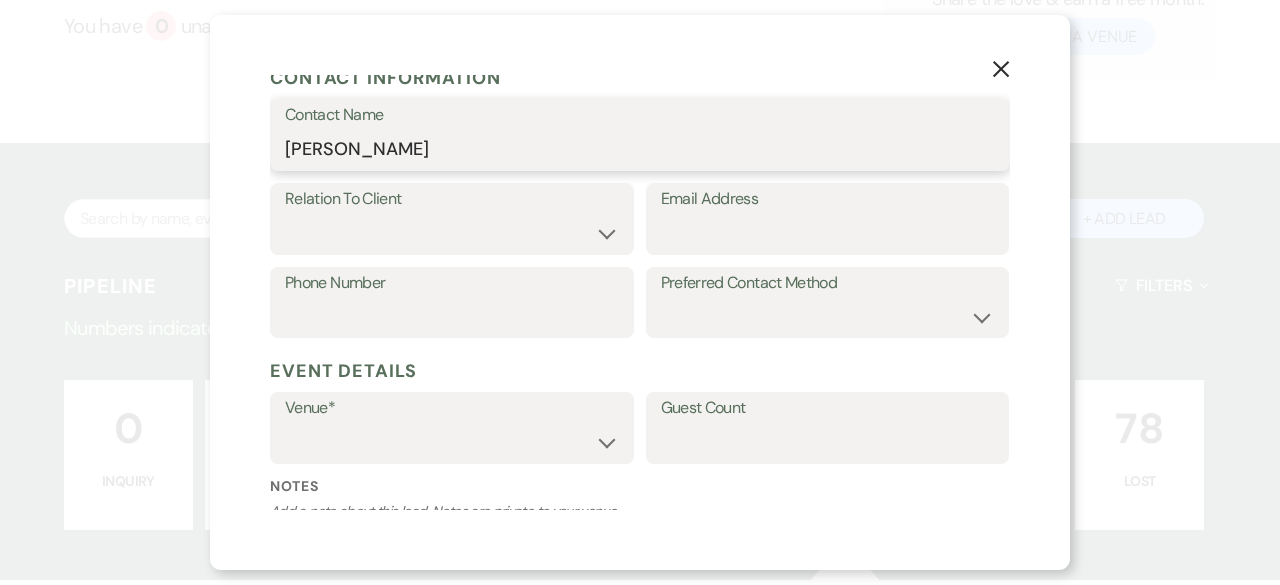 scroll, scrollTop: 300, scrollLeft: 0, axis: vertical 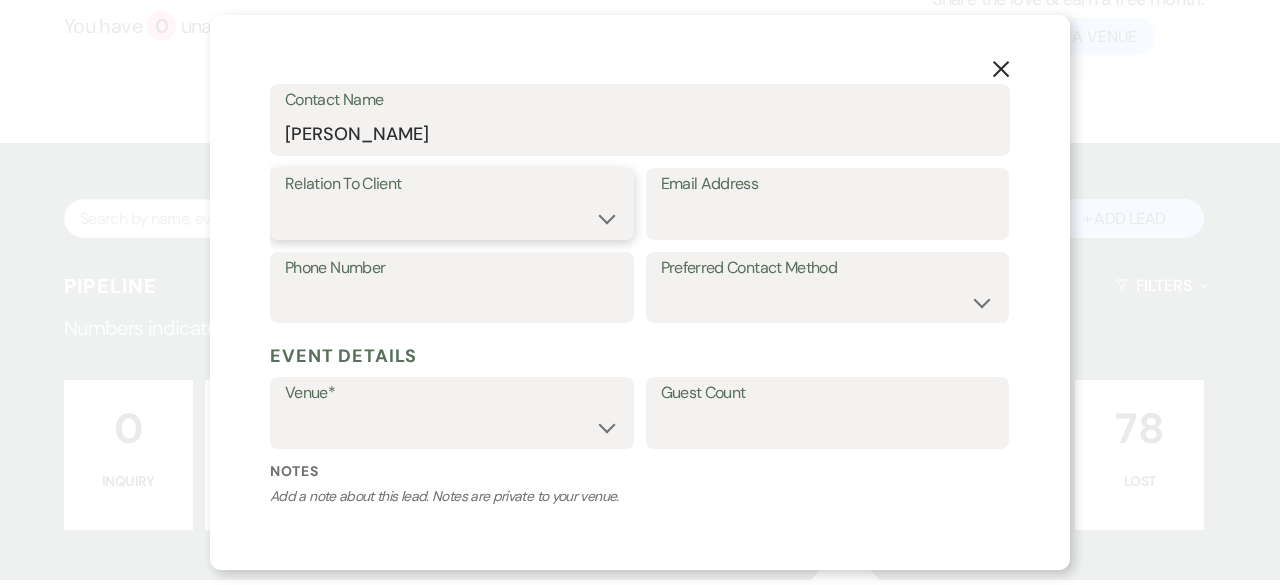 click on "Client Event Planner Parent of Client Family Member Friend Other" at bounding box center (452, 218) 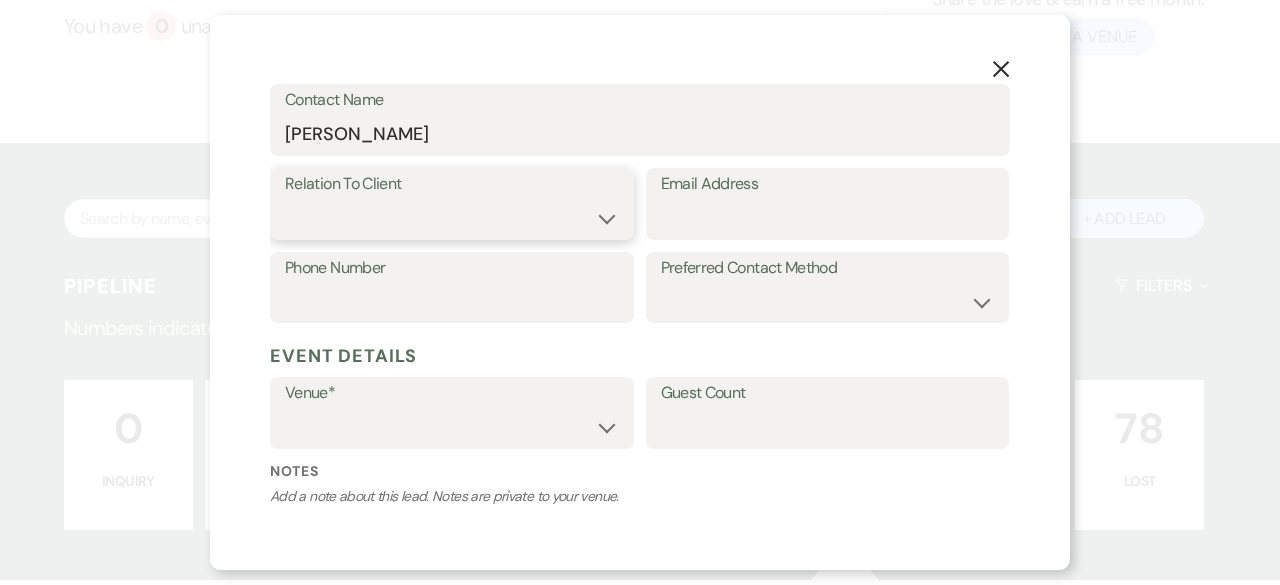 select on "1" 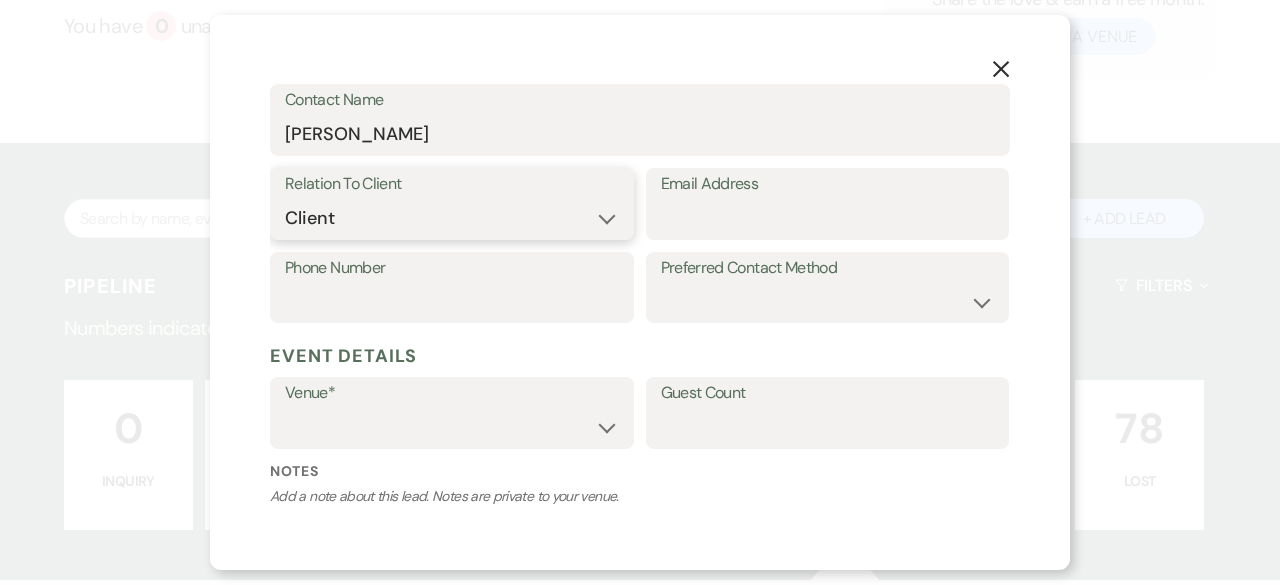 click on "Client Event Planner Parent of Client Family Member Friend Other" at bounding box center (452, 218) 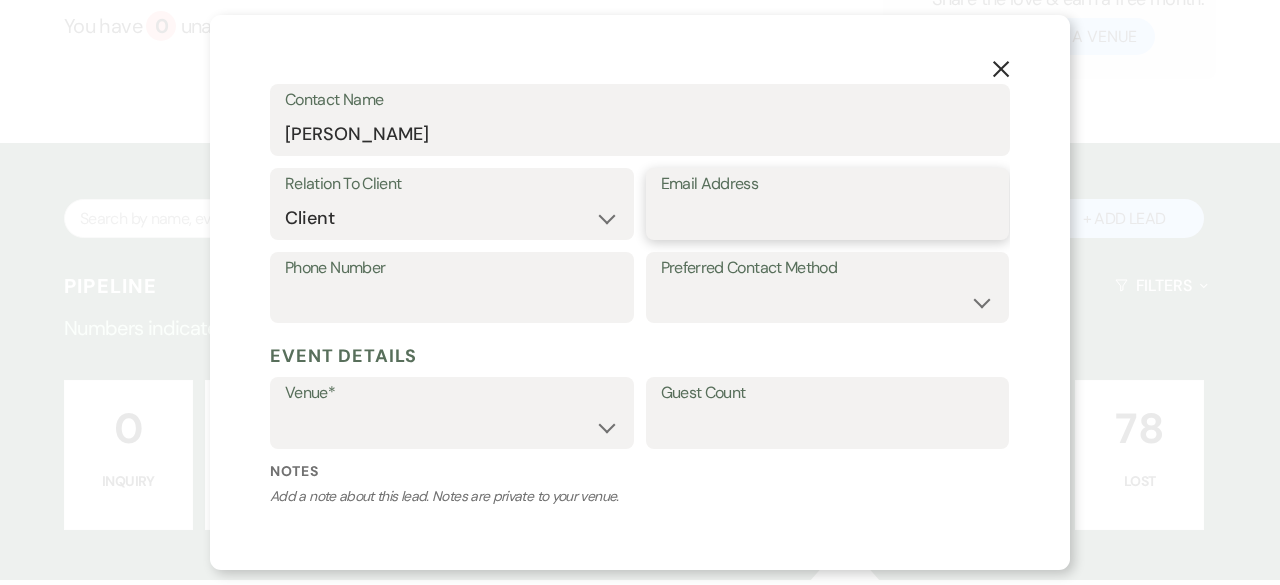 click on "Email Address" at bounding box center (828, 218) 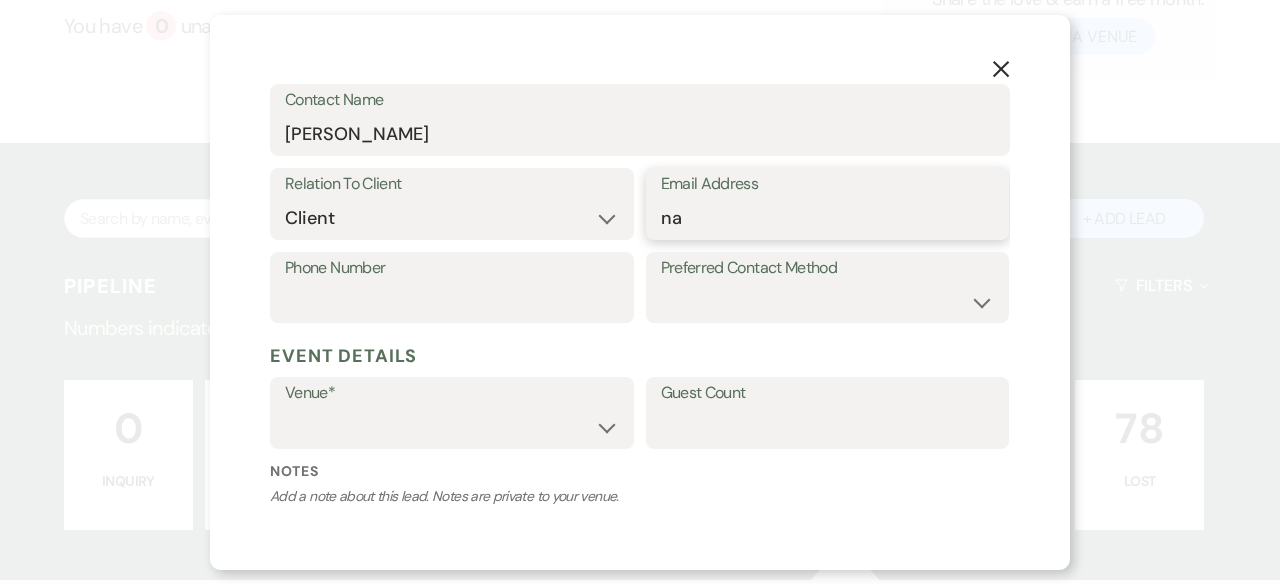 type on "[EMAIL_ADDRESS][DOMAIN_NAME]" 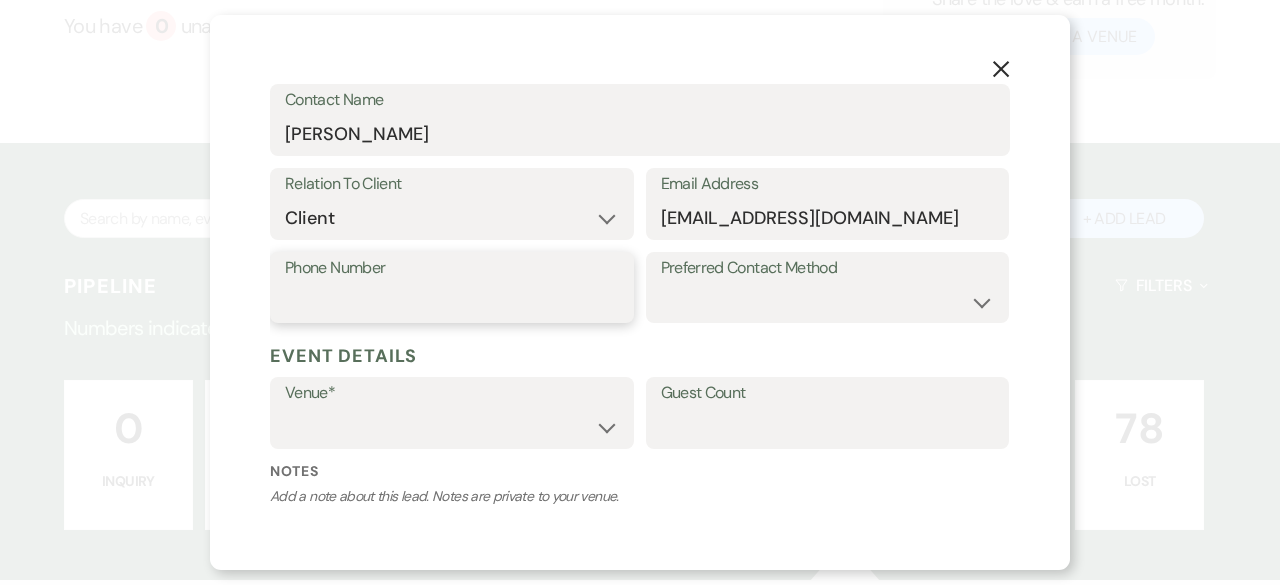 click on "Phone Number" at bounding box center [452, 301] 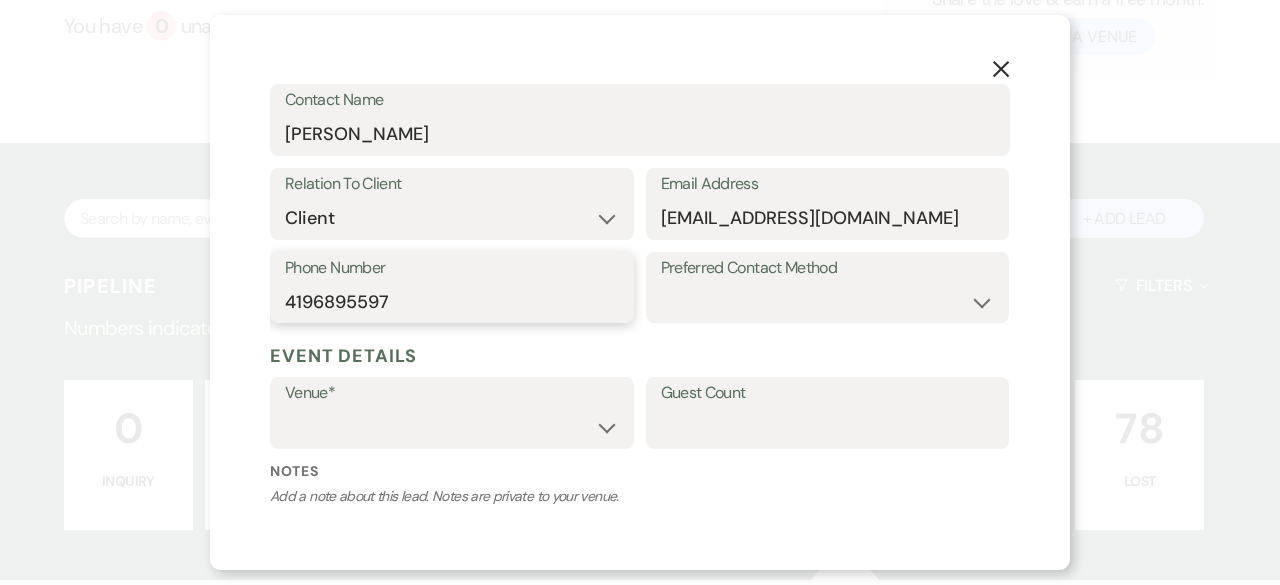 type on "4196895597" 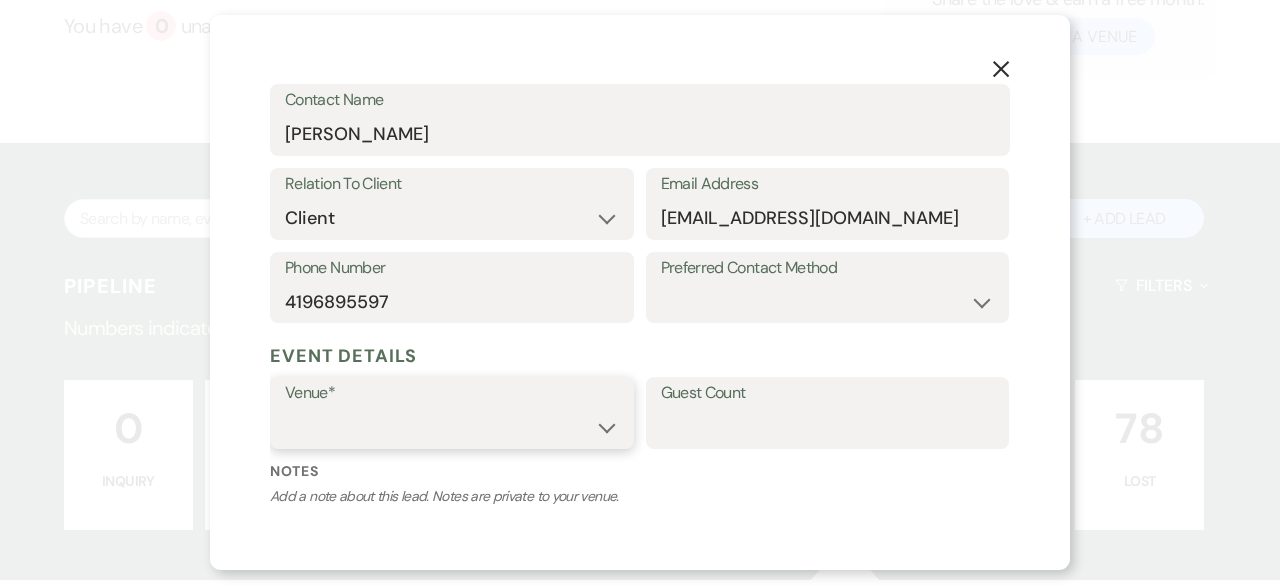 click on "[GEOGRAPHIC_DATA] at [GEOGRAPHIC_DATA] Venues [GEOGRAPHIC_DATA] at [GEOGRAPHIC_DATA] Venues" at bounding box center (452, 427) 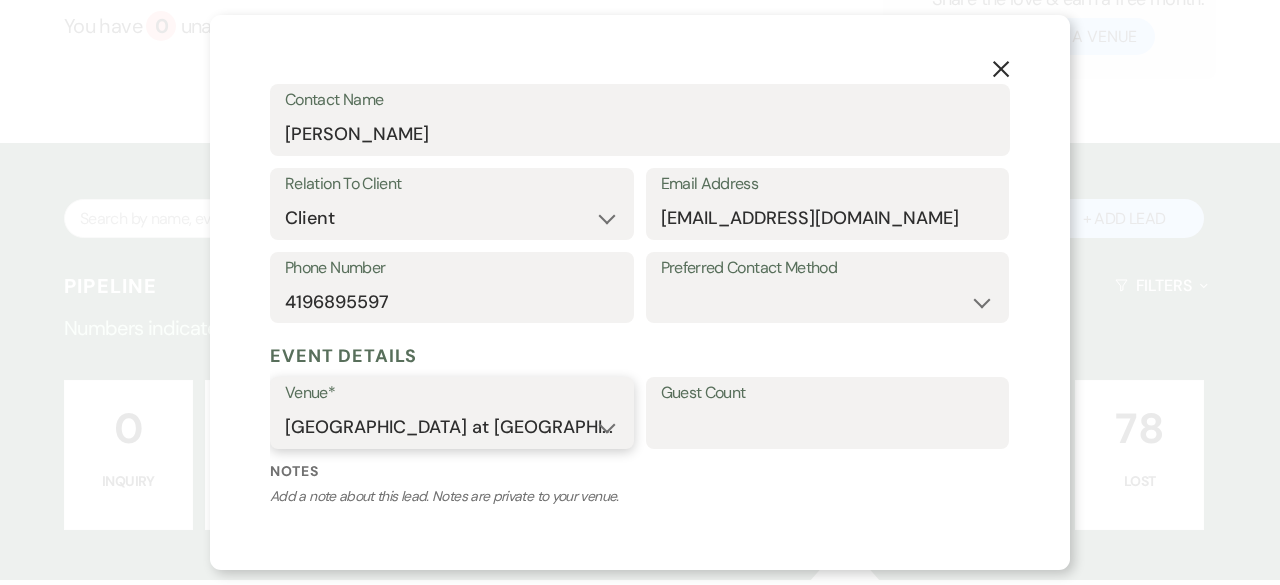 click on "[GEOGRAPHIC_DATA] at [GEOGRAPHIC_DATA] Venues [GEOGRAPHIC_DATA] at [GEOGRAPHIC_DATA] Venues" at bounding box center [452, 427] 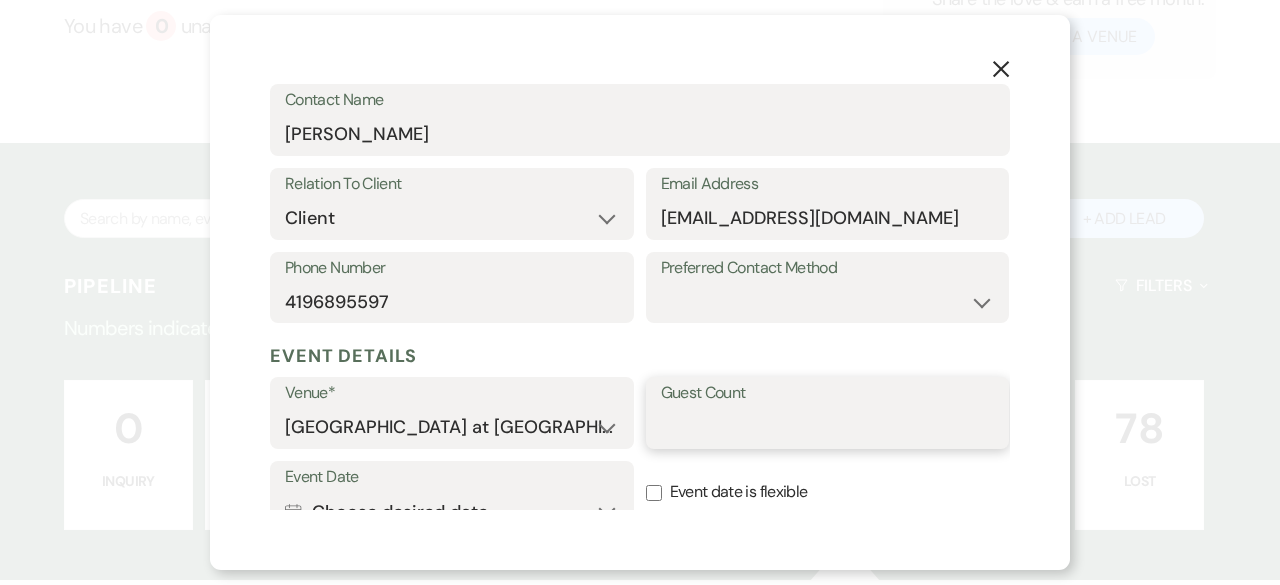 click on "Guest Count" at bounding box center [828, 427] 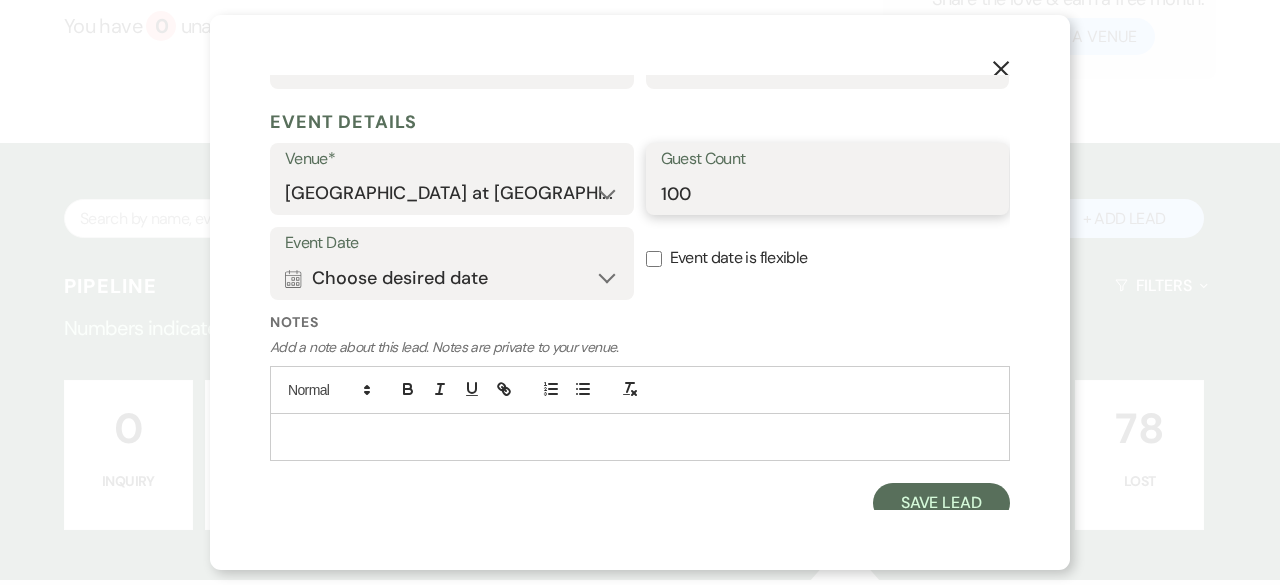 scroll, scrollTop: 545, scrollLeft: 0, axis: vertical 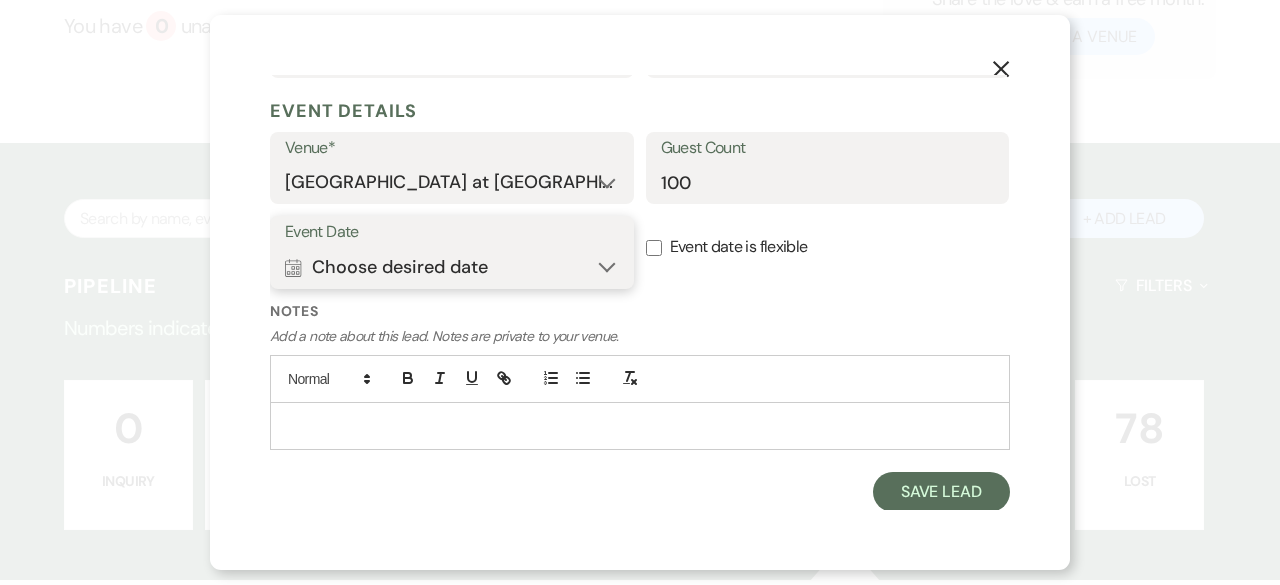 click on "Calendar Choose desired date Expand" at bounding box center [452, 267] 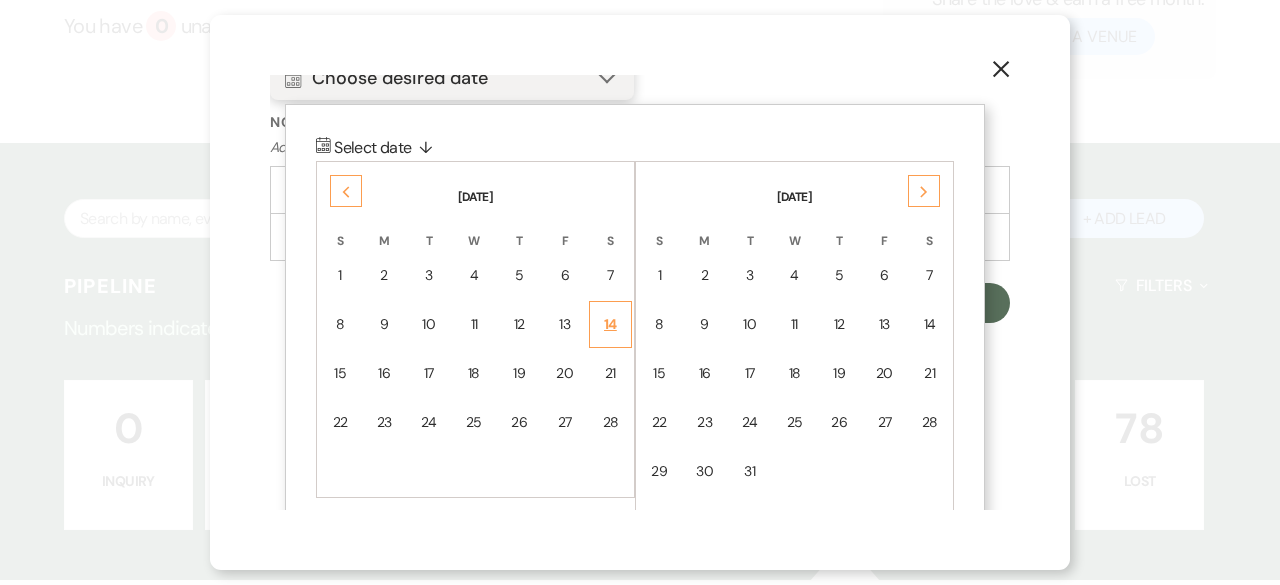 scroll, scrollTop: 779, scrollLeft: 0, axis: vertical 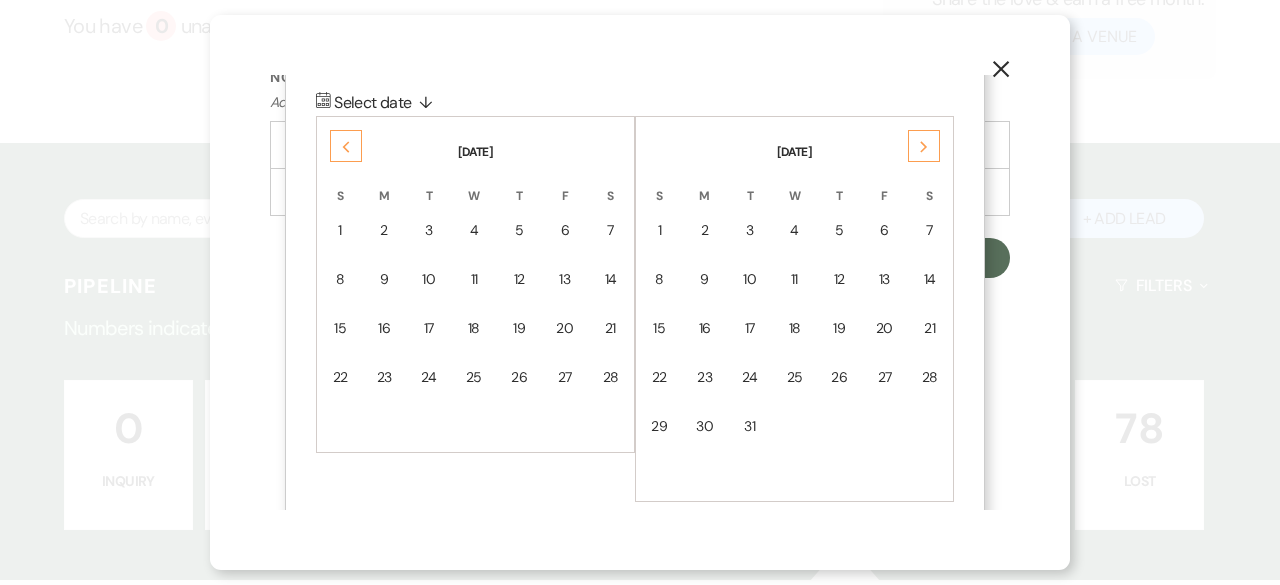 click on "Next" 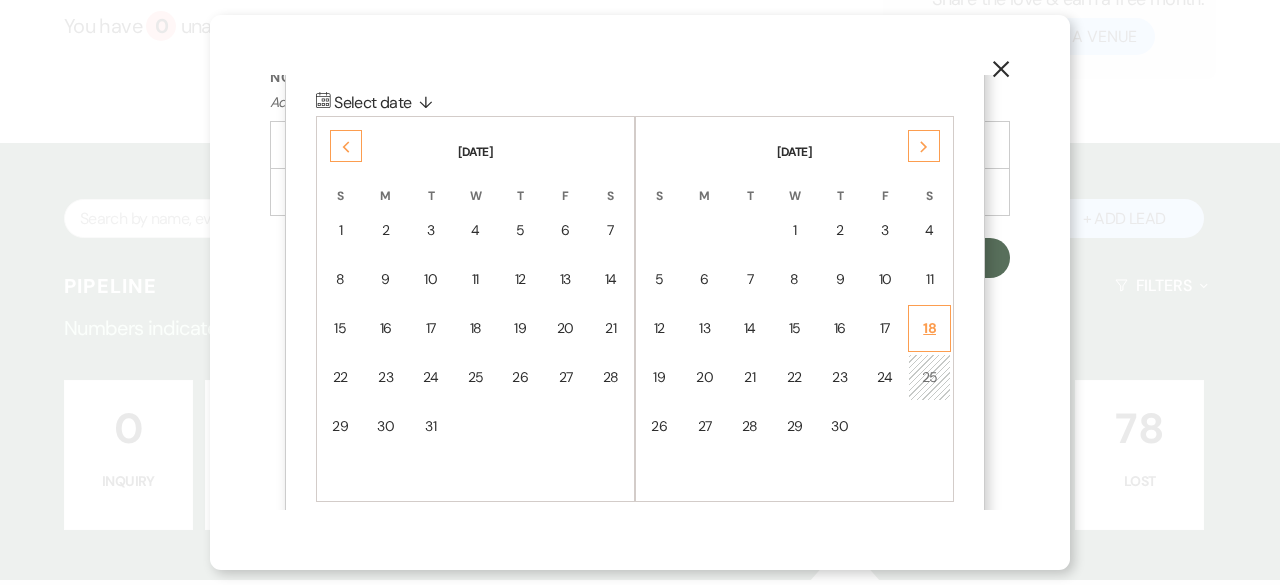 click on "18" at bounding box center (929, 328) 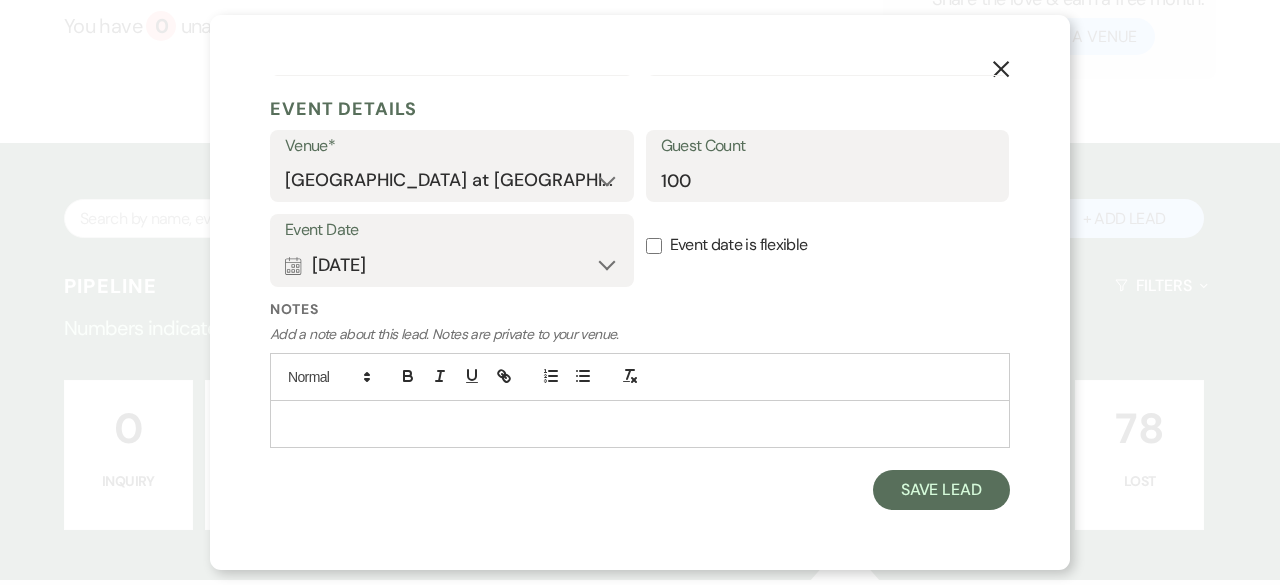 scroll, scrollTop: 546, scrollLeft: 0, axis: vertical 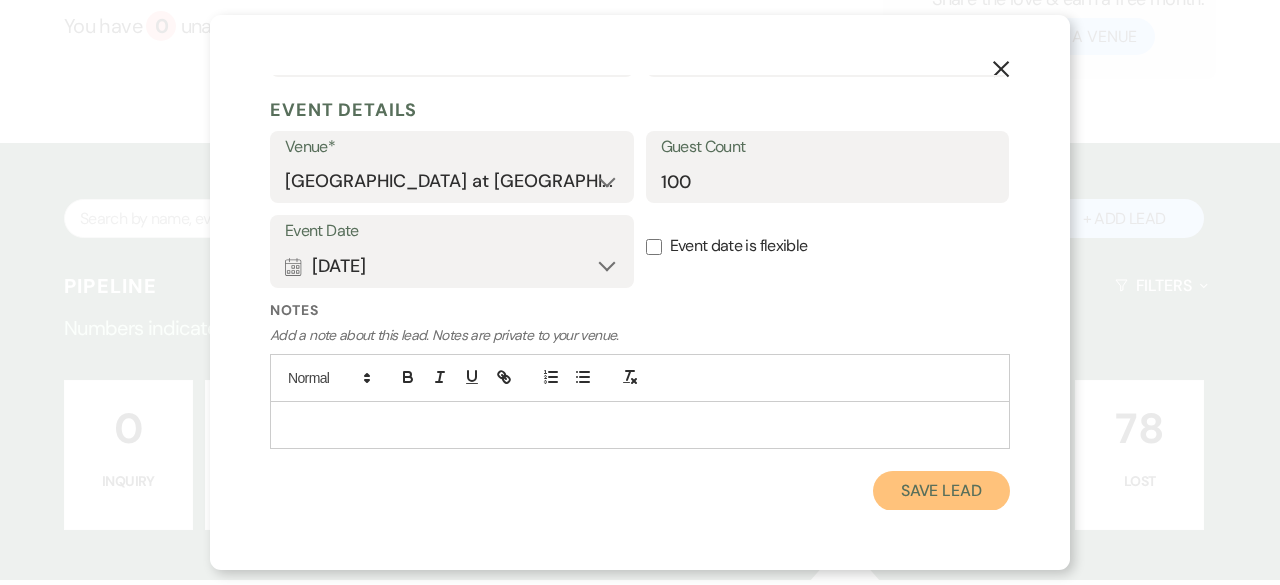 click on "Save Lead" at bounding box center [941, 491] 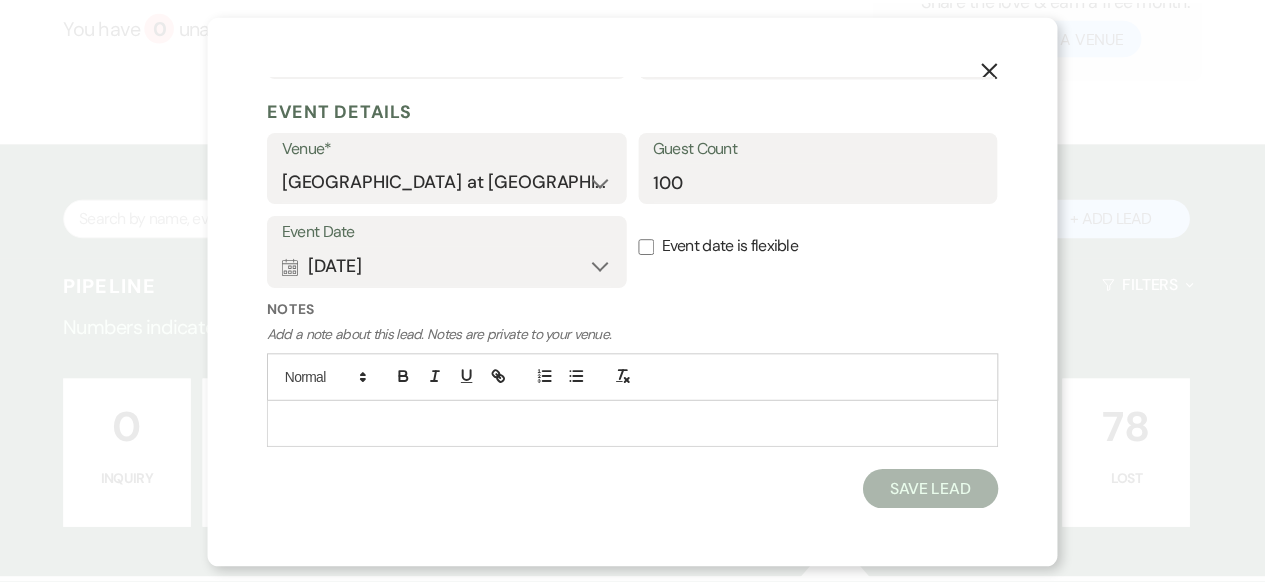 scroll, scrollTop: 190, scrollLeft: 0, axis: vertical 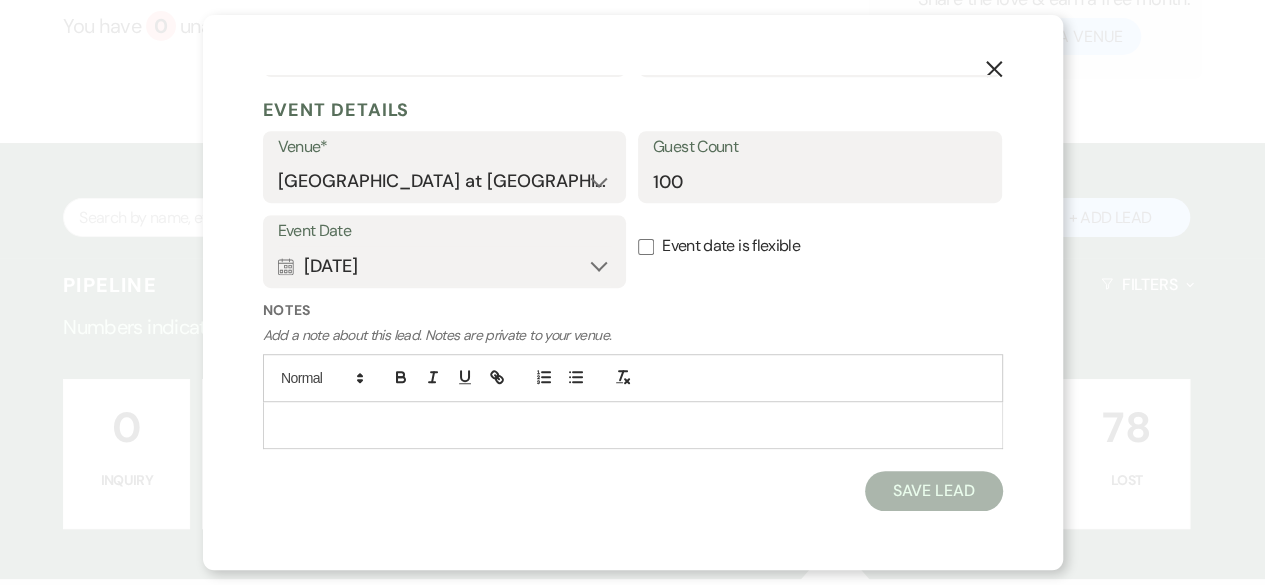 select on "6" 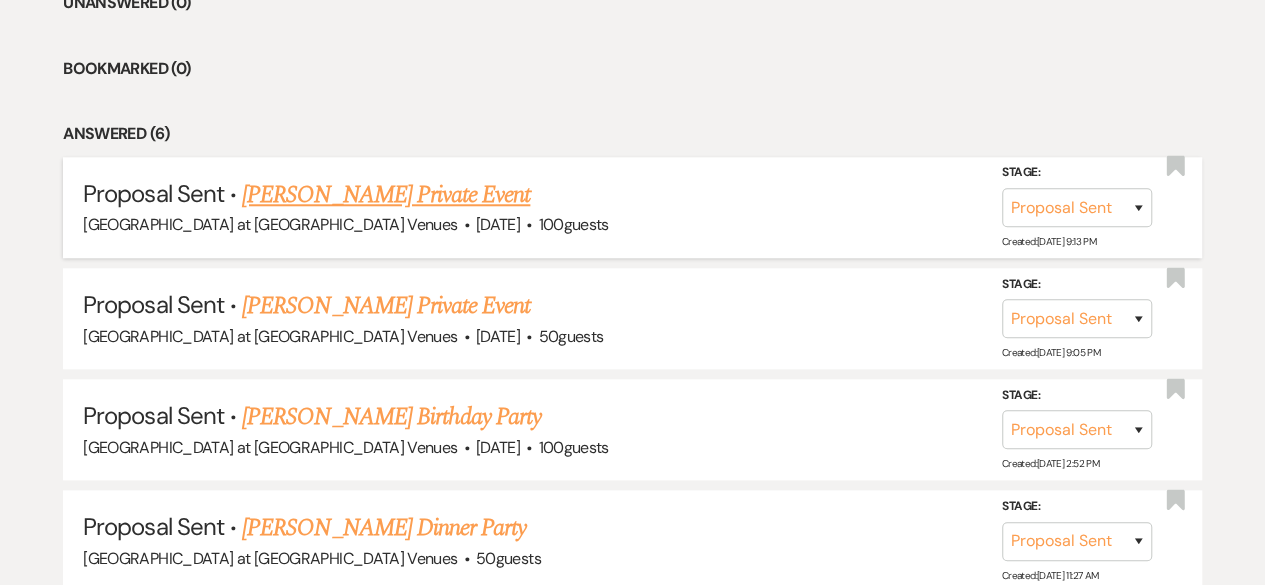 scroll, scrollTop: 890, scrollLeft: 0, axis: vertical 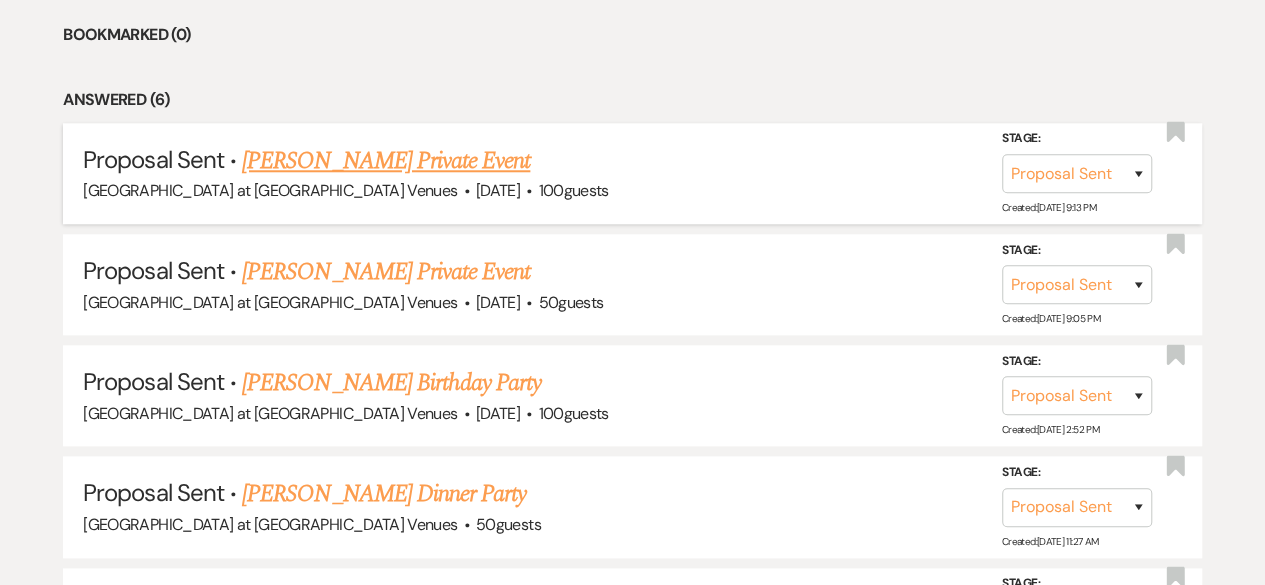 click on "[PERSON_NAME] Private Event" at bounding box center [386, 161] 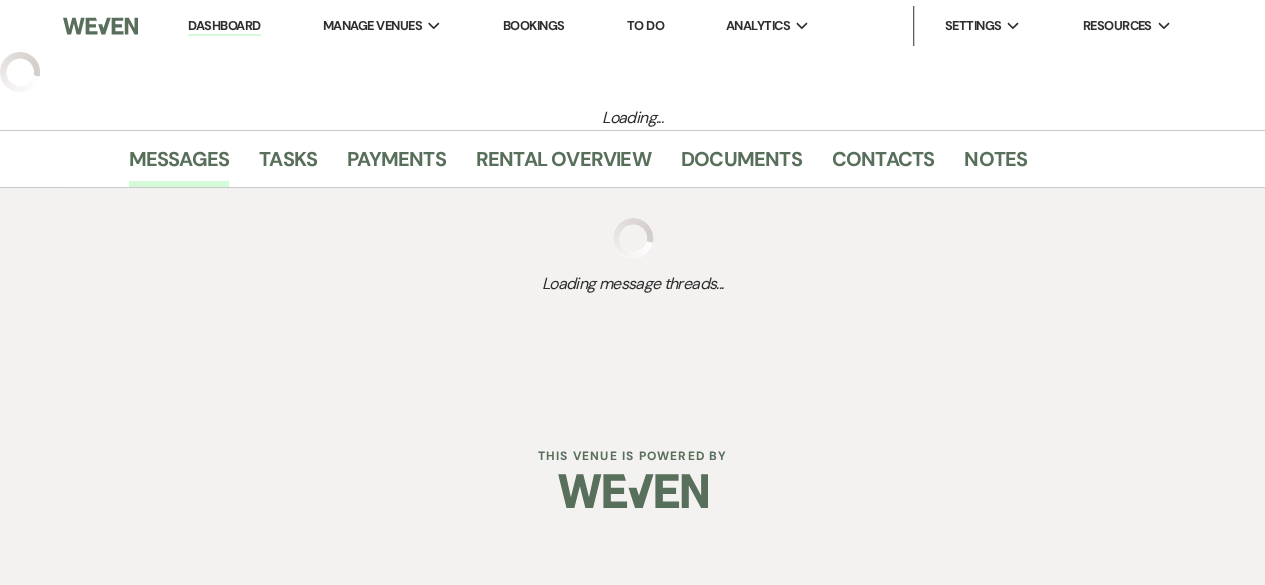 select on "6" 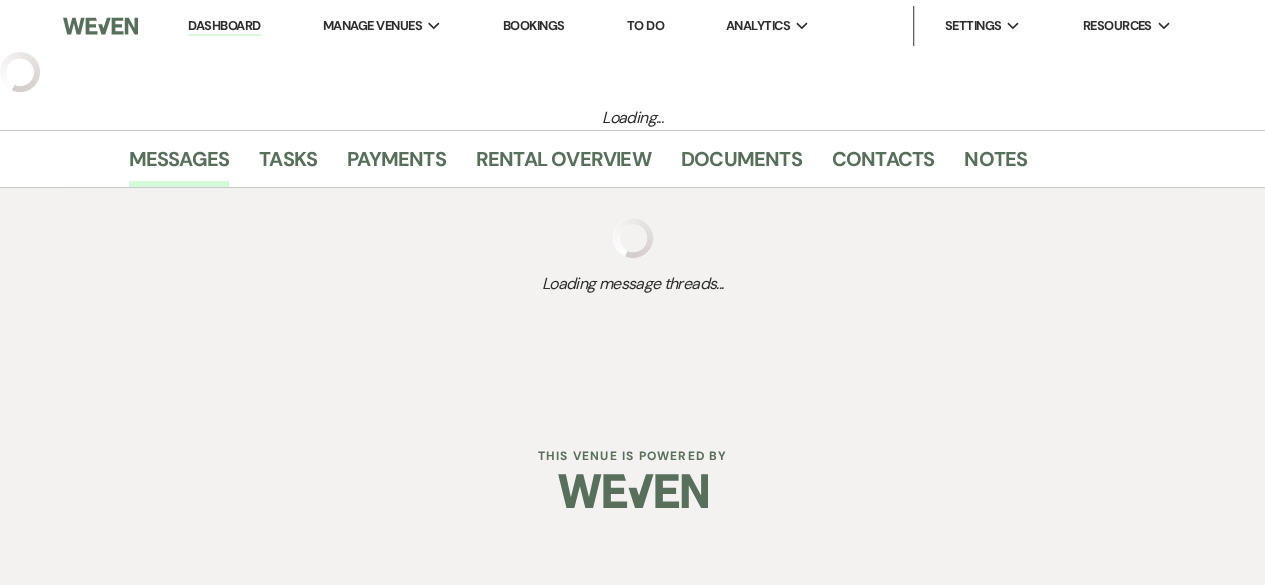 select on "13" 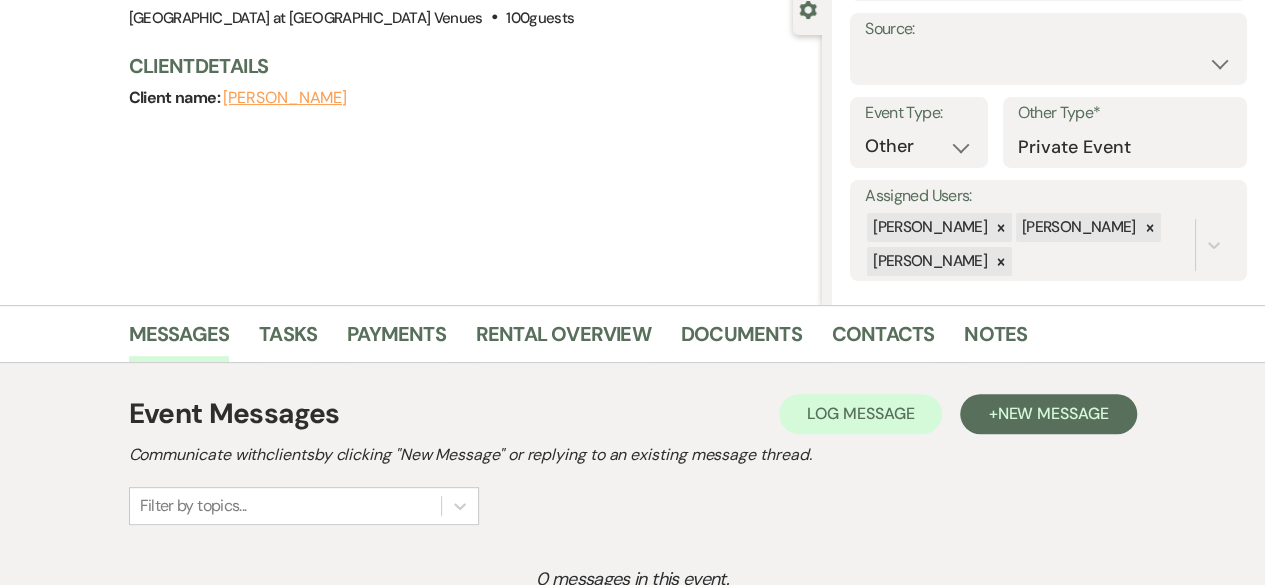 scroll, scrollTop: 200, scrollLeft: 0, axis: vertical 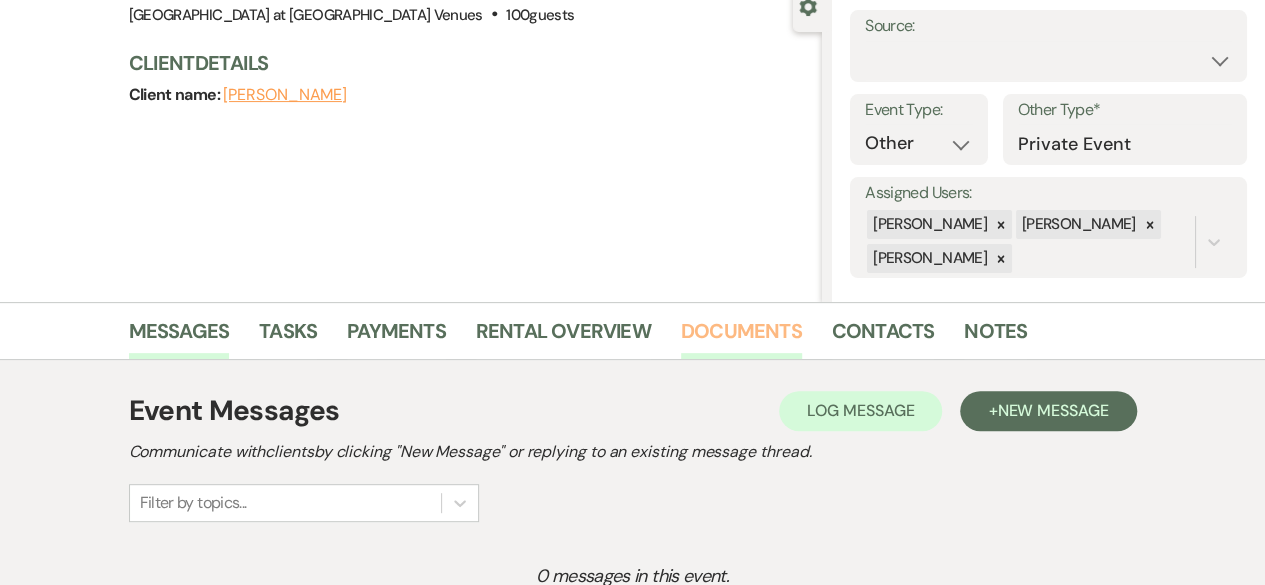 click on "Documents" at bounding box center [741, 337] 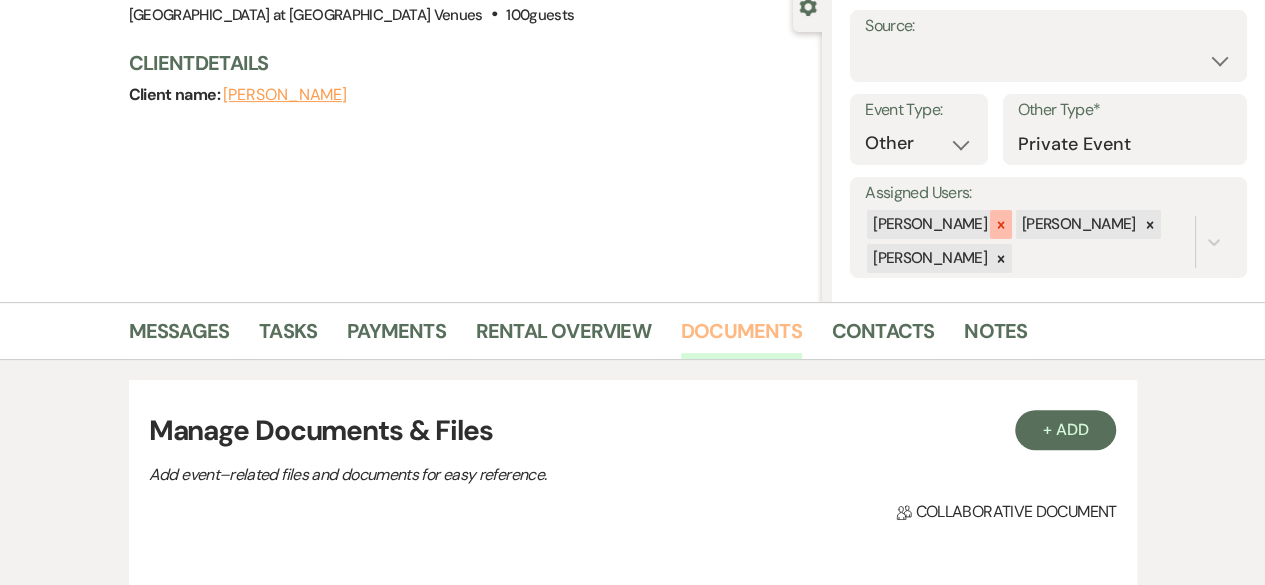click 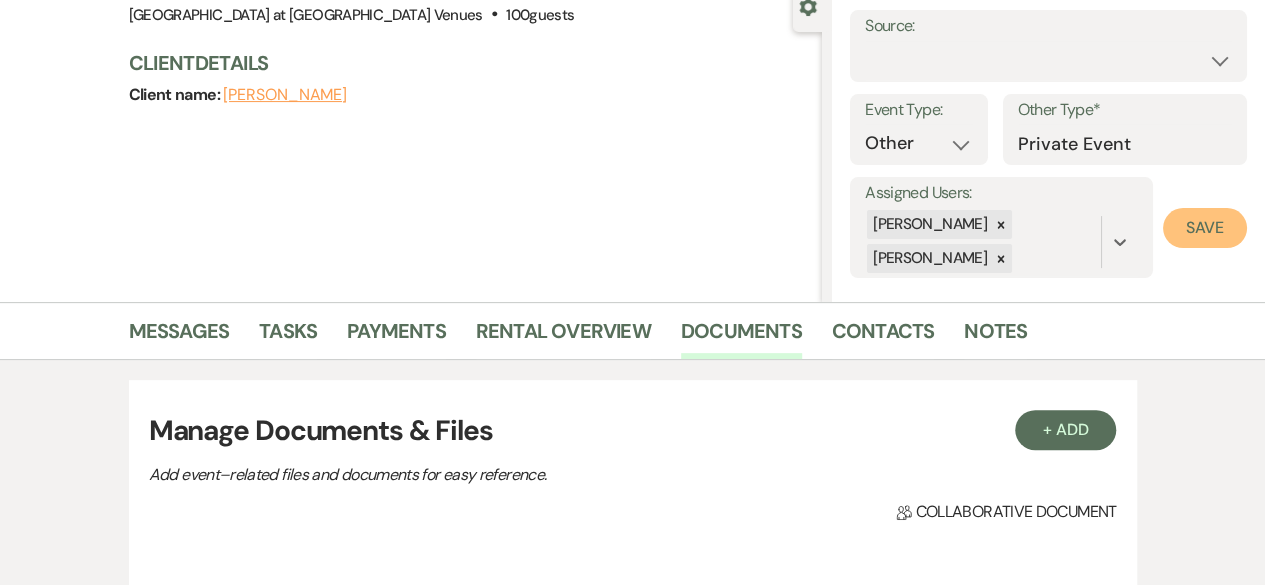 click on "Save" at bounding box center [1205, 228] 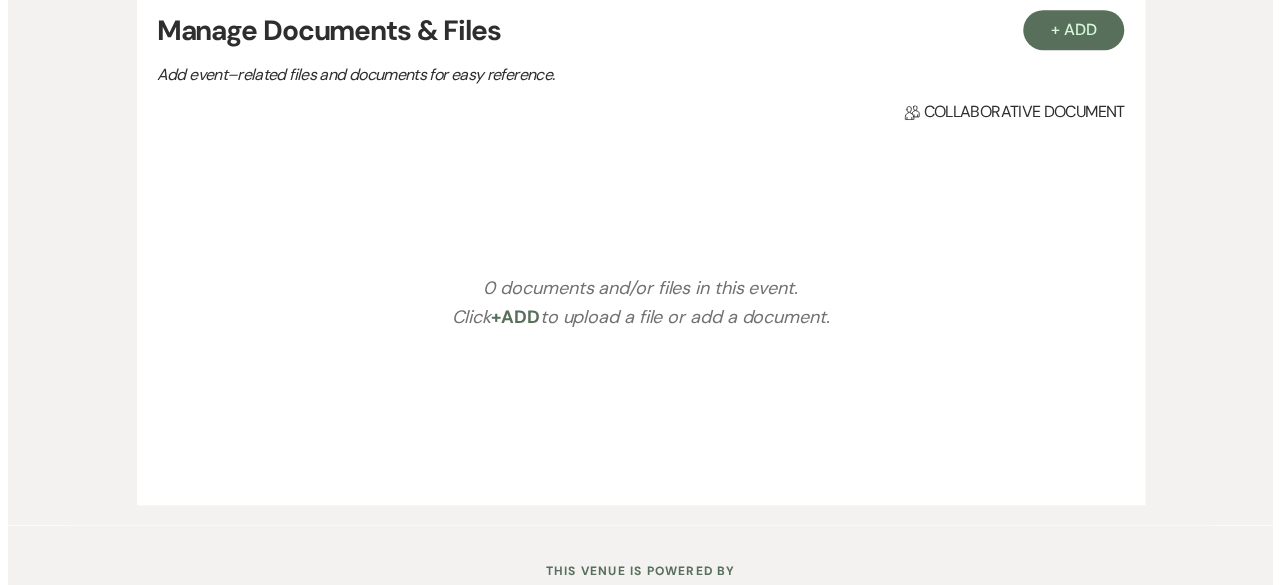 scroll, scrollTop: 400, scrollLeft: 0, axis: vertical 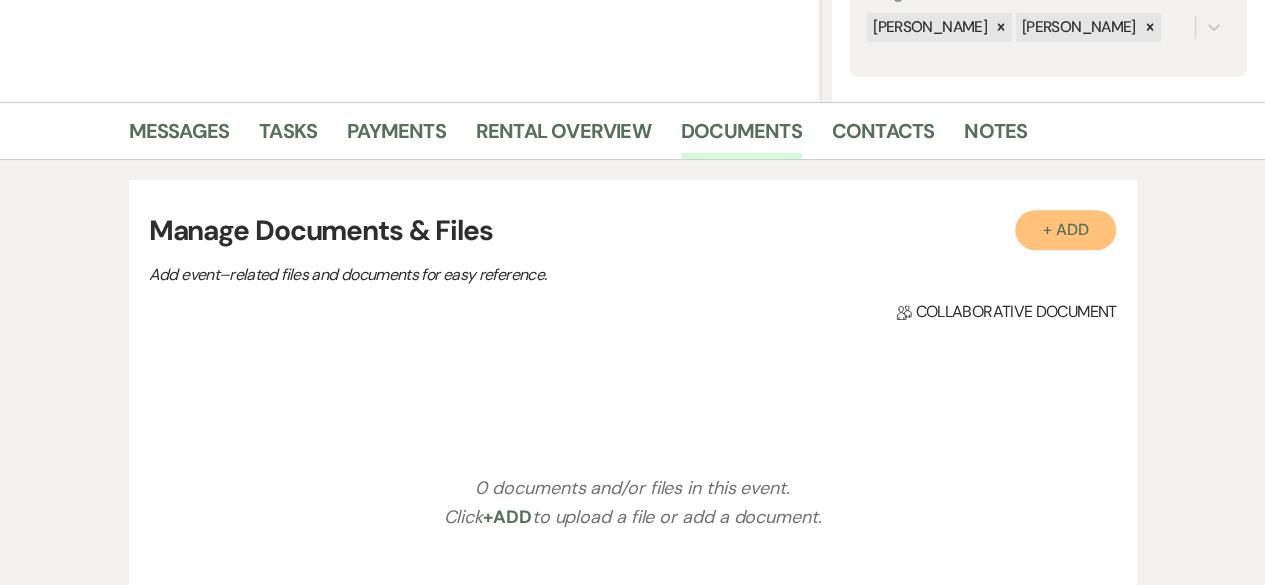 click on "+ Add" at bounding box center (1066, 230) 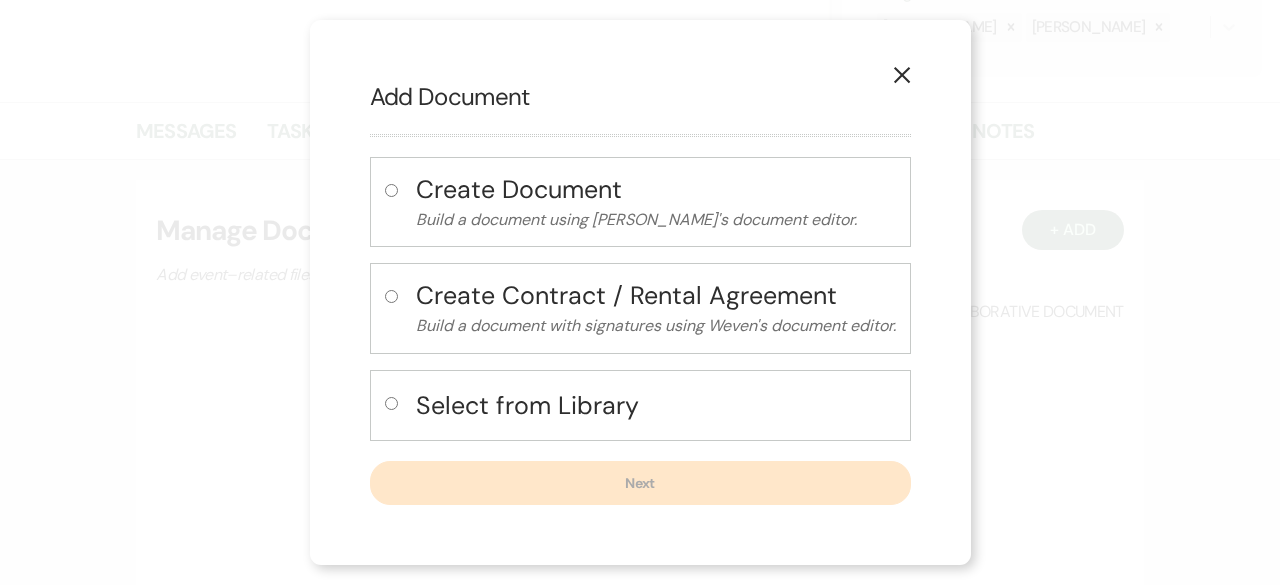 click at bounding box center (391, 403) 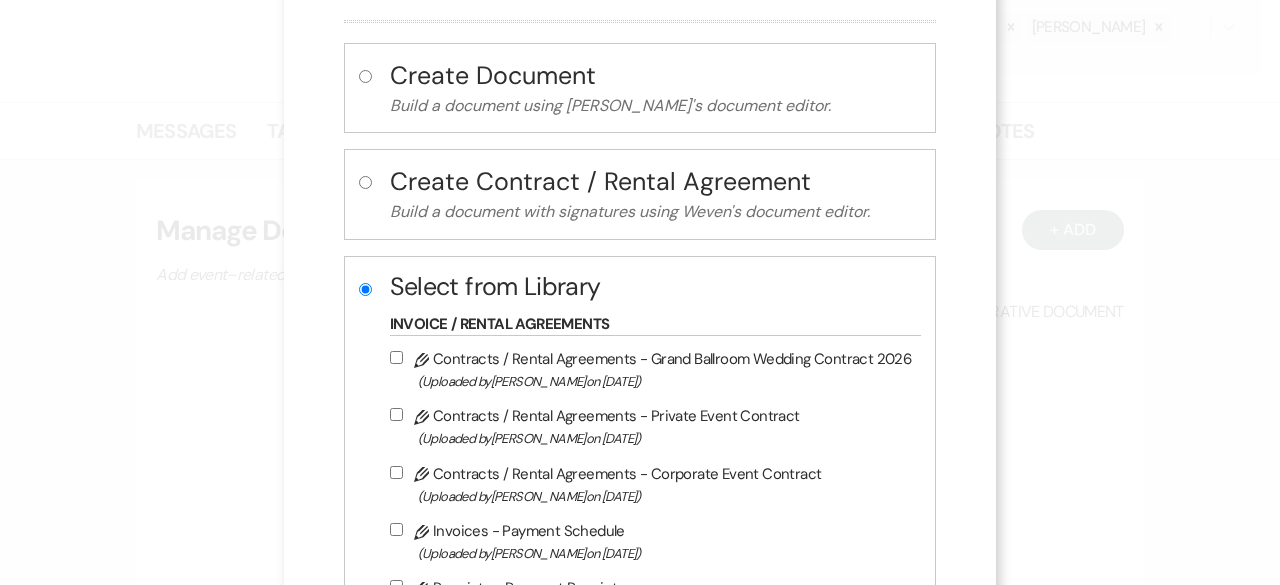 scroll, scrollTop: 200, scrollLeft: 0, axis: vertical 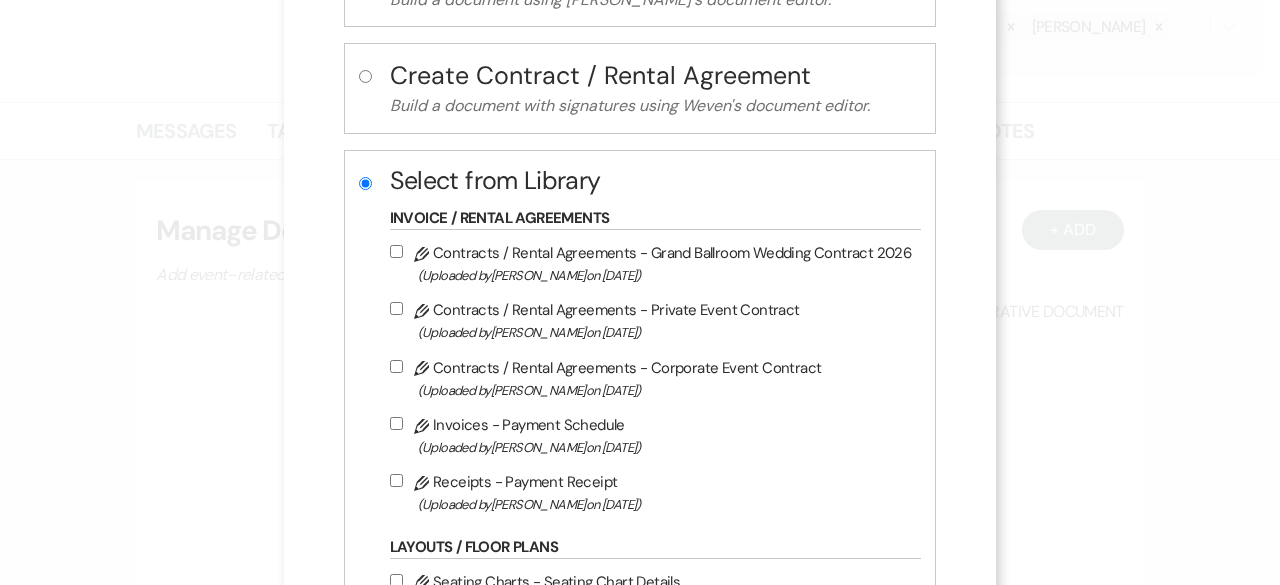 click on "Pencil Contracts / Rental Agreements - Private Event Contract (Uploaded by  [PERSON_NAME]  on   [DATE] )" at bounding box center (396, 308) 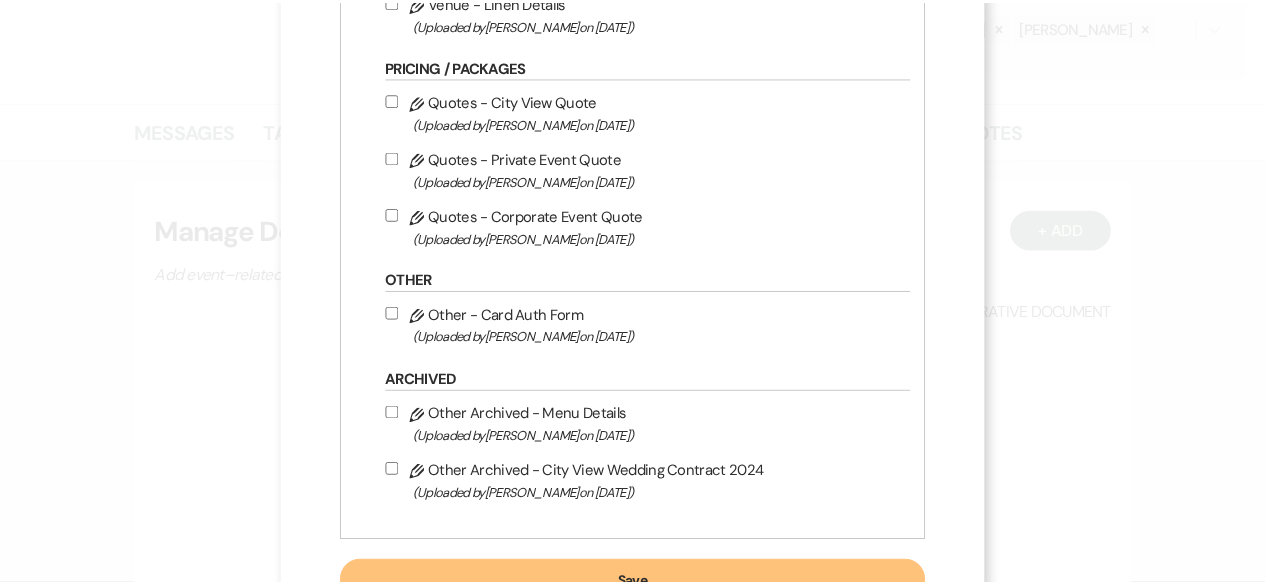 scroll, scrollTop: 1069, scrollLeft: 0, axis: vertical 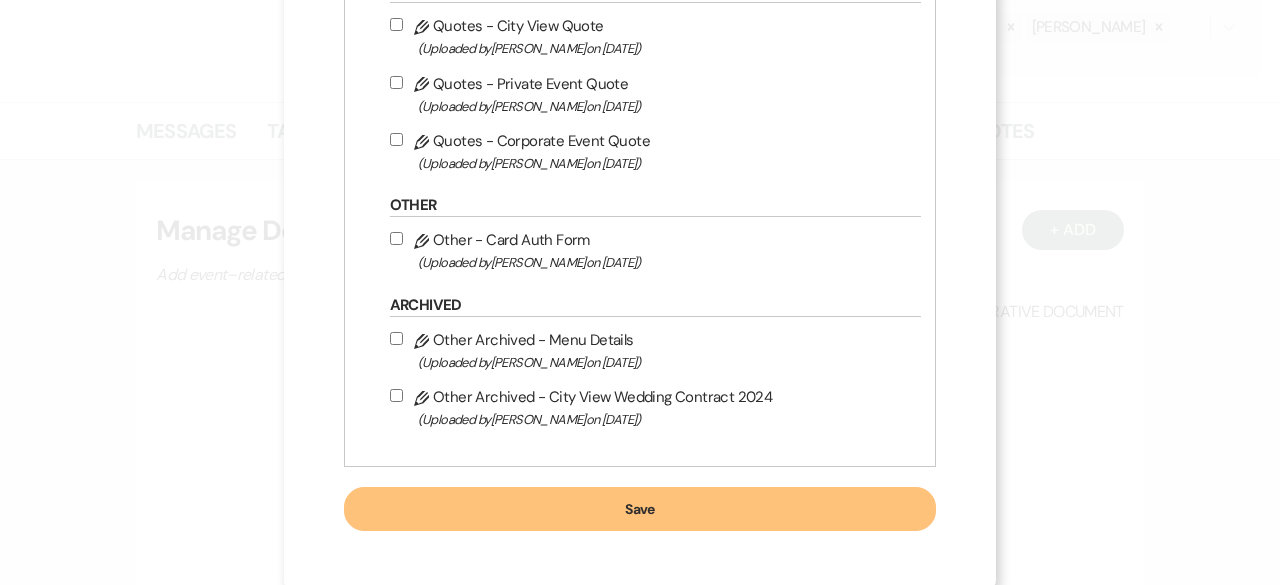 click on "Pencil Quotes - Private Event Quote (Uploaded by  [PERSON_NAME]  on   [DATE] )" at bounding box center (396, 82) 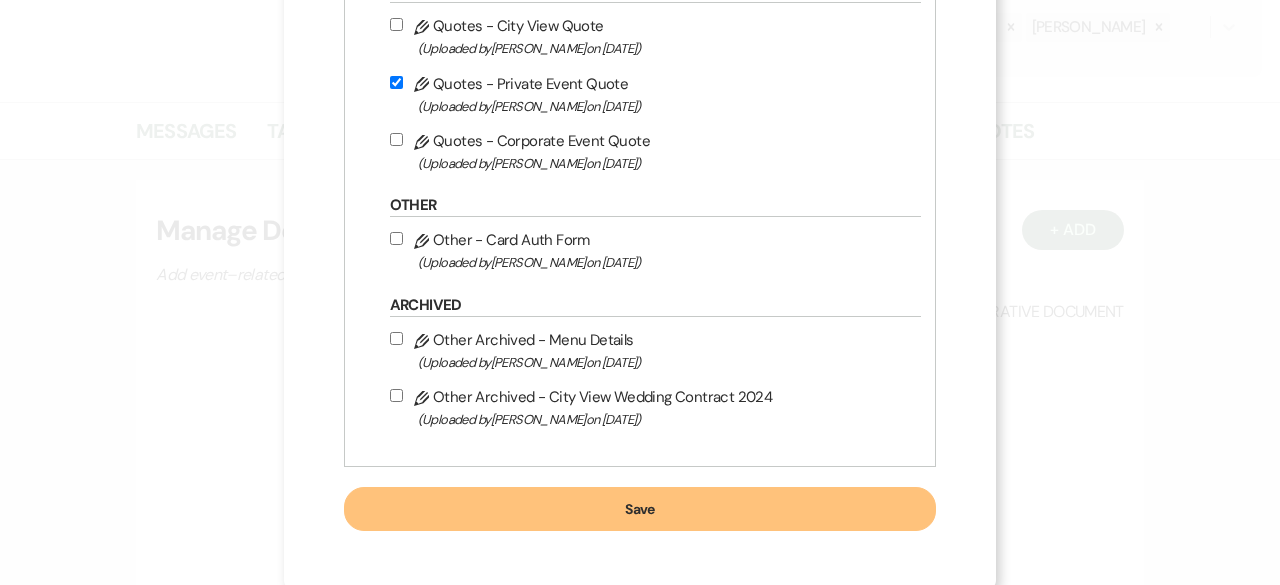 checkbox on "true" 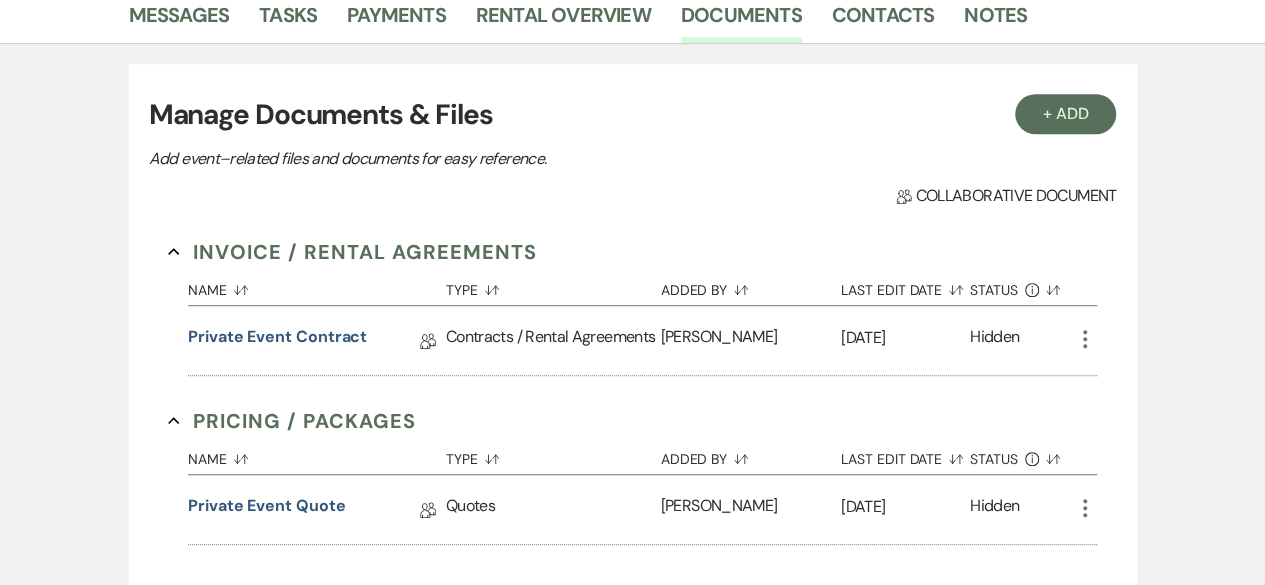scroll, scrollTop: 691, scrollLeft: 0, axis: vertical 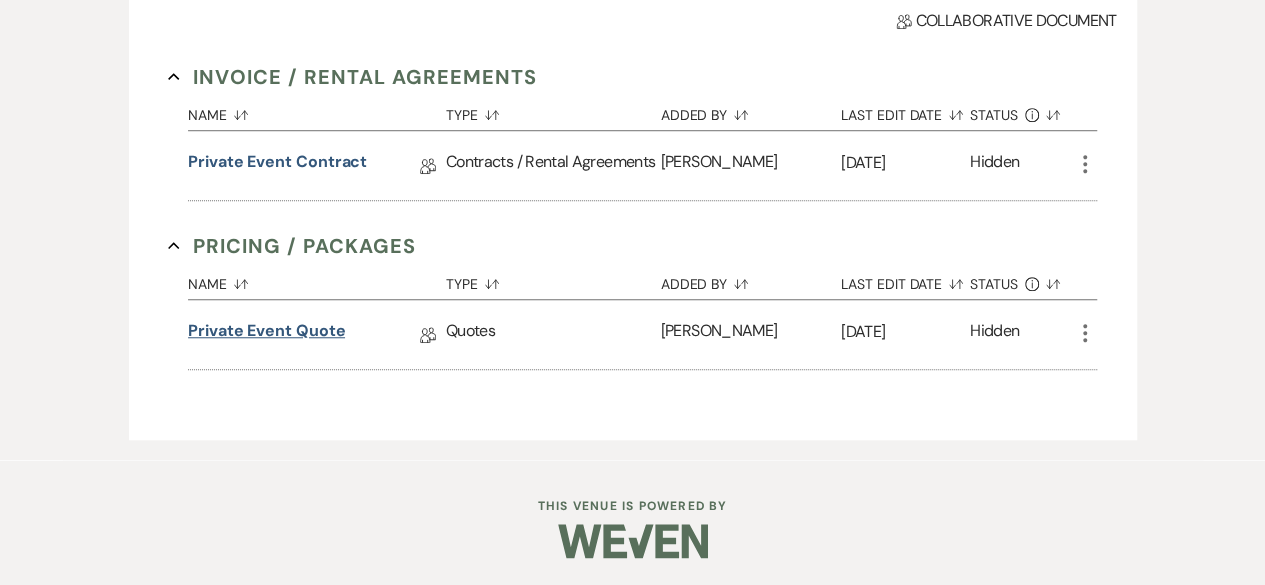 click on "Private Event Quote" at bounding box center (266, 334) 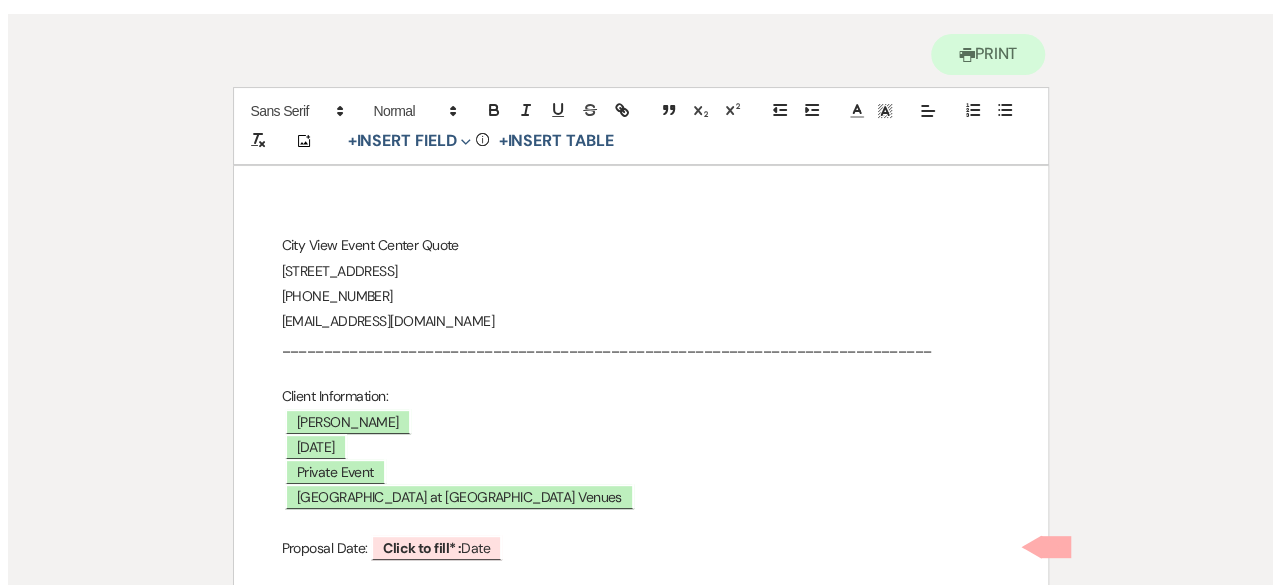 scroll, scrollTop: 400, scrollLeft: 0, axis: vertical 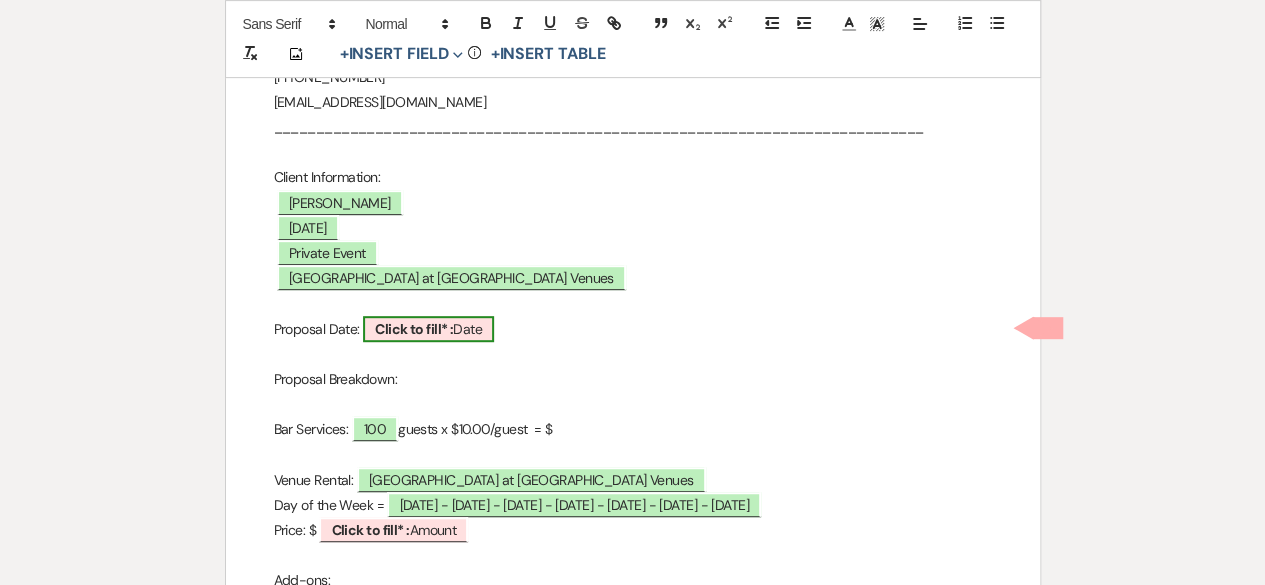 click on "Click to fill* :" at bounding box center [414, 329] 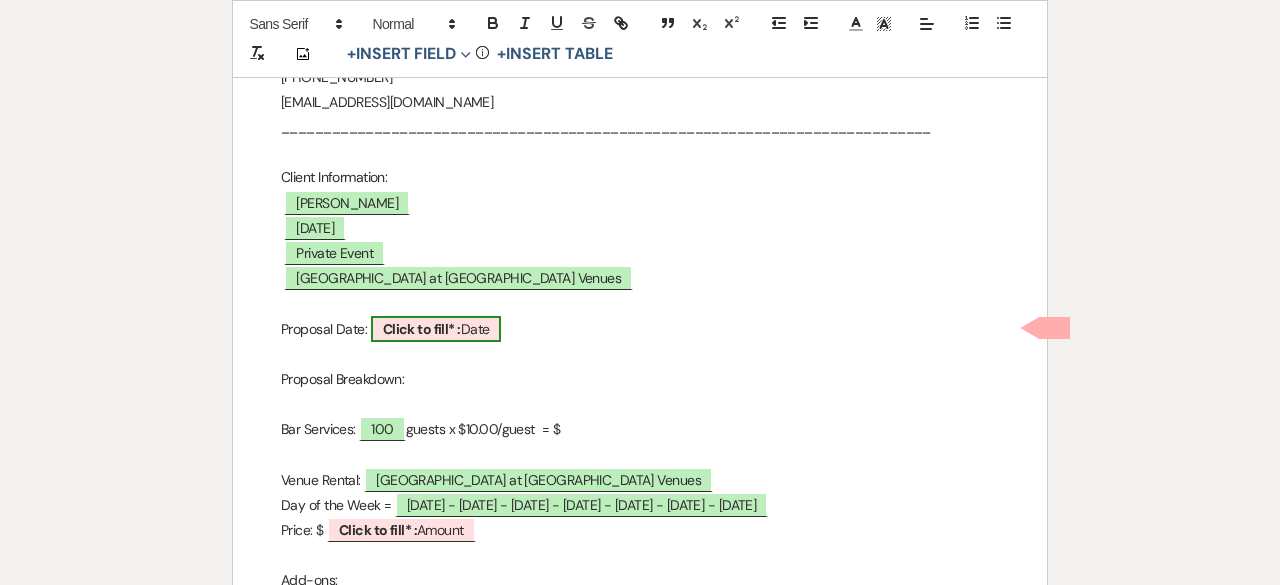 select on "owner" 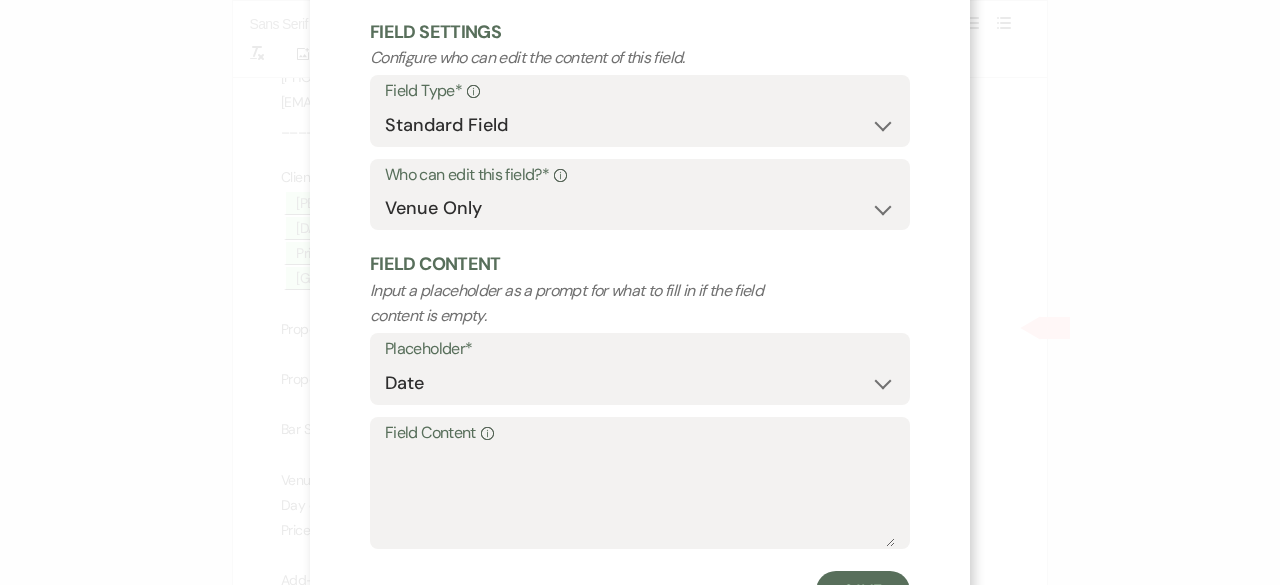 scroll, scrollTop: 190, scrollLeft: 0, axis: vertical 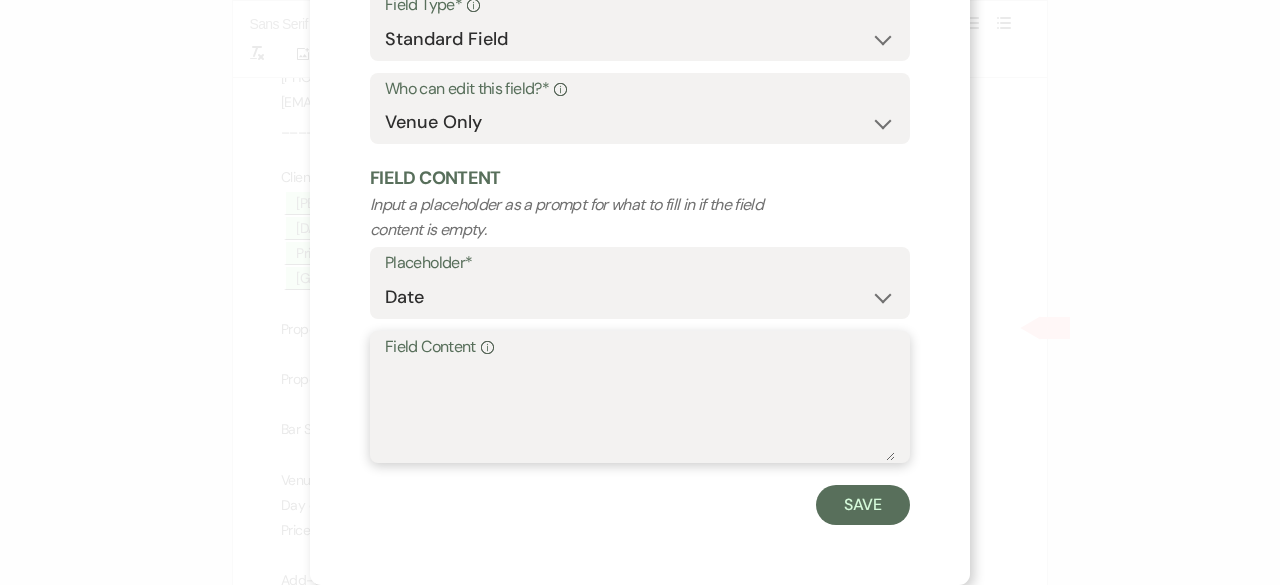 click on "Field Content Info" at bounding box center [640, 411] 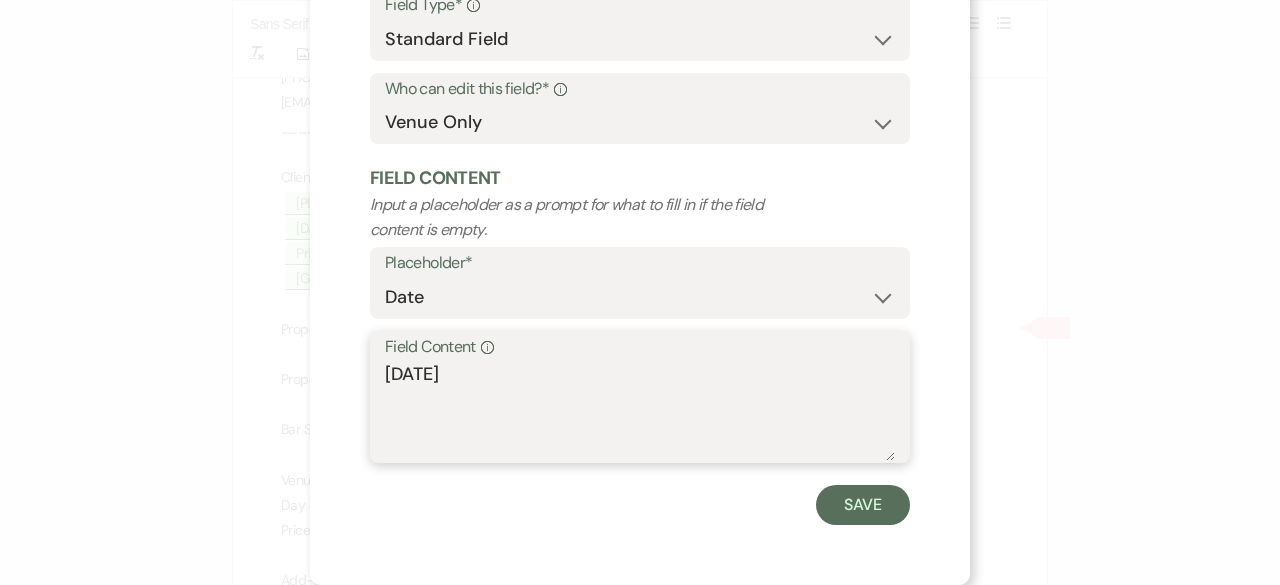 type on "[DATE]" 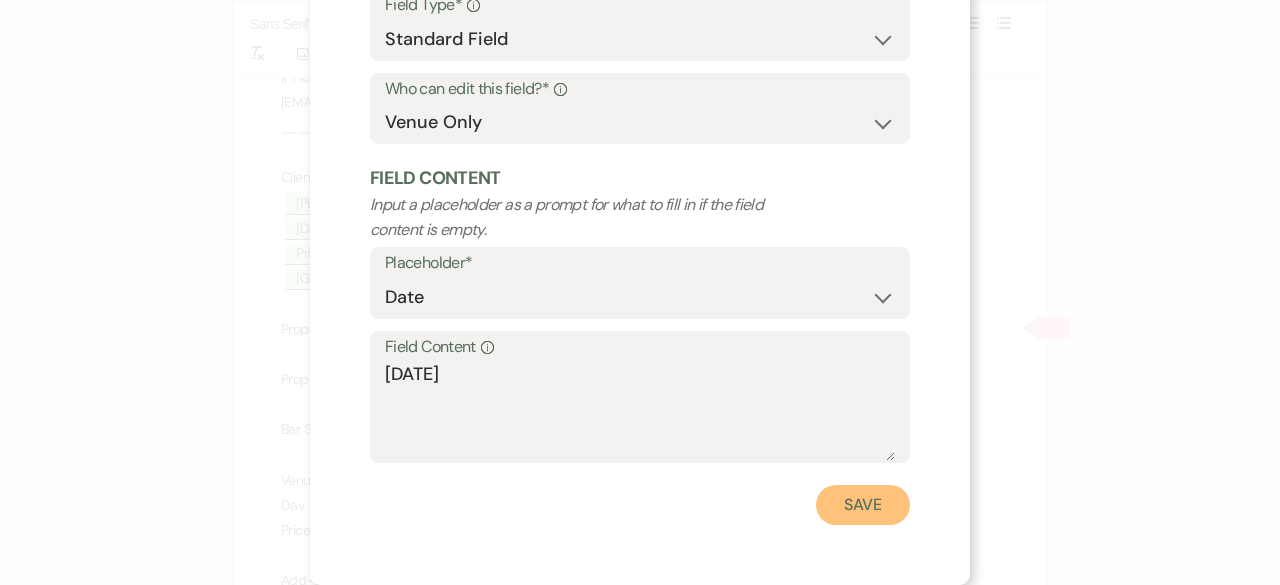click on "Save" at bounding box center [863, 505] 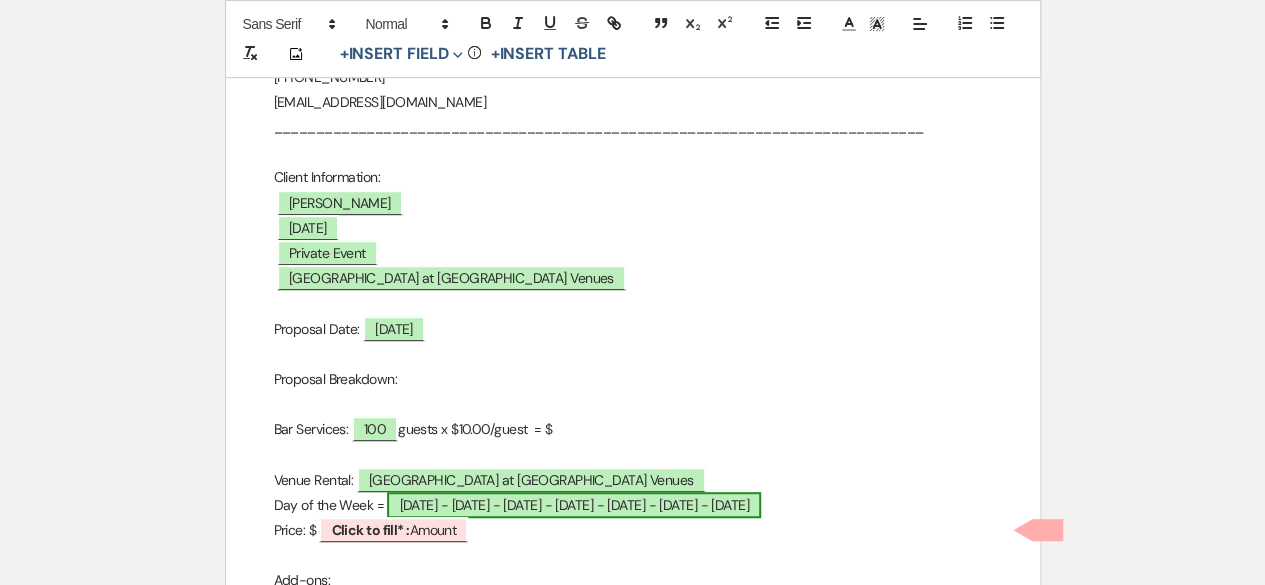 click on "[DATE] - [DATE] - [DATE] - [DATE] - [DATE] - [DATE] - [DATE]" at bounding box center [573, 505] 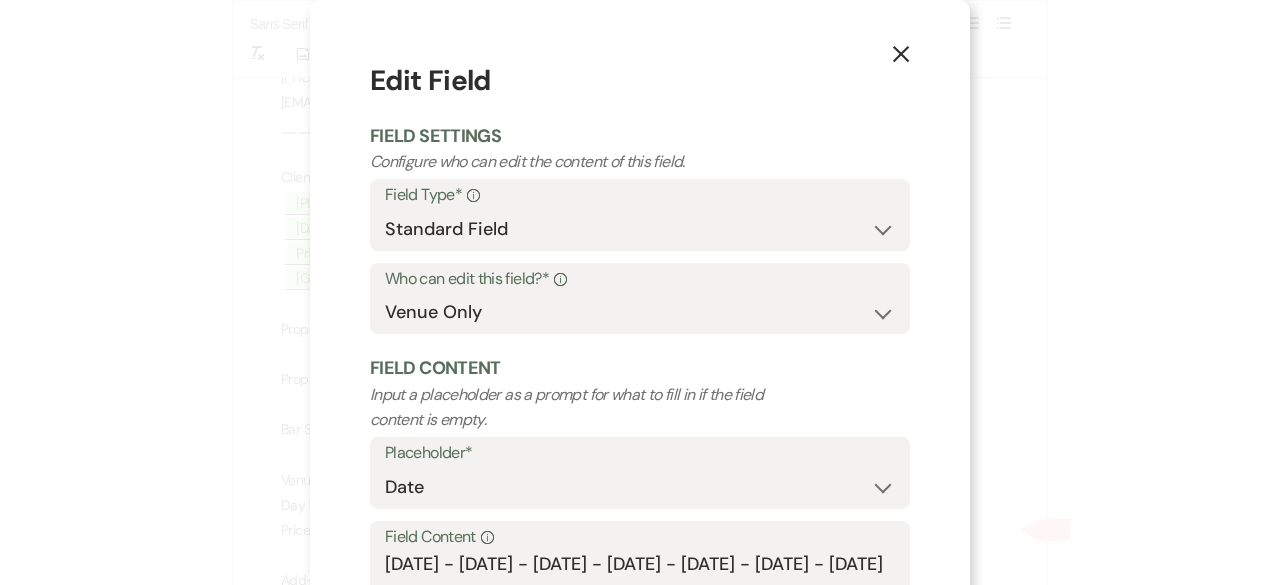 scroll, scrollTop: 190, scrollLeft: 0, axis: vertical 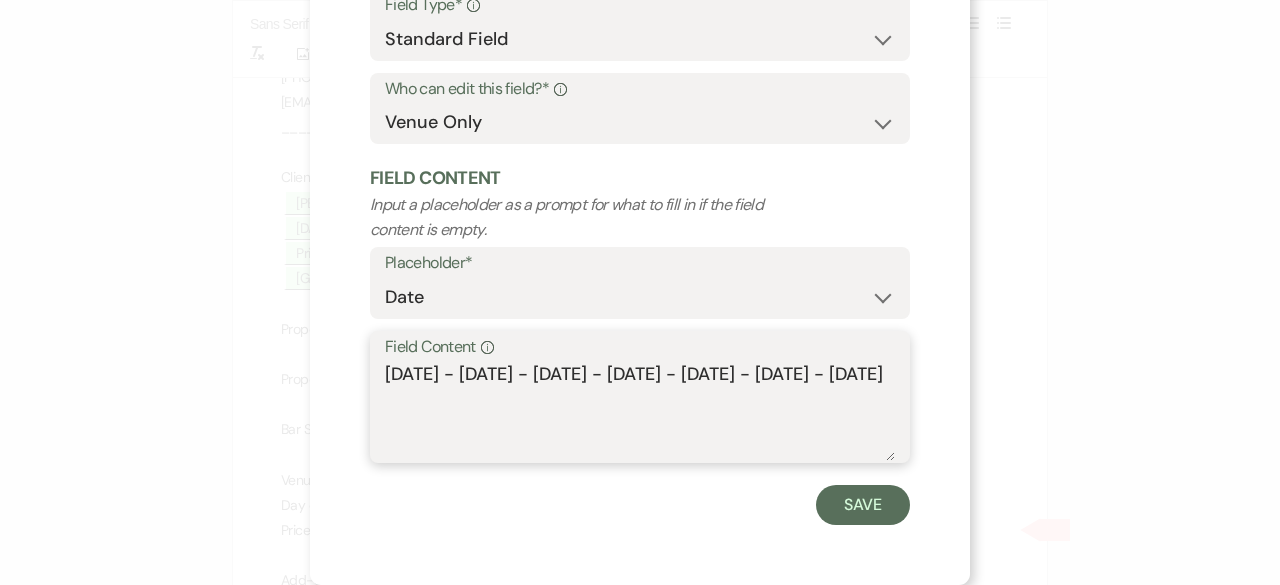 drag, startPoint x: 451, startPoint y: 404, endPoint x: 366, endPoint y: 341, distance: 105.801704 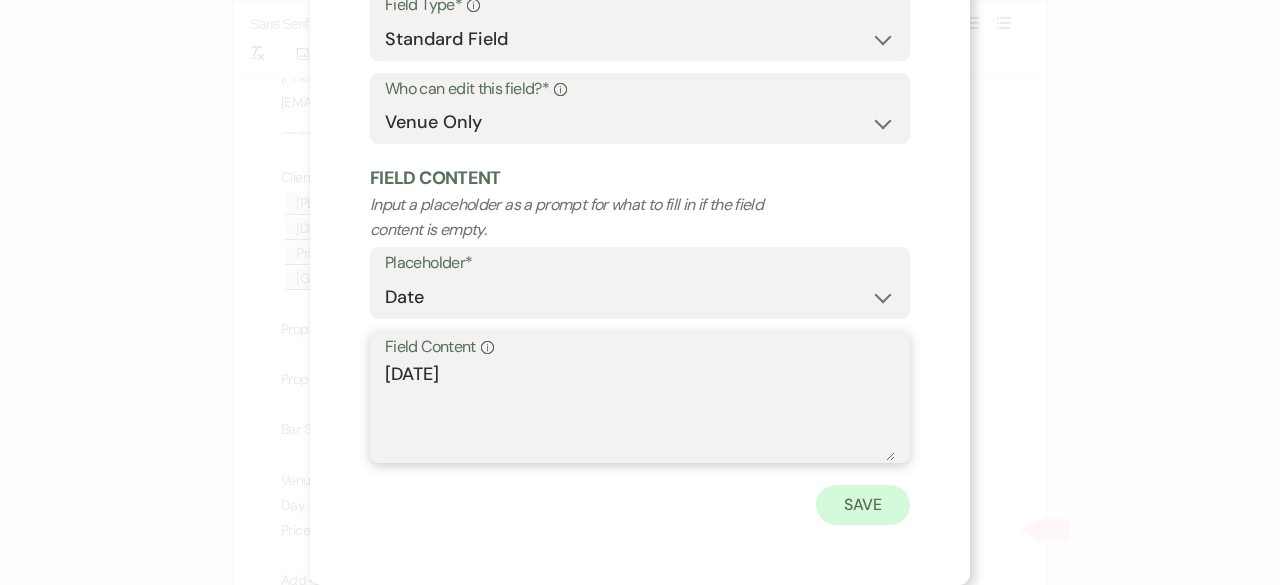 type on "[DATE]" 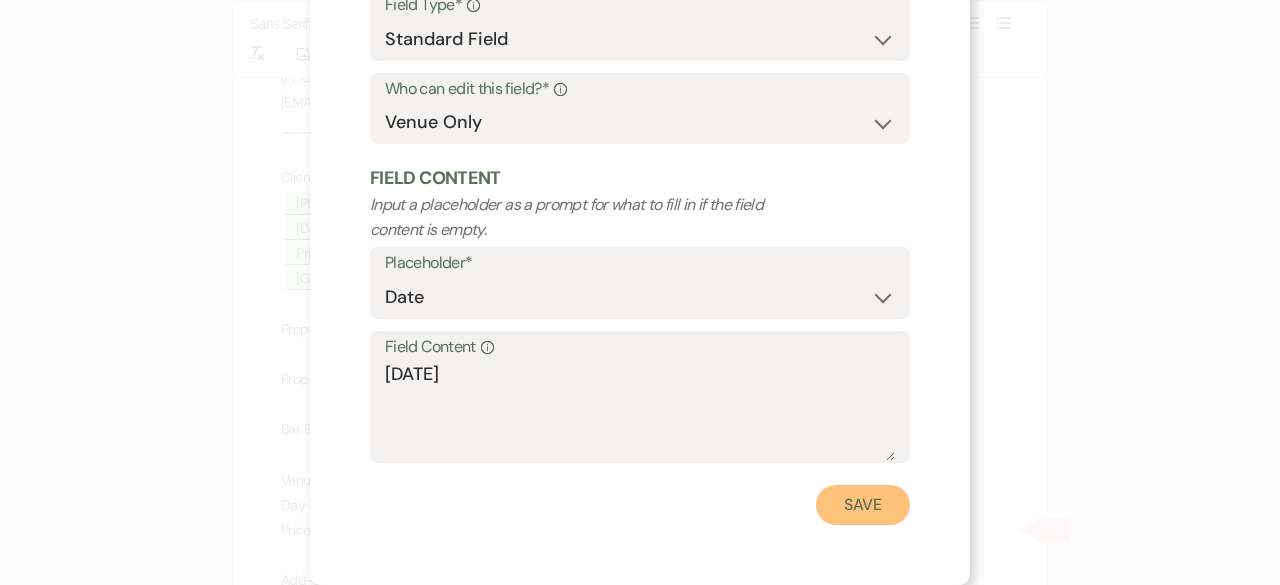 click on "Save" at bounding box center [863, 505] 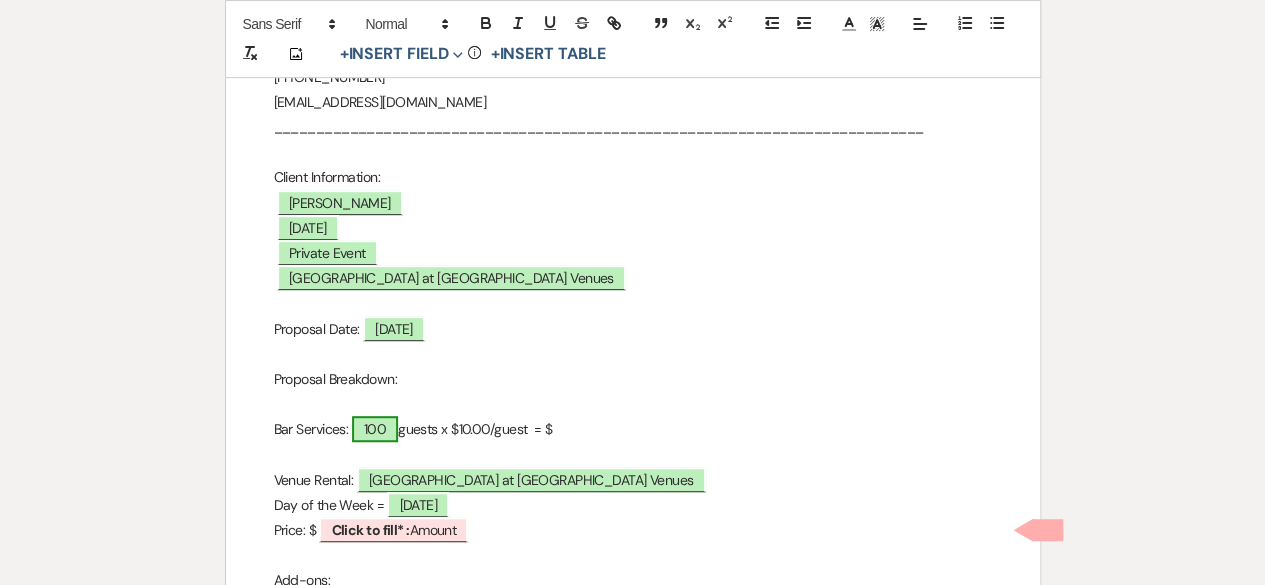 click on "100" at bounding box center (375, 429) 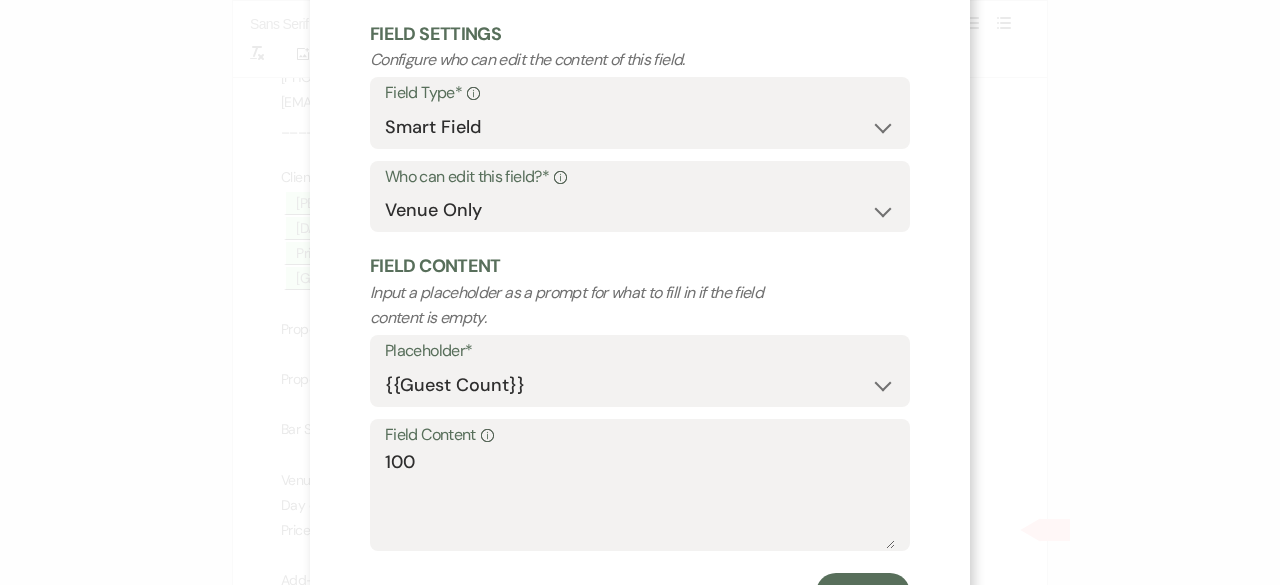 scroll, scrollTop: 190, scrollLeft: 0, axis: vertical 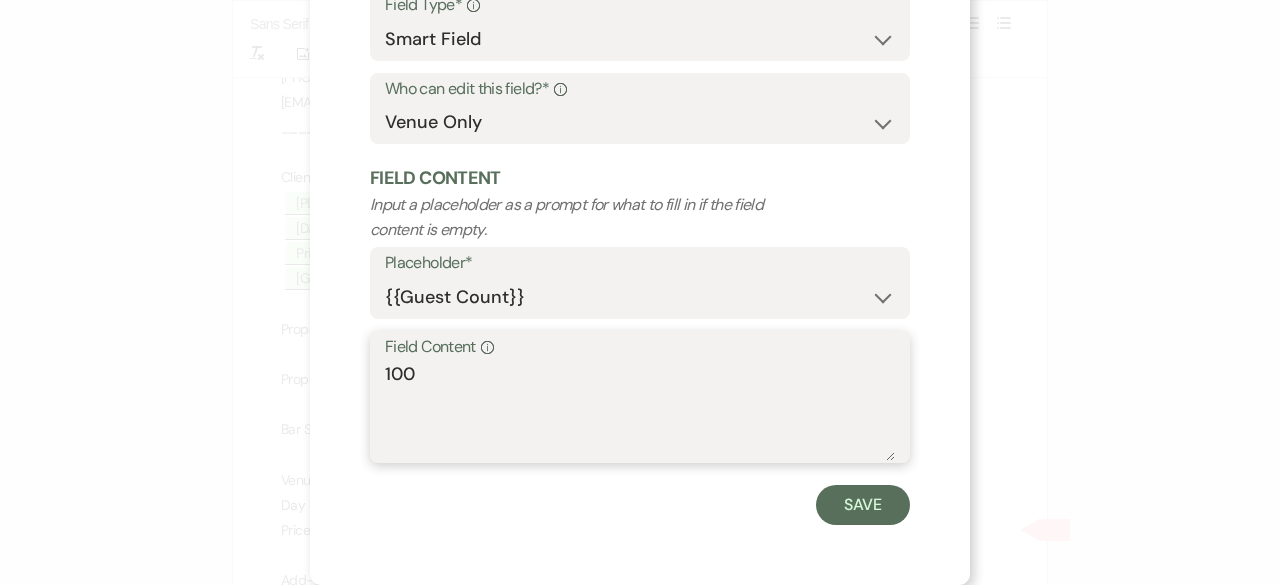 drag, startPoint x: 426, startPoint y: 373, endPoint x: 208, endPoint y: 370, distance: 218.02065 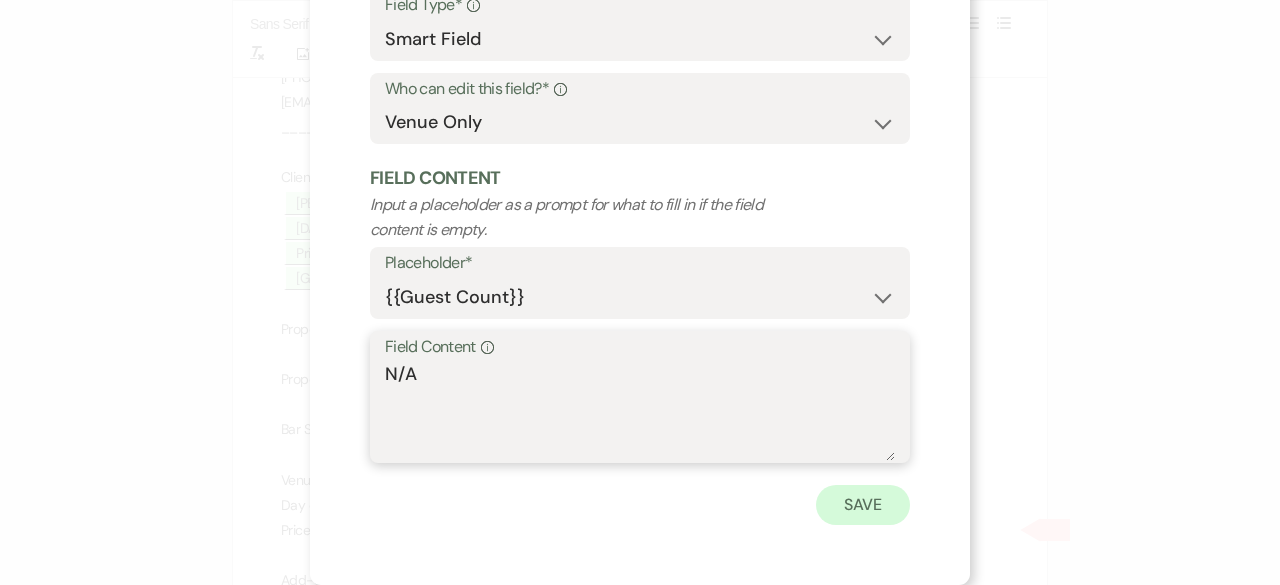 type on "N/A" 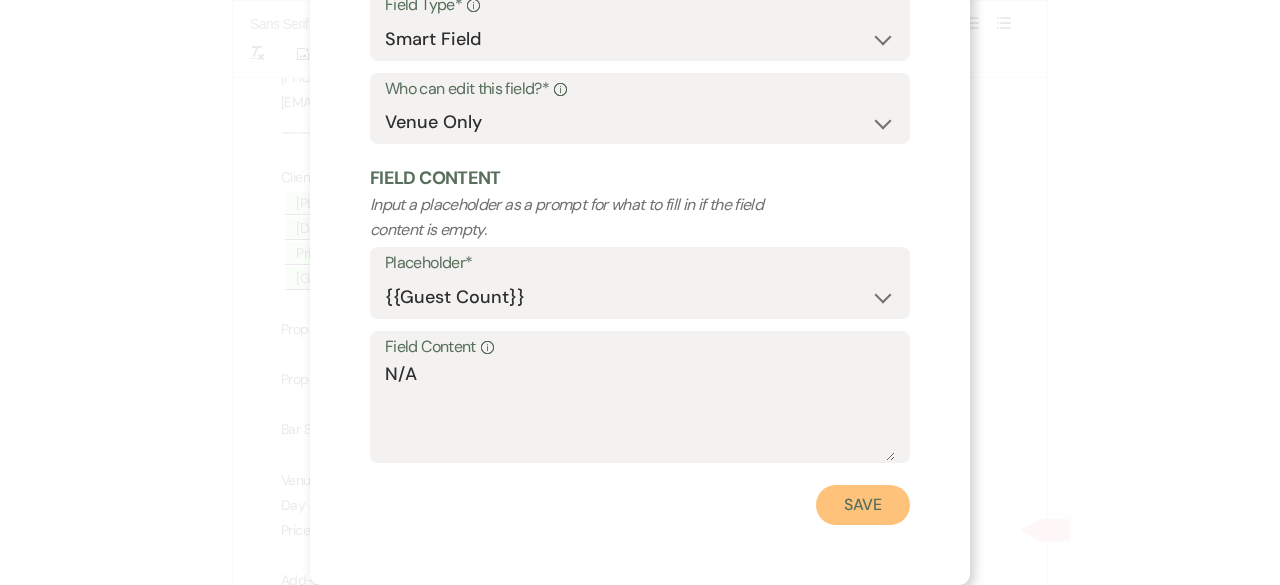click on "Save" at bounding box center (863, 505) 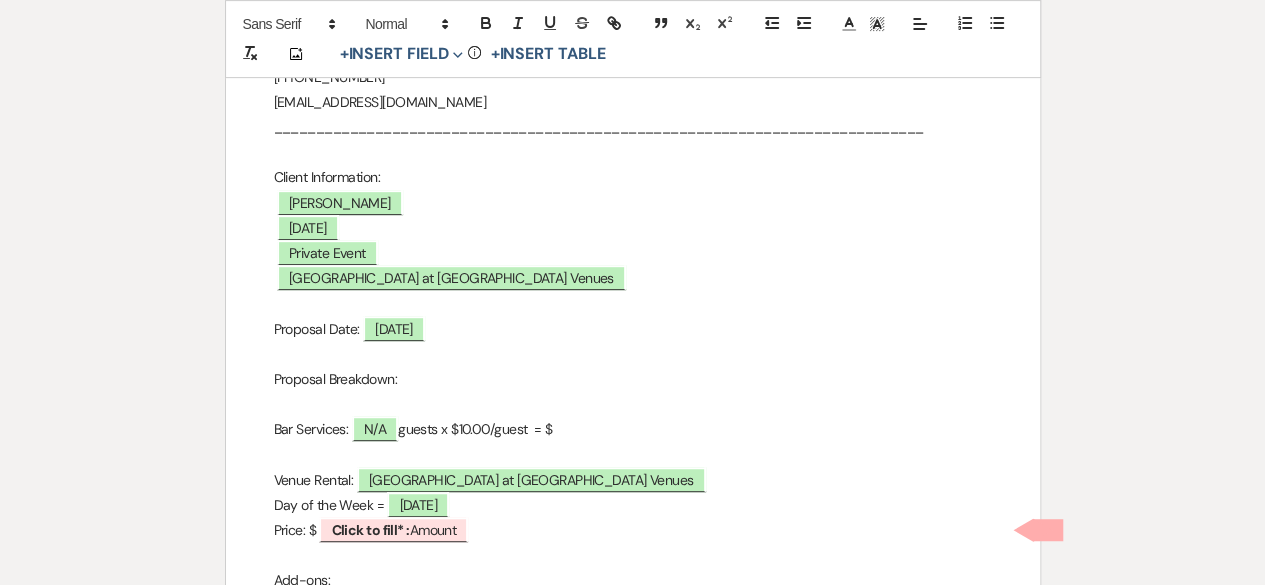 click on "Bar Services:
N/A
guests x $10.00/guest  = $" at bounding box center (633, 429) 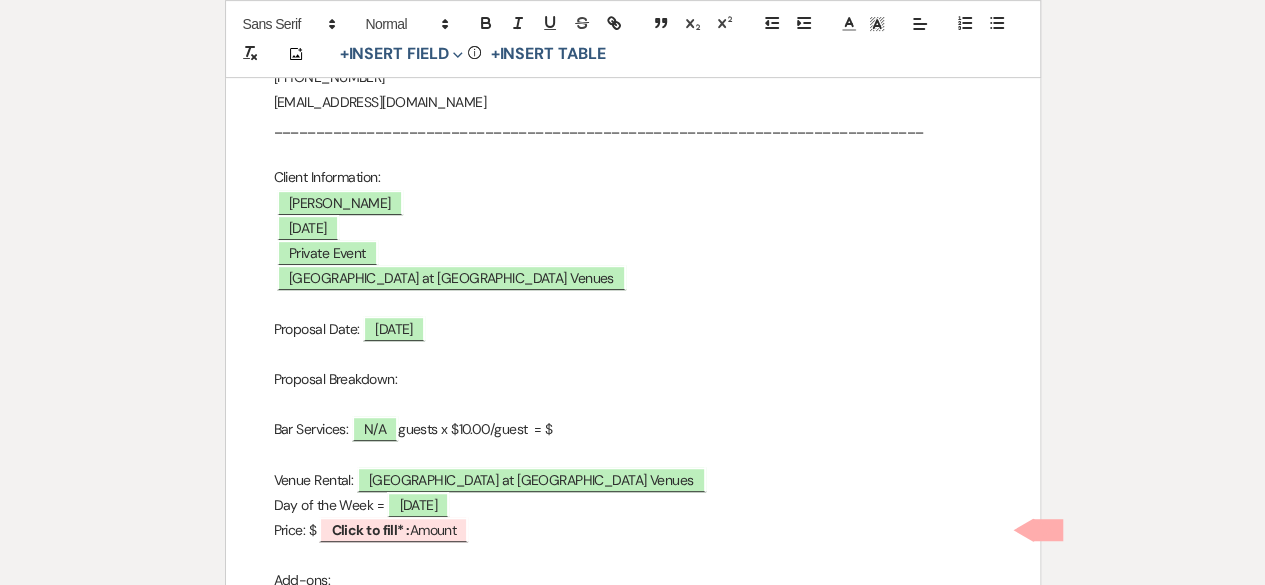 type 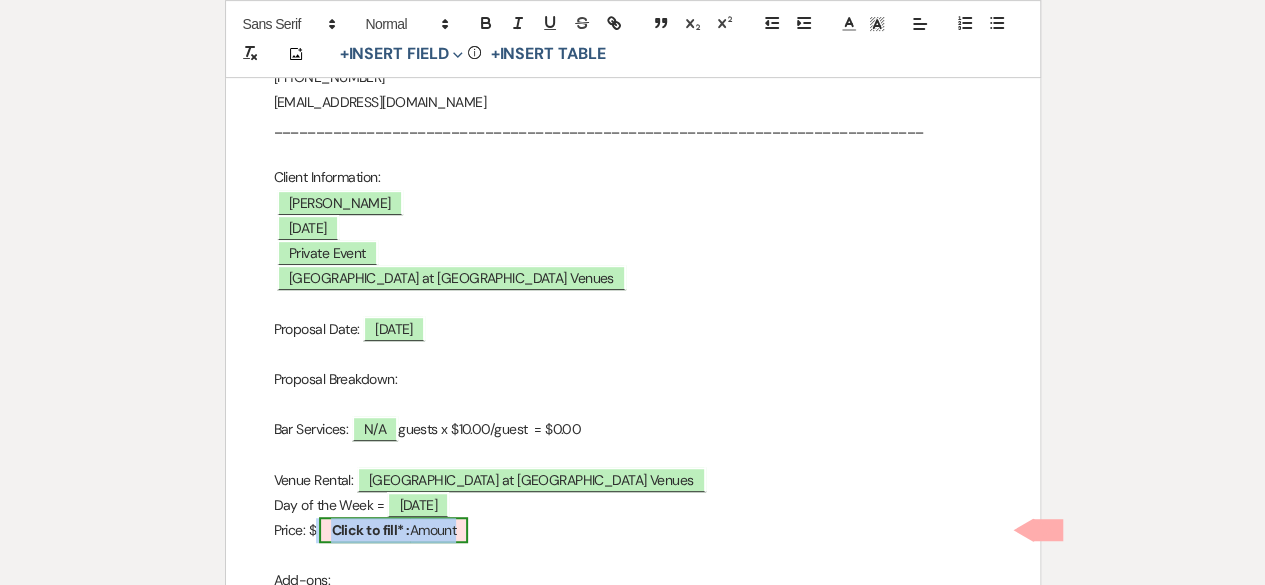 click on "Click to fill* :" at bounding box center [370, 530] 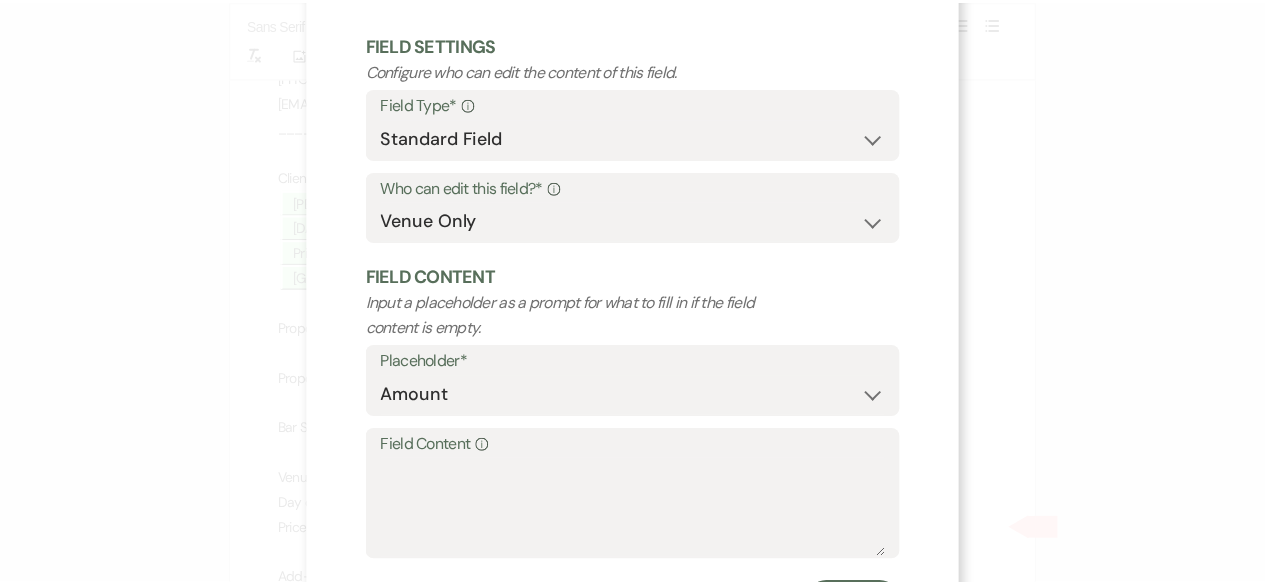 scroll, scrollTop: 190, scrollLeft: 0, axis: vertical 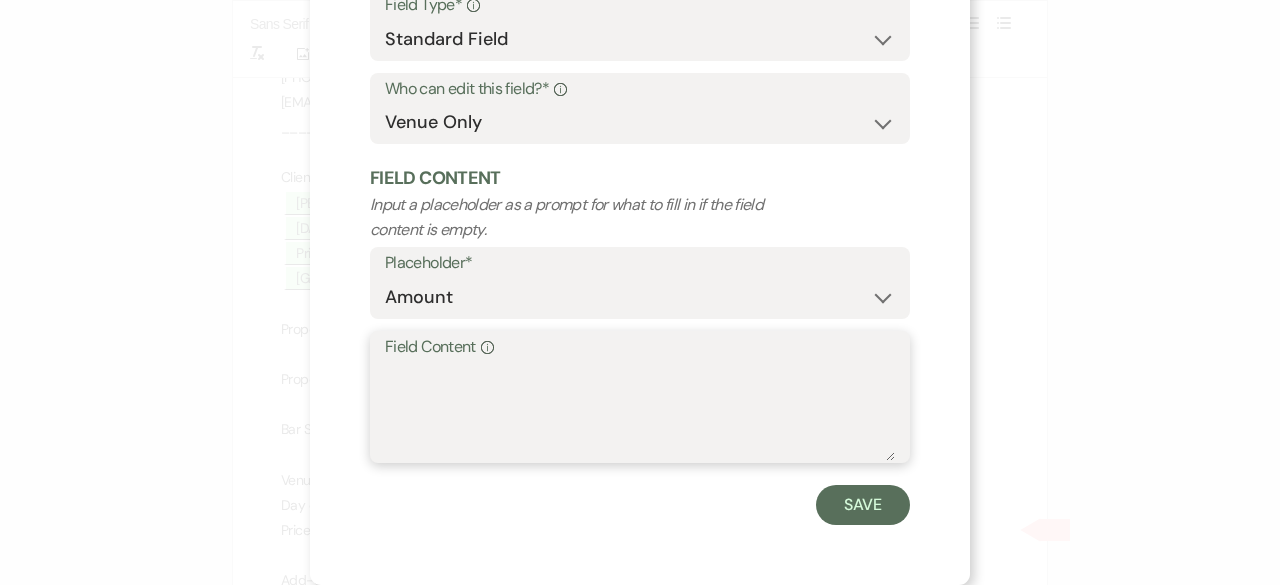click on "Field Content Info" at bounding box center [640, 411] 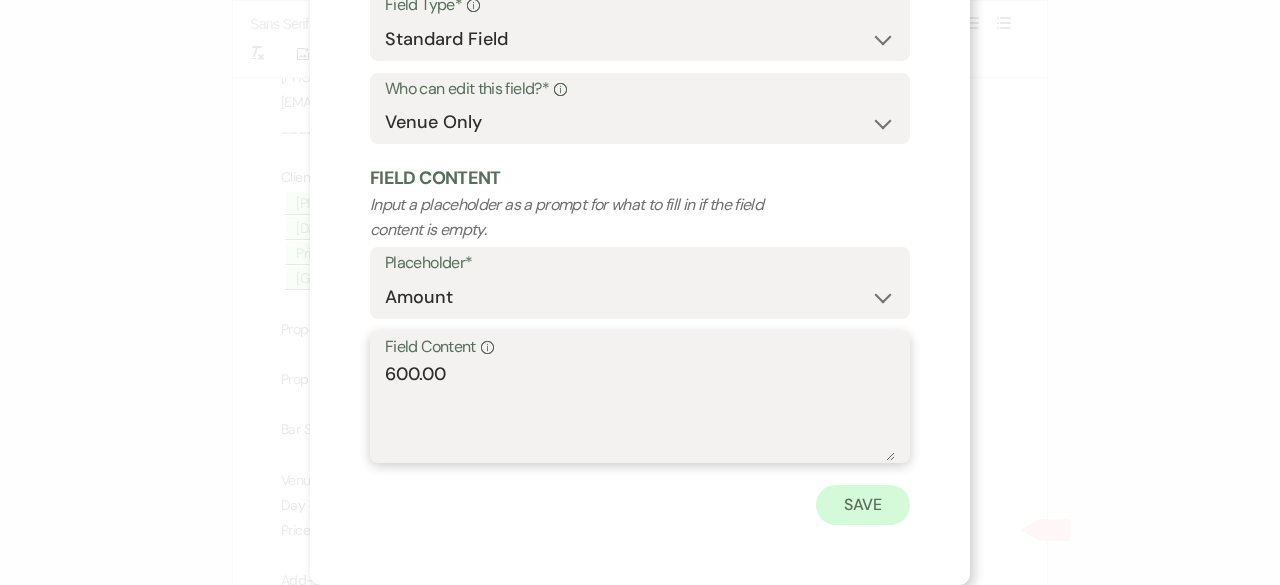 type on "600.00" 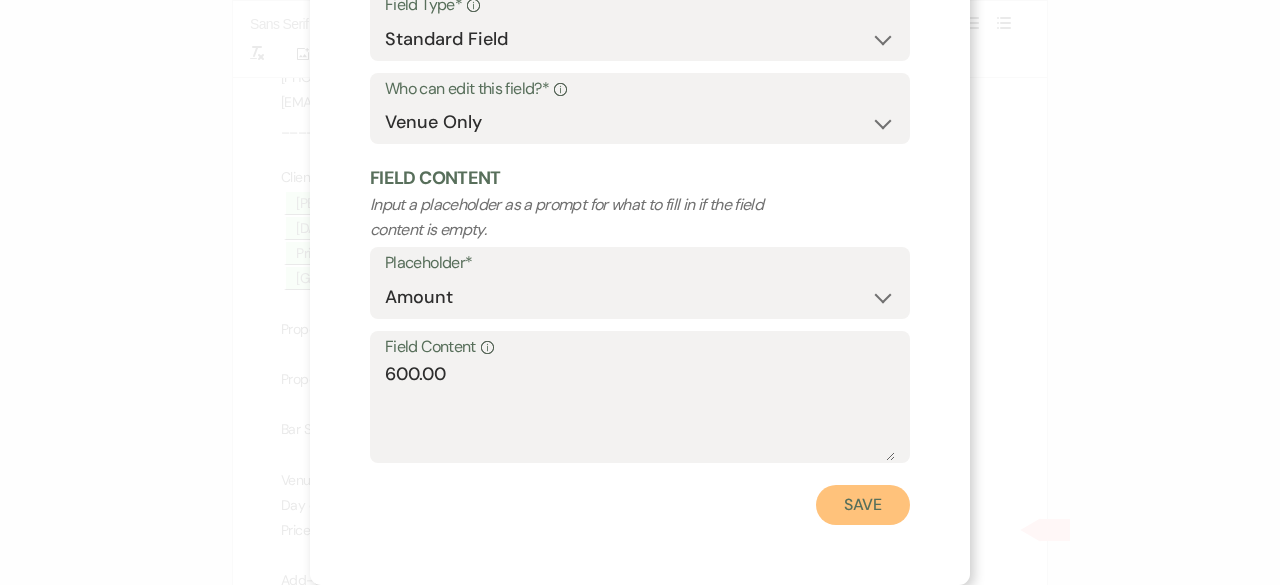 click on "Save" at bounding box center (863, 505) 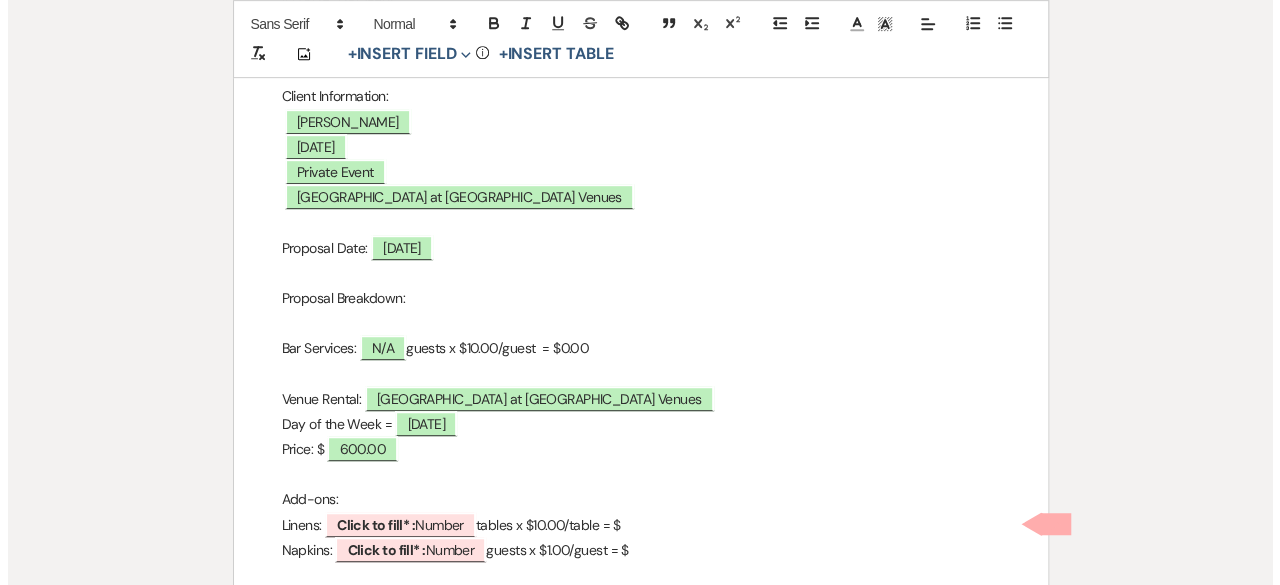 scroll, scrollTop: 800, scrollLeft: 0, axis: vertical 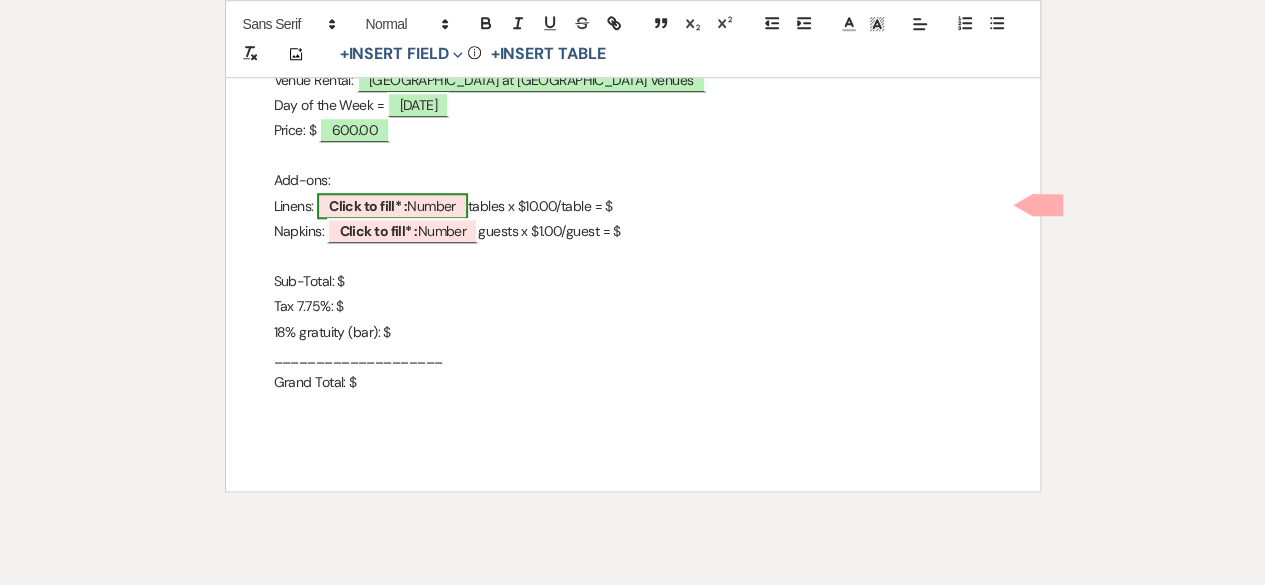 click on "Click to fill* :" at bounding box center (368, 206) 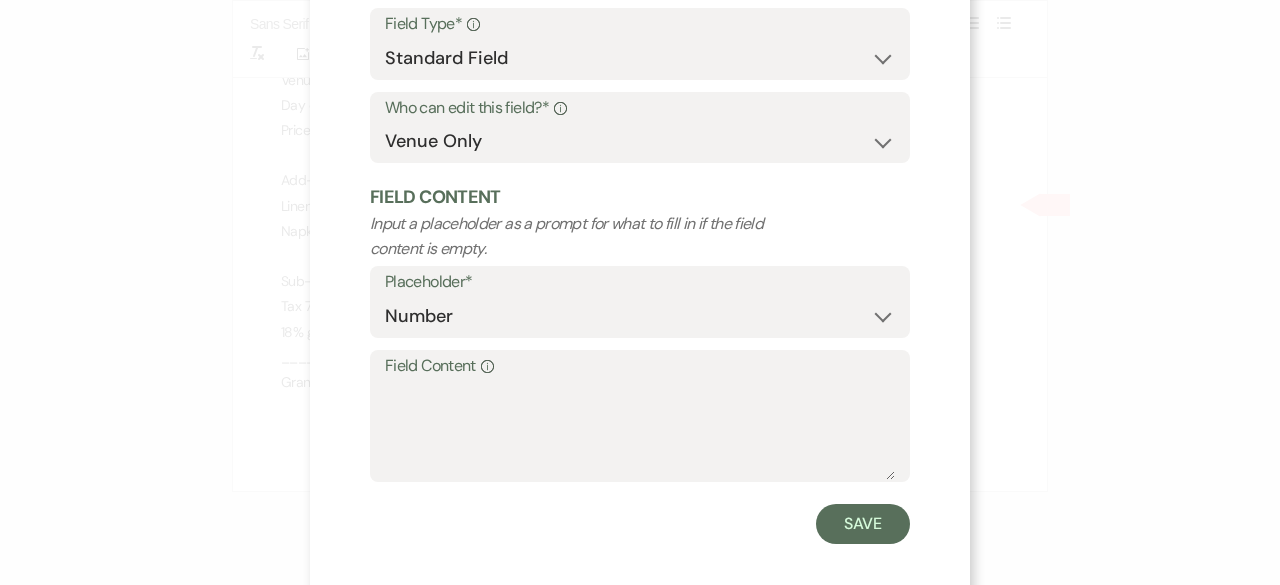 scroll, scrollTop: 190, scrollLeft: 0, axis: vertical 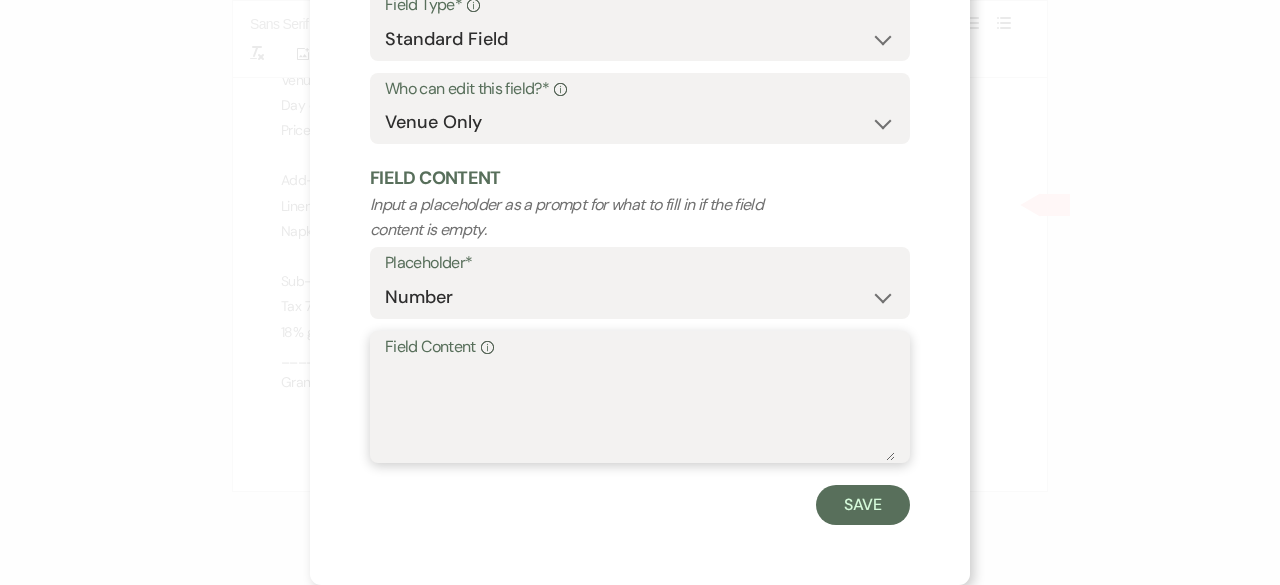 click on "Field Content Info" at bounding box center (640, 411) 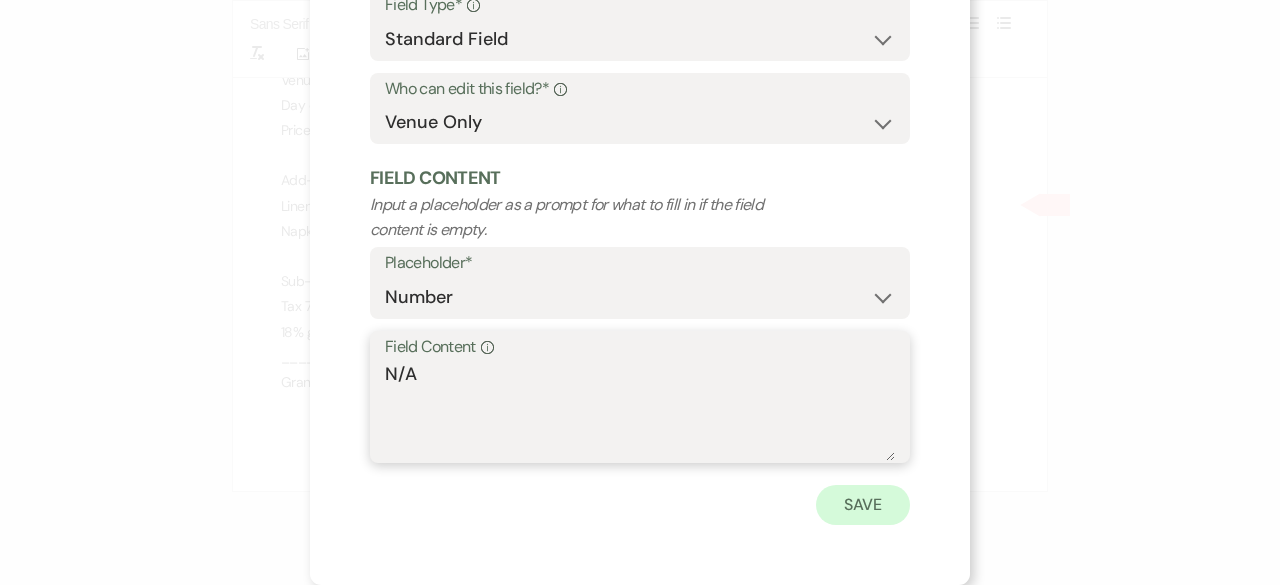 type on "N/A" 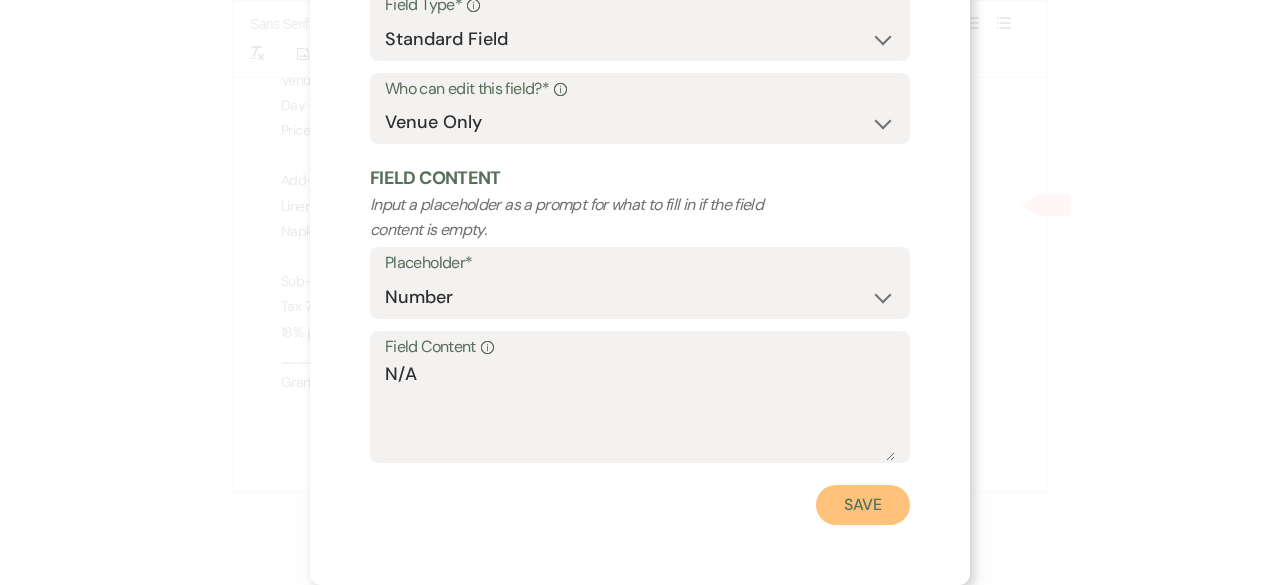 click on "Save" at bounding box center (863, 505) 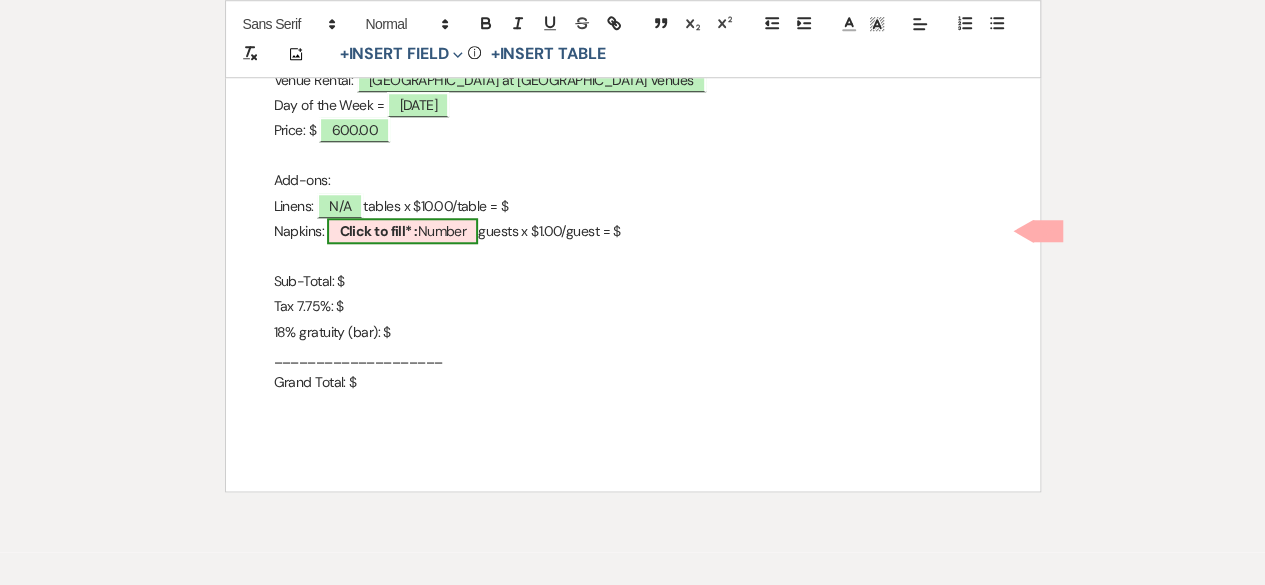 click on "Click to fill* :
Number" at bounding box center (402, 231) 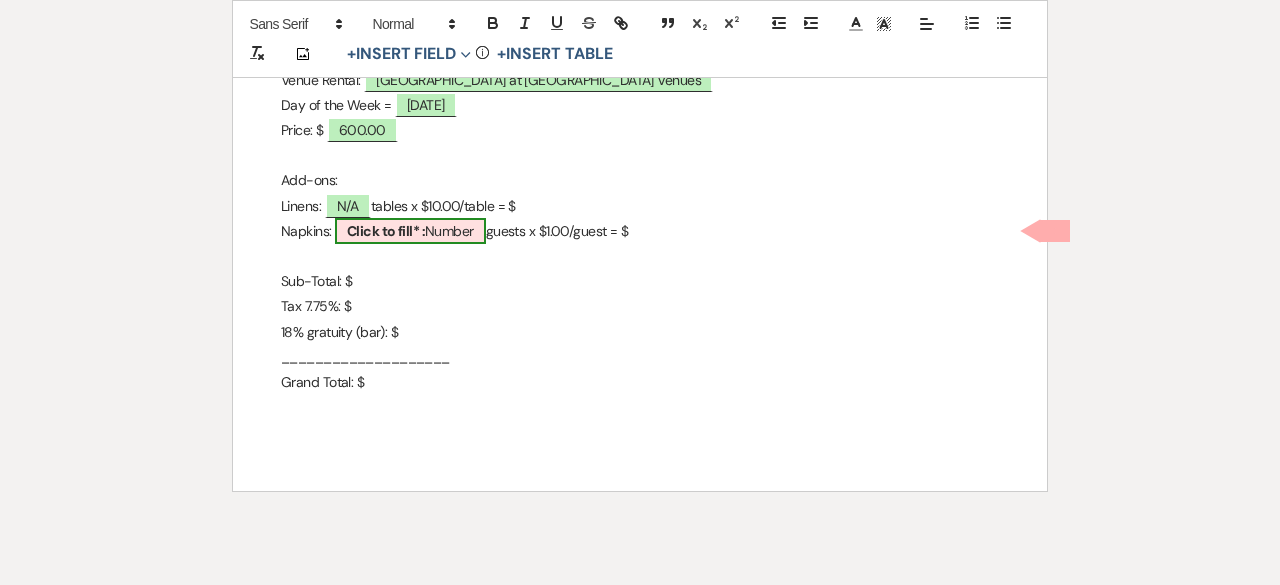 select on "owner" 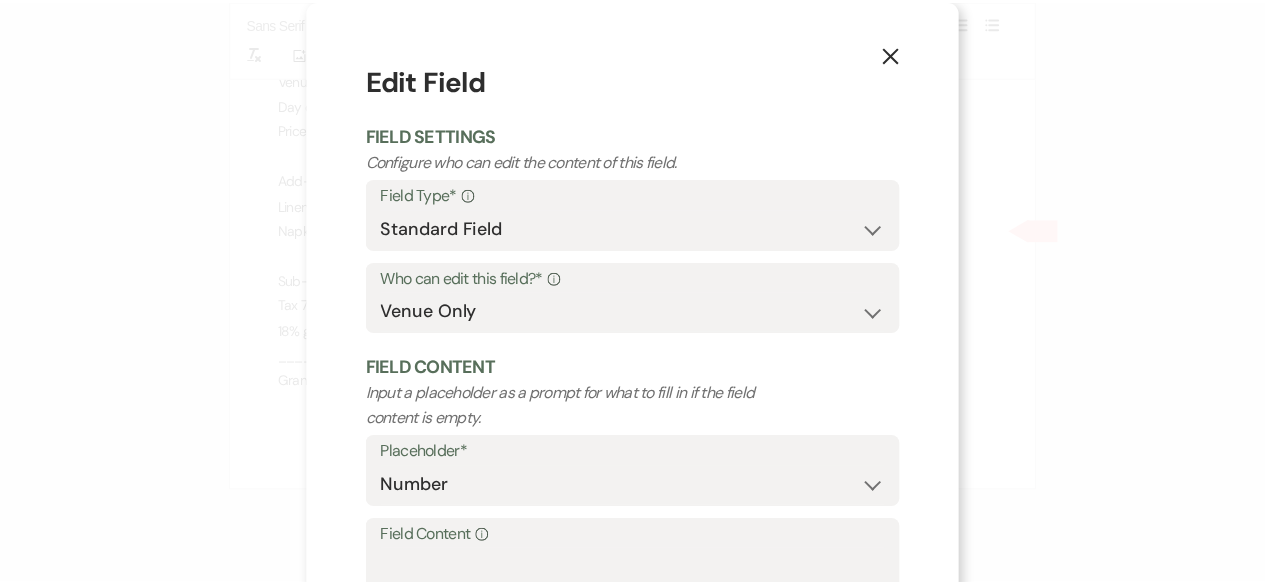 scroll, scrollTop: 190, scrollLeft: 0, axis: vertical 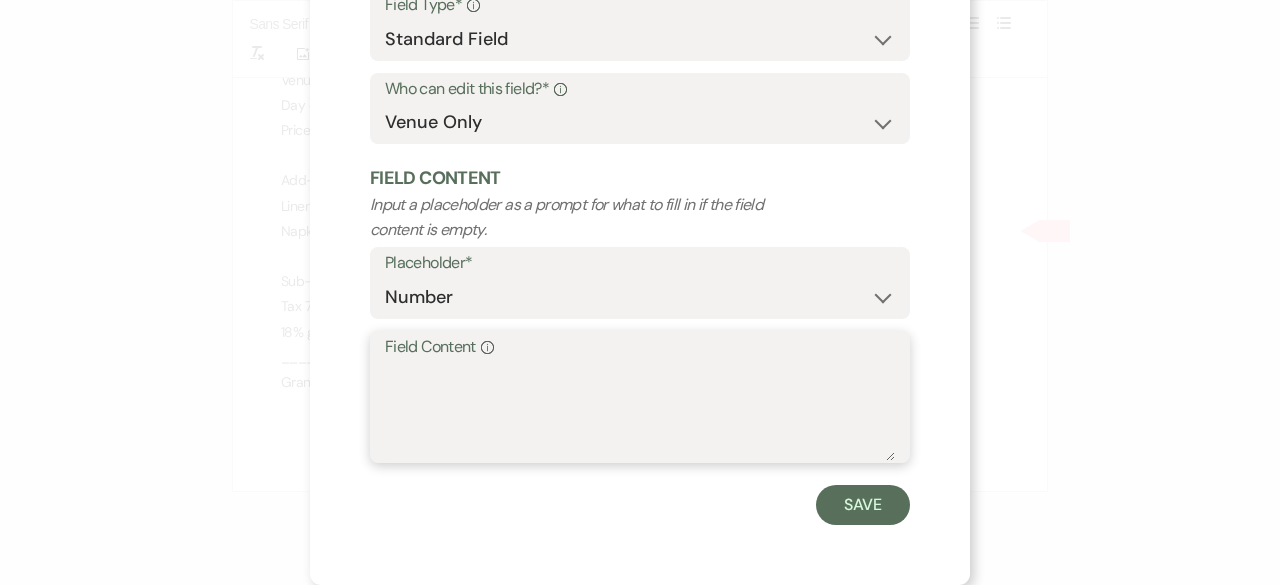 click on "Field Content Info" at bounding box center (640, 411) 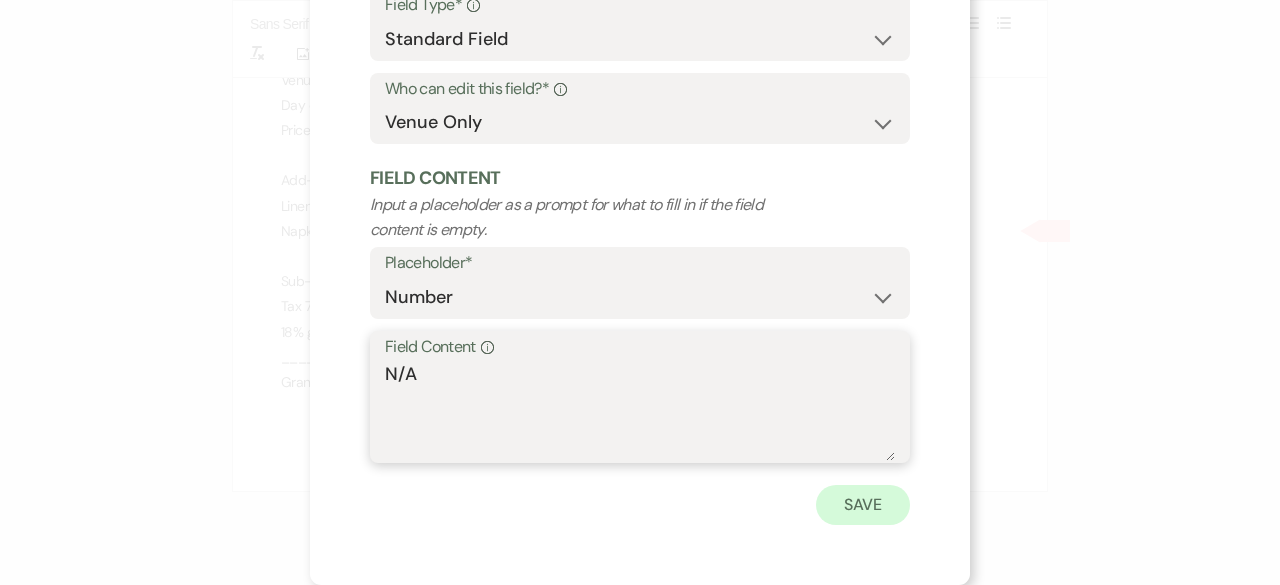 type on "N/A" 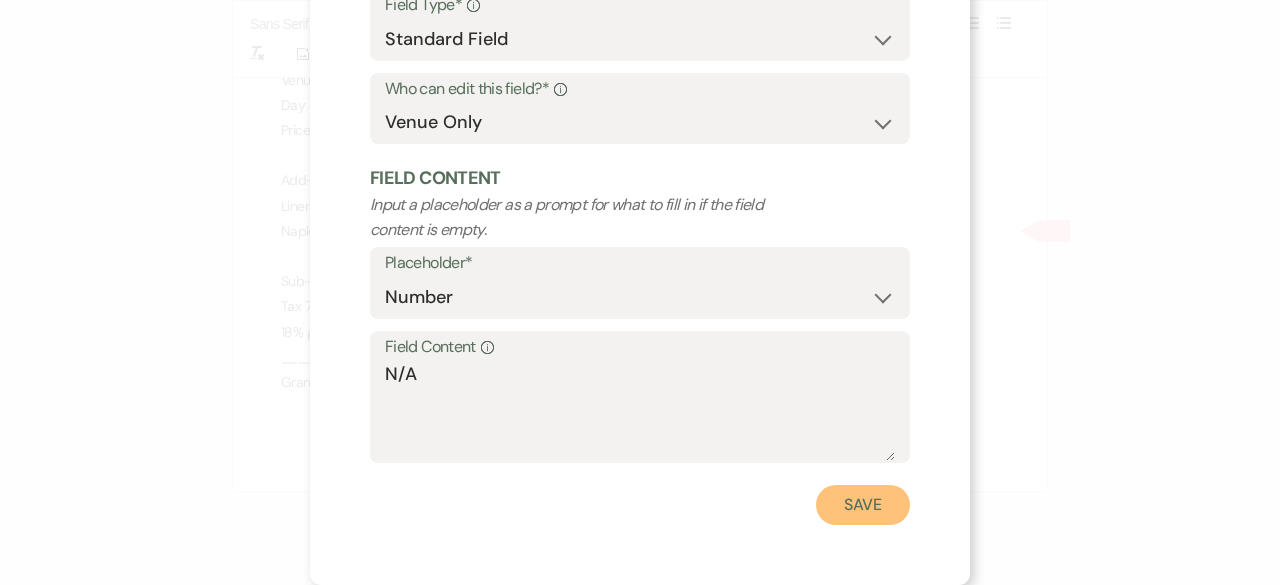 click on "Save" at bounding box center (863, 505) 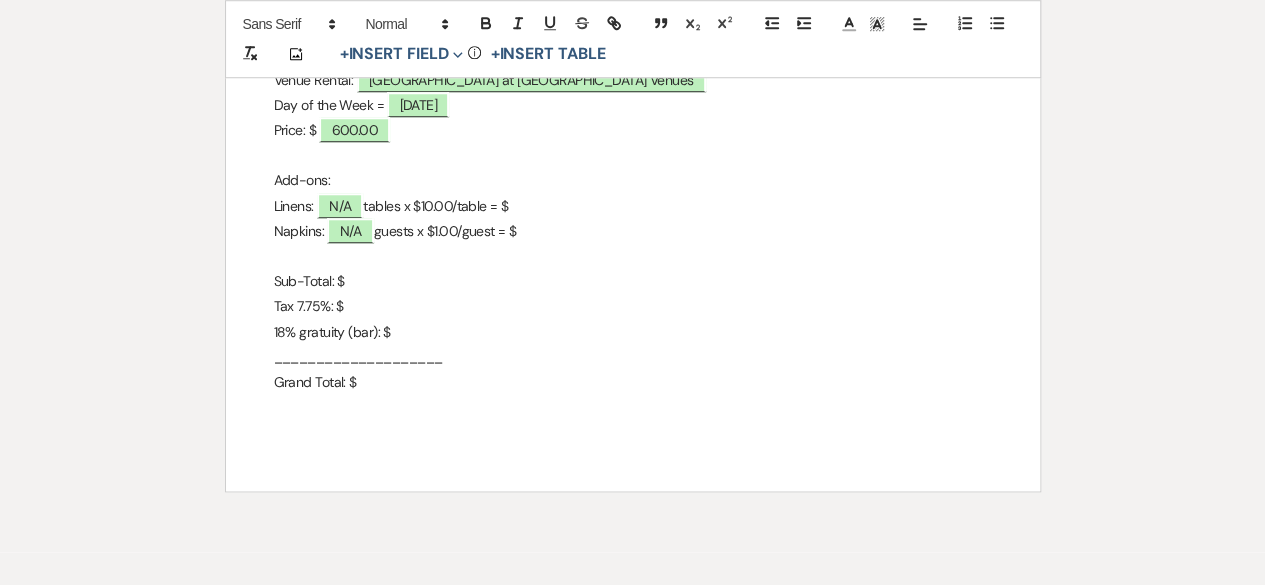 click on "Linens:
N/A
tables x $10.00/table = $" at bounding box center (633, 206) 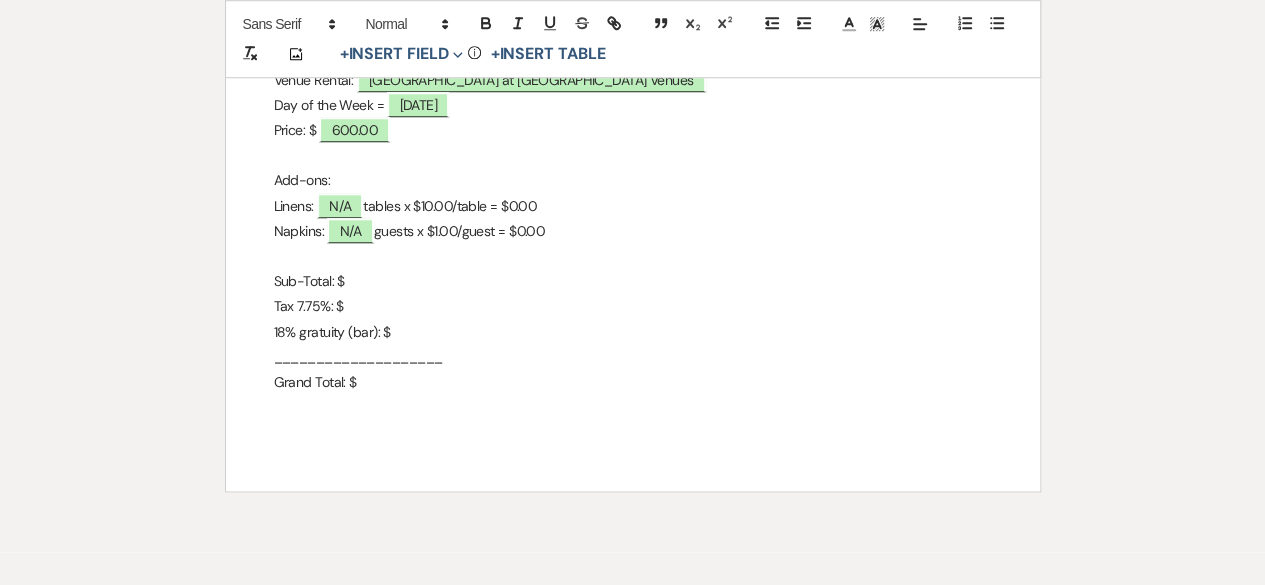 click on "Sub-Total: $" at bounding box center [633, 281] 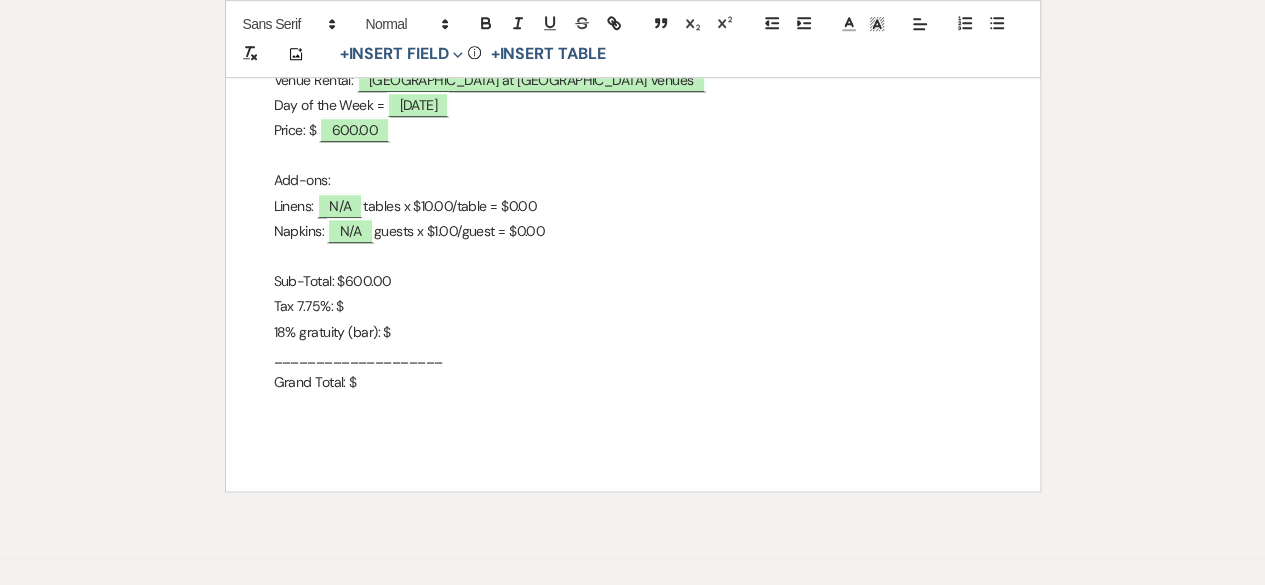 click on "Tax 7.75%: $" at bounding box center [633, 306] 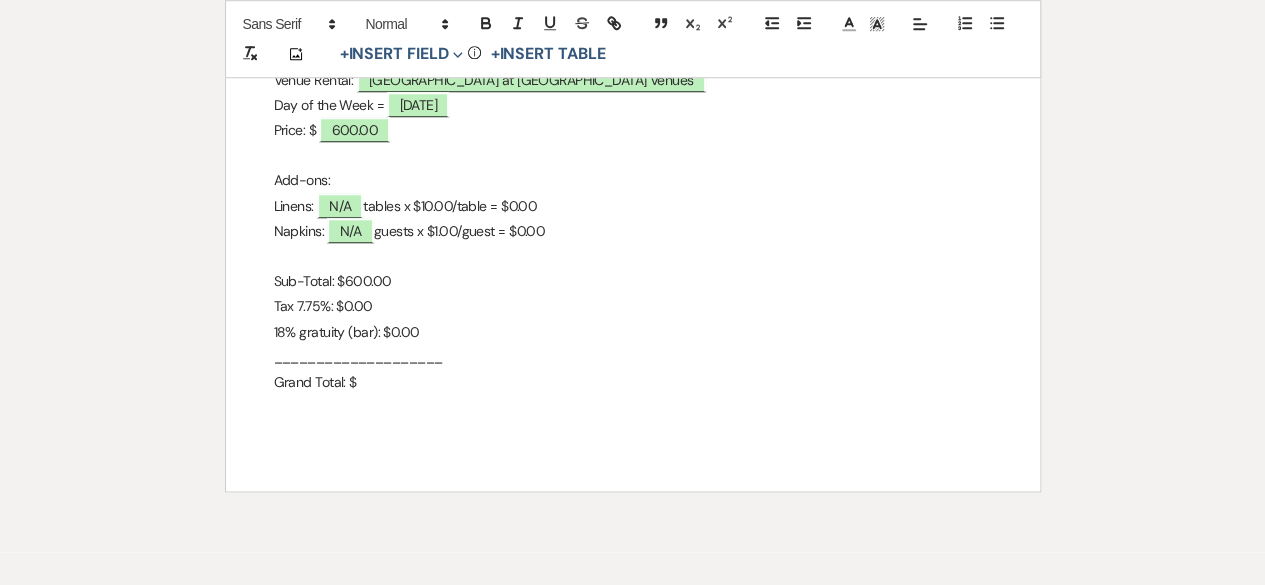 click on "City View Event Center Quote  [STREET_ADDRESS] 419-345-3802 [EMAIL_ADDRESS][DOMAIN_NAME] _____________________________________________________________________________ Client Information: ﻿
[PERSON_NAME]
﻿   ﻿
[DATE]
﻿   ﻿
Private Event
﻿   ﻿
[GEOGRAPHIC_DATA] at [GEOGRAPHIC_DATA] Venues
﻿      Proposal Date:
[DATE]
Proposal Breakdown:  Bar Services:
N/A
guests x $10.00/guest  = $0.00 Venue Rental:  ﻿
[GEOGRAPHIC_DATA] at [GEOGRAPHIC_DATA] Venues
﻿   Day of the Week =
[DATE]
Price: $
600.00
Add-ons:  Linens:
N/A
tables x $10.00/table = $0.00 Napkins:
N/A
guests x $1.00/guest = $0.00 Sub-Total: $600.00 Tax 7.75%: $0.00 18% gratuity (bar): $0.00" at bounding box center (633, 19) 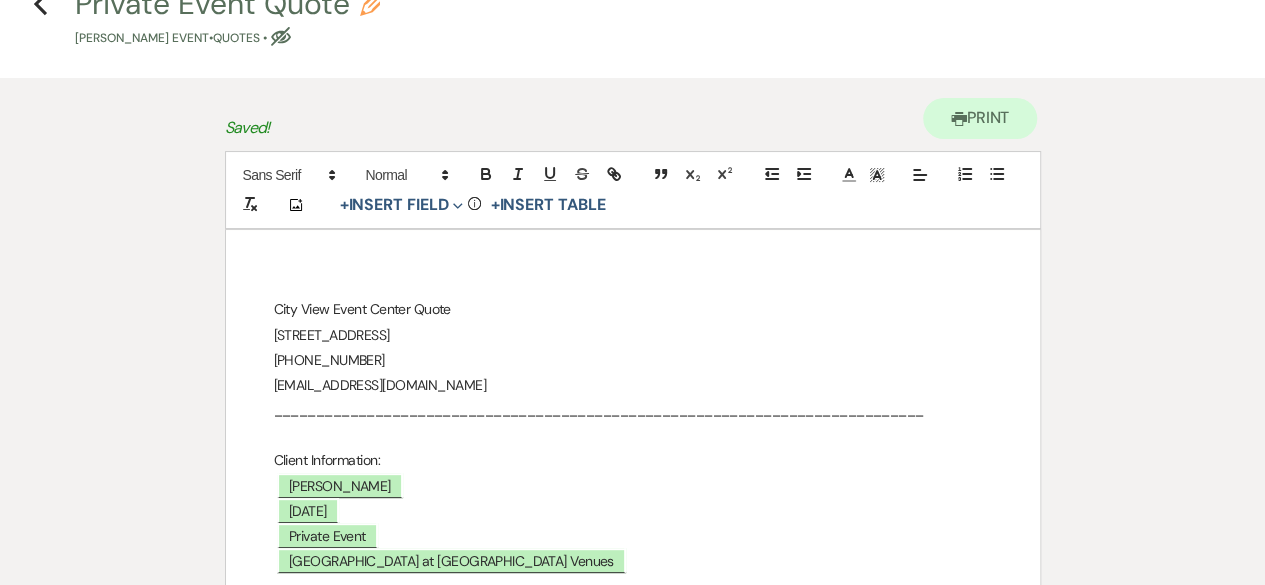 scroll, scrollTop: 0, scrollLeft: 0, axis: both 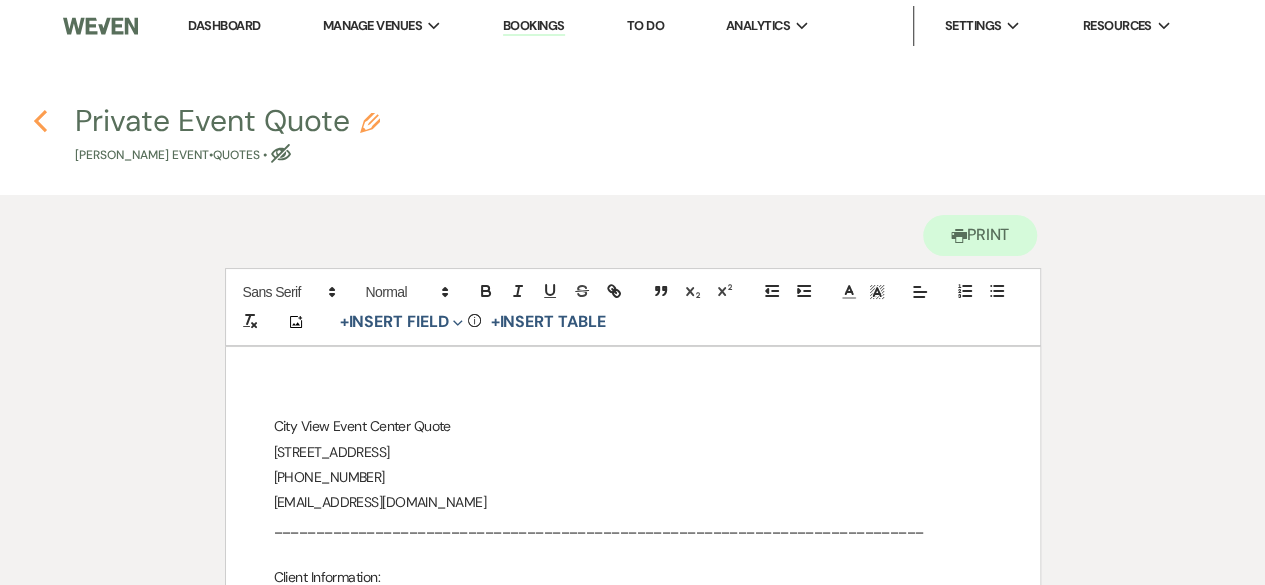 click 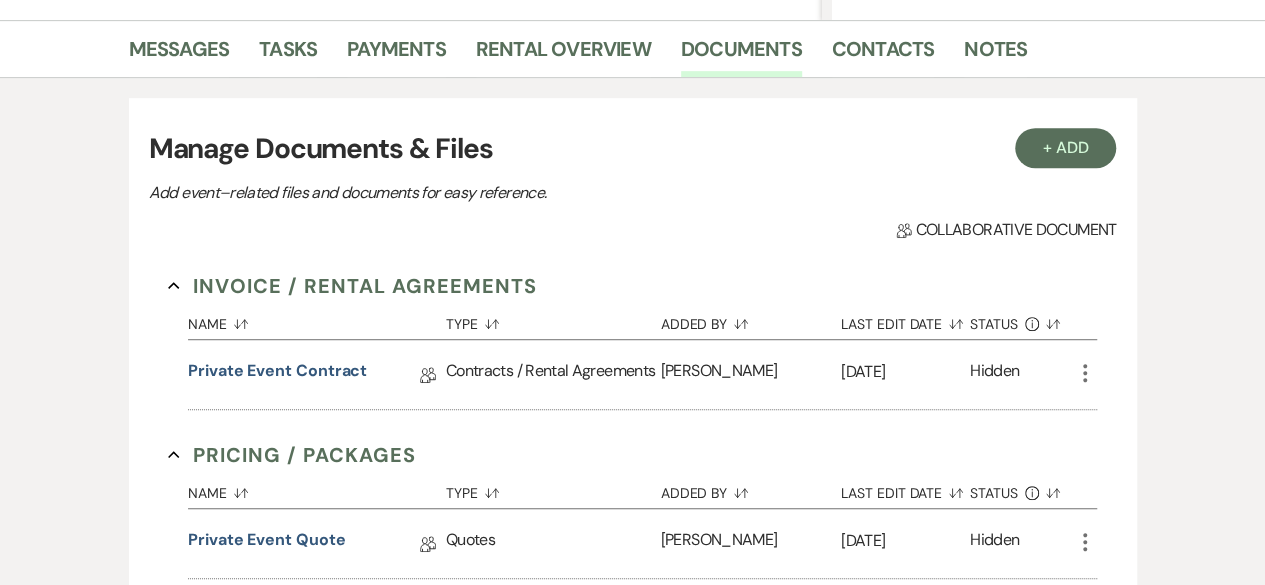 scroll, scrollTop: 291, scrollLeft: 0, axis: vertical 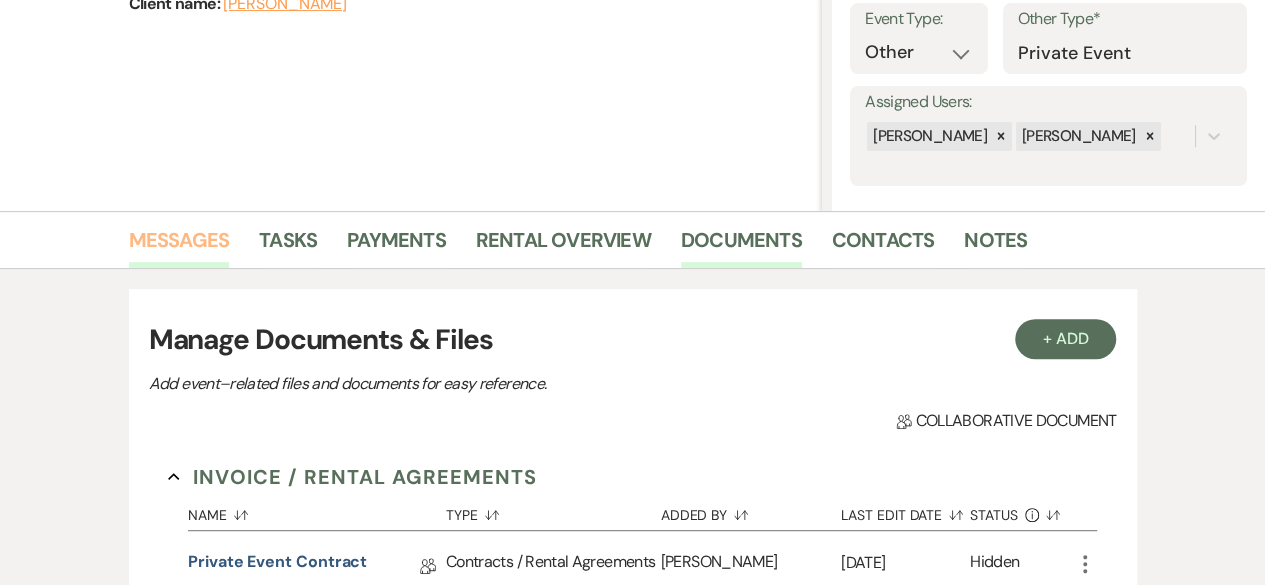 click on "Messages" at bounding box center (179, 246) 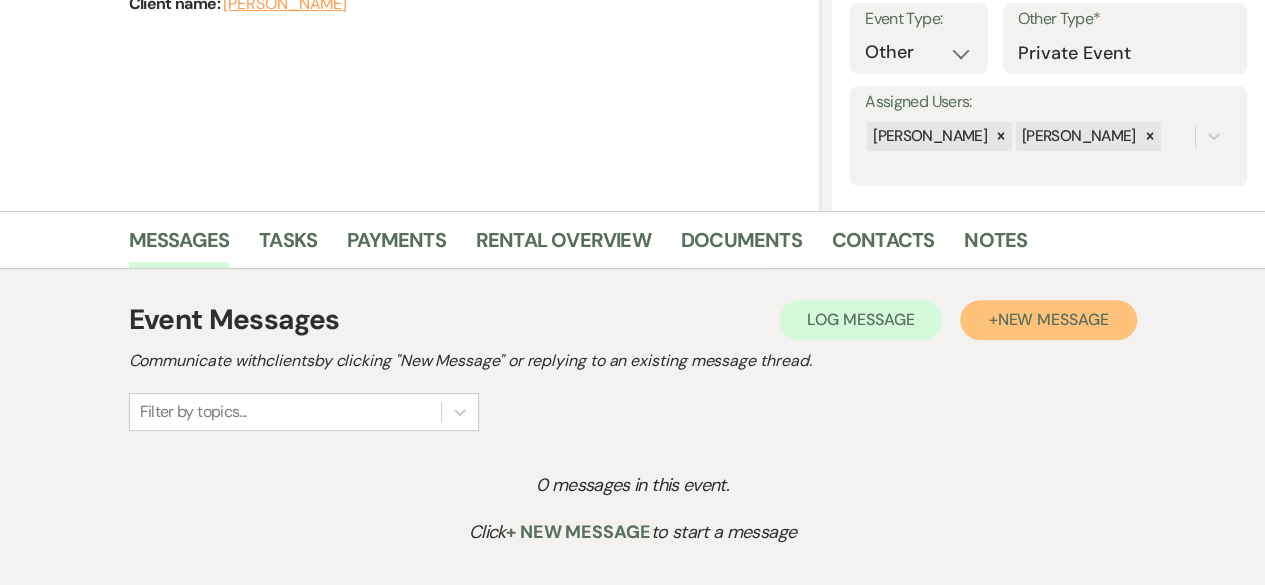 click on "New Message" at bounding box center [1052, 319] 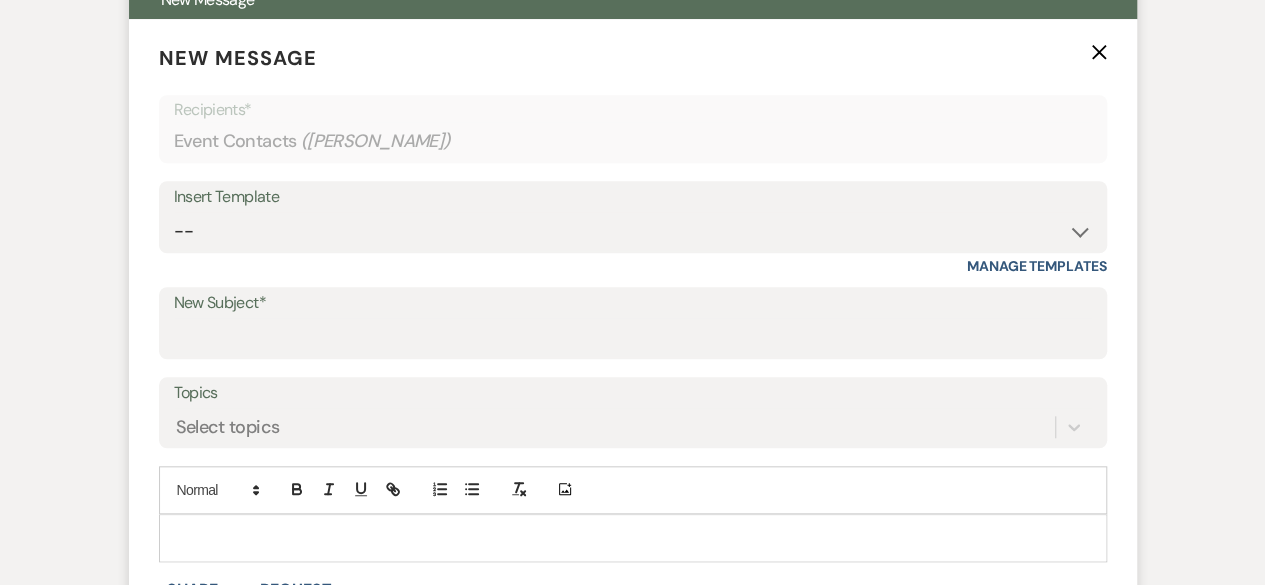 scroll, scrollTop: 991, scrollLeft: 0, axis: vertical 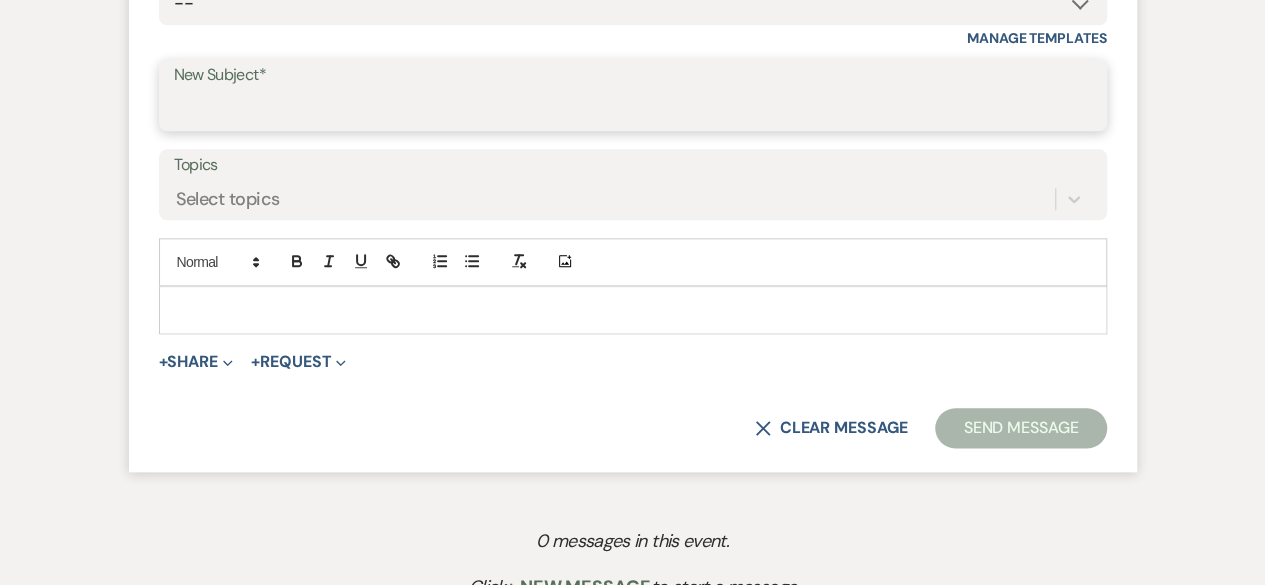click on "New Subject*" at bounding box center [633, 109] 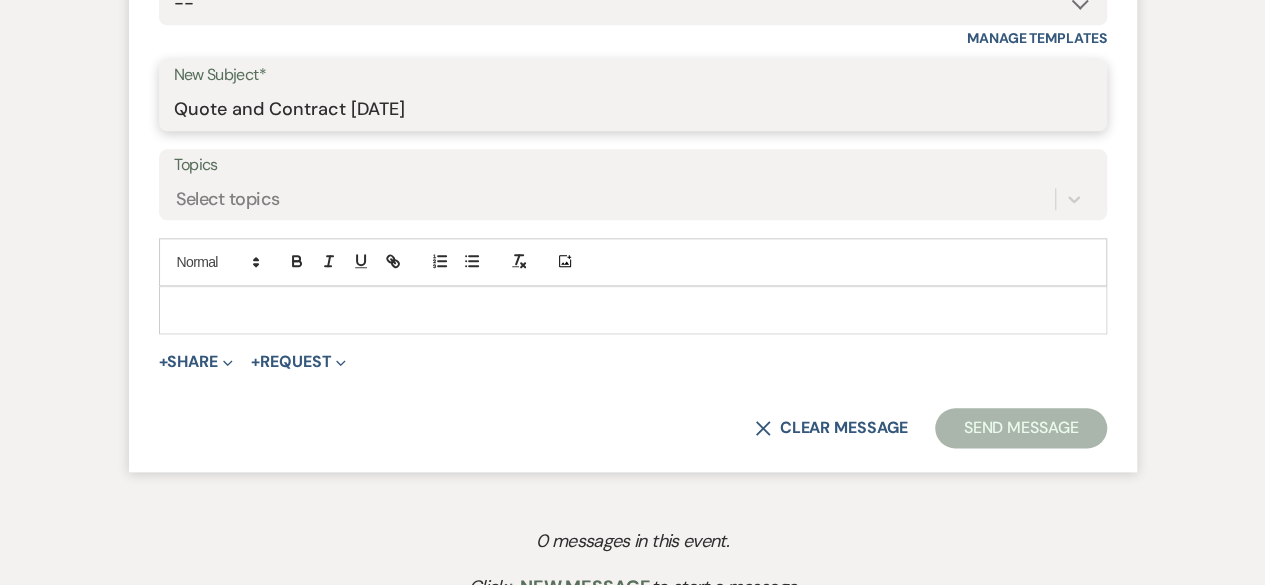 type on "Quote and Contract [DATE]" 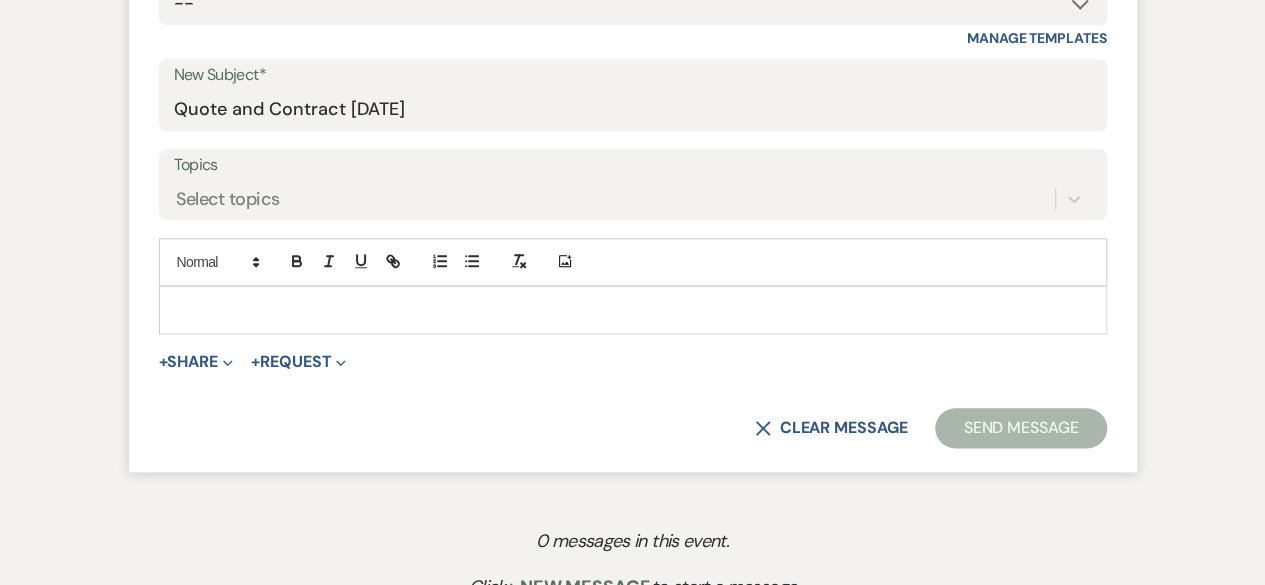 click at bounding box center [633, 310] 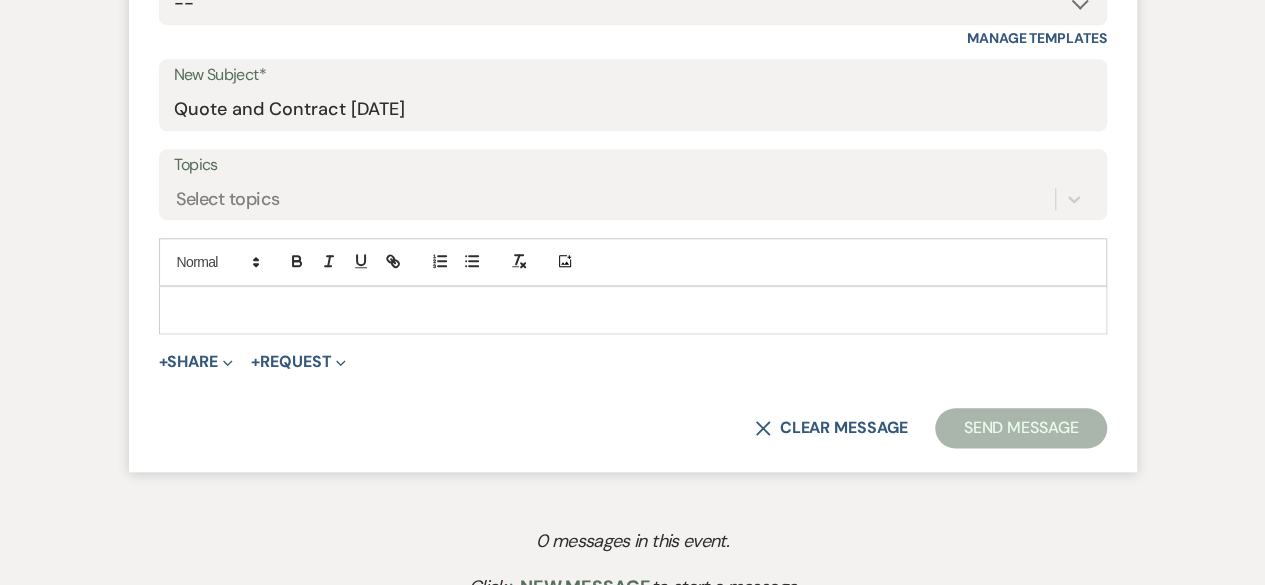 type 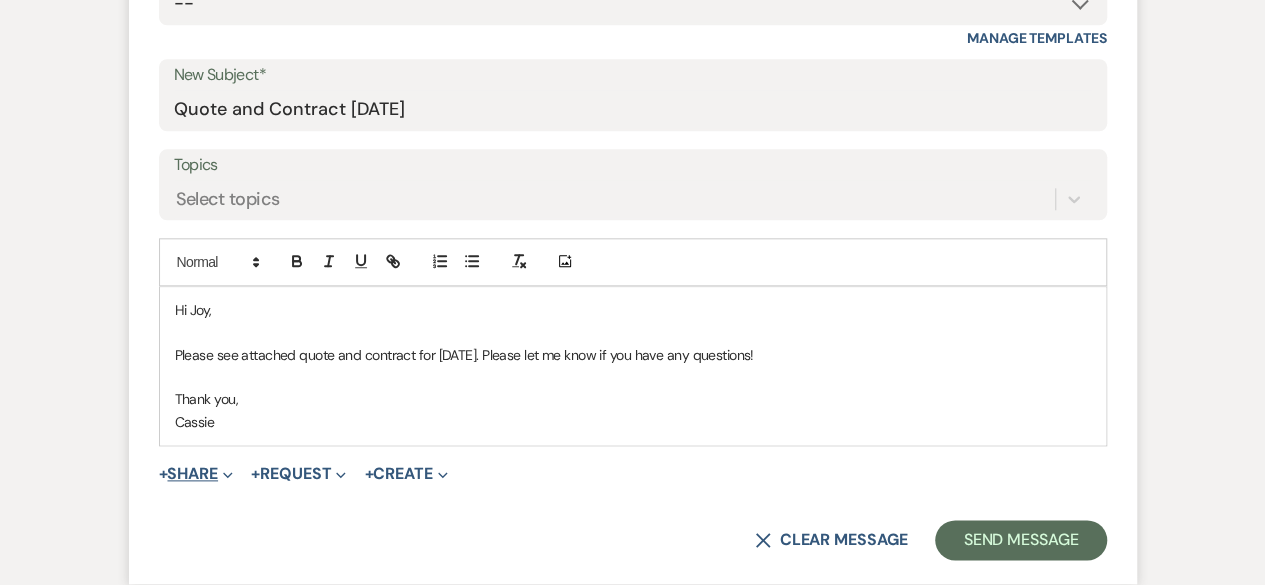 click on "+  Share Expand" at bounding box center [196, 474] 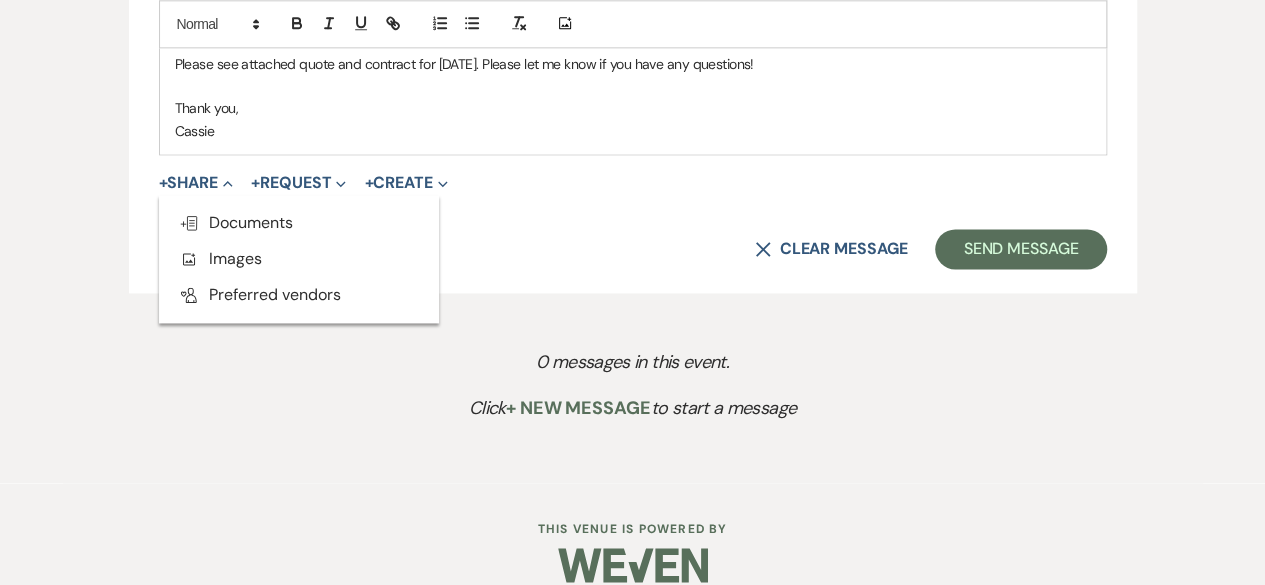 scroll, scrollTop: 1291, scrollLeft: 0, axis: vertical 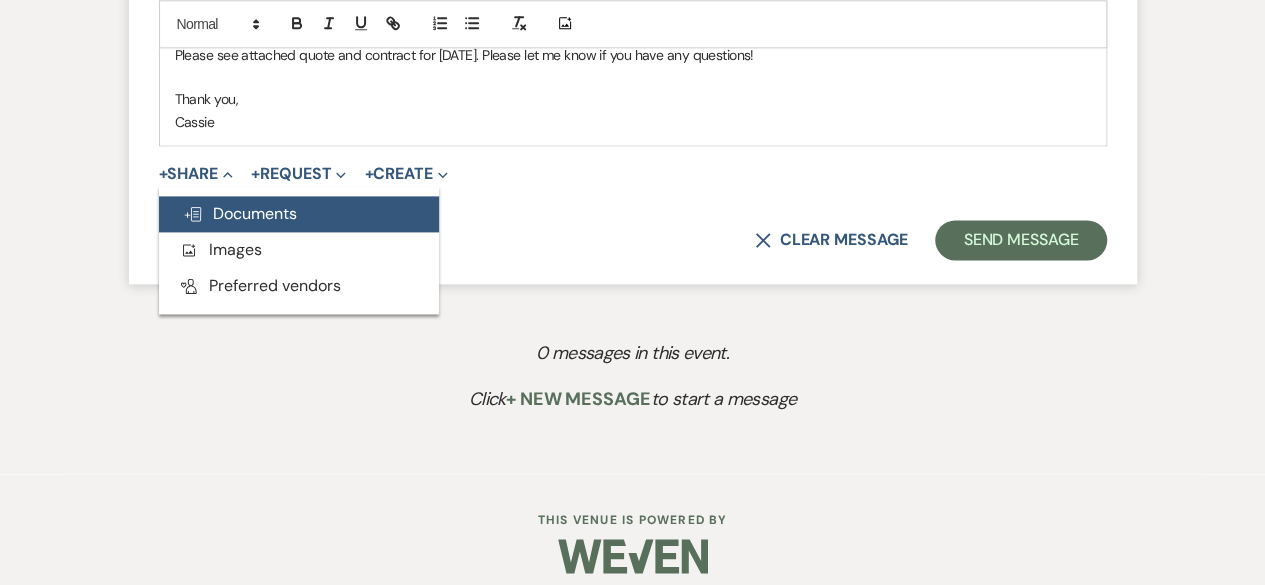 click on "Doc Upload Documents" at bounding box center [240, 213] 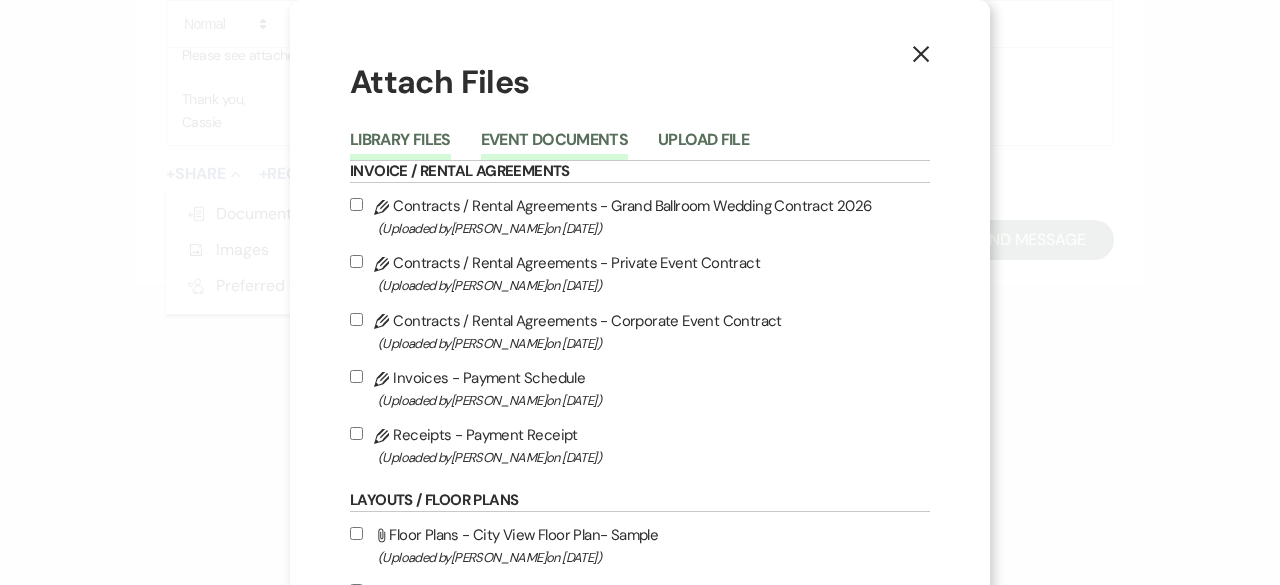 click on "Event Documents" at bounding box center (554, 146) 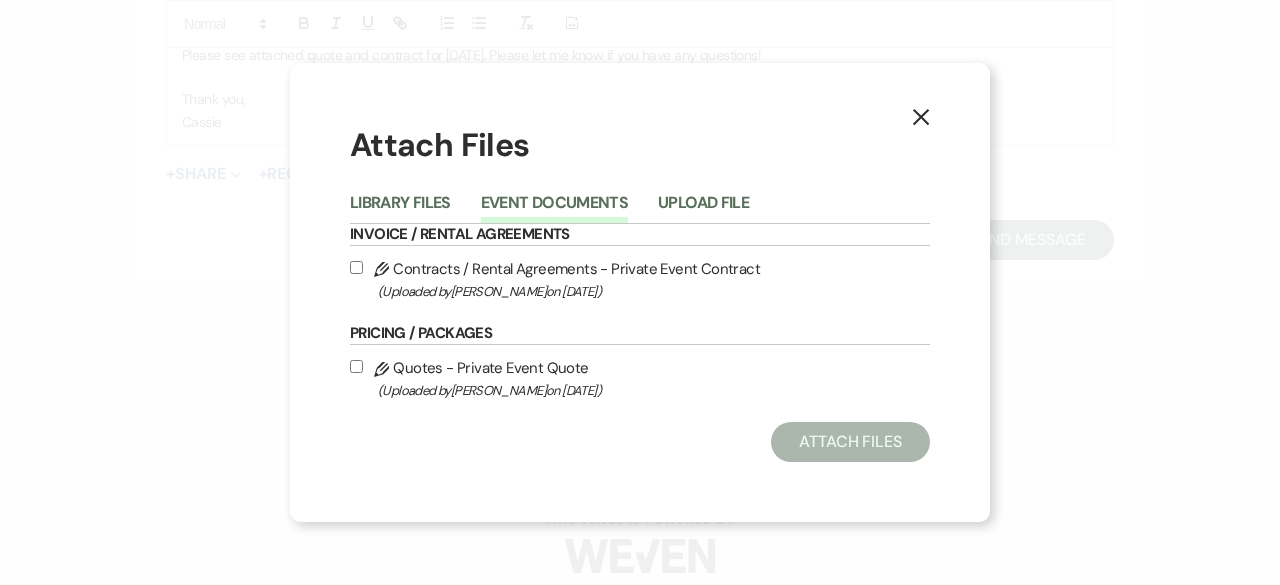 click on "Pencil Contracts / Rental Agreements - Private Event Contract (Uploaded by  [PERSON_NAME]  on   [DATE] )" at bounding box center (640, 279) 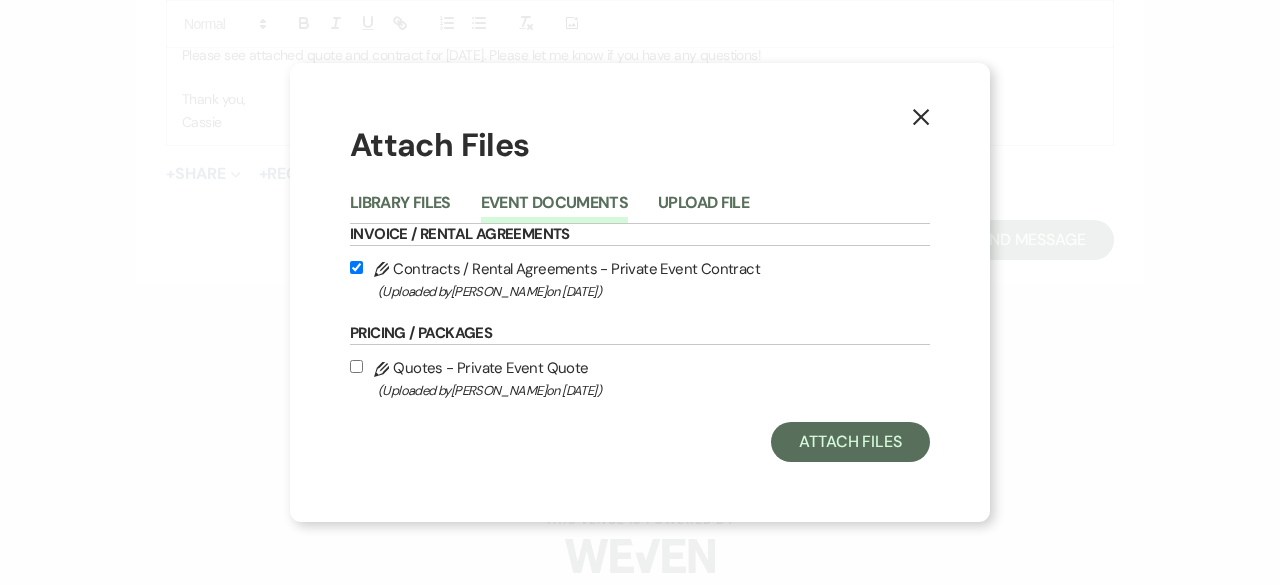 click on "Pencil Quotes - Private Event Quote (Uploaded by  [PERSON_NAME]  on   [DATE] )" at bounding box center [356, 366] 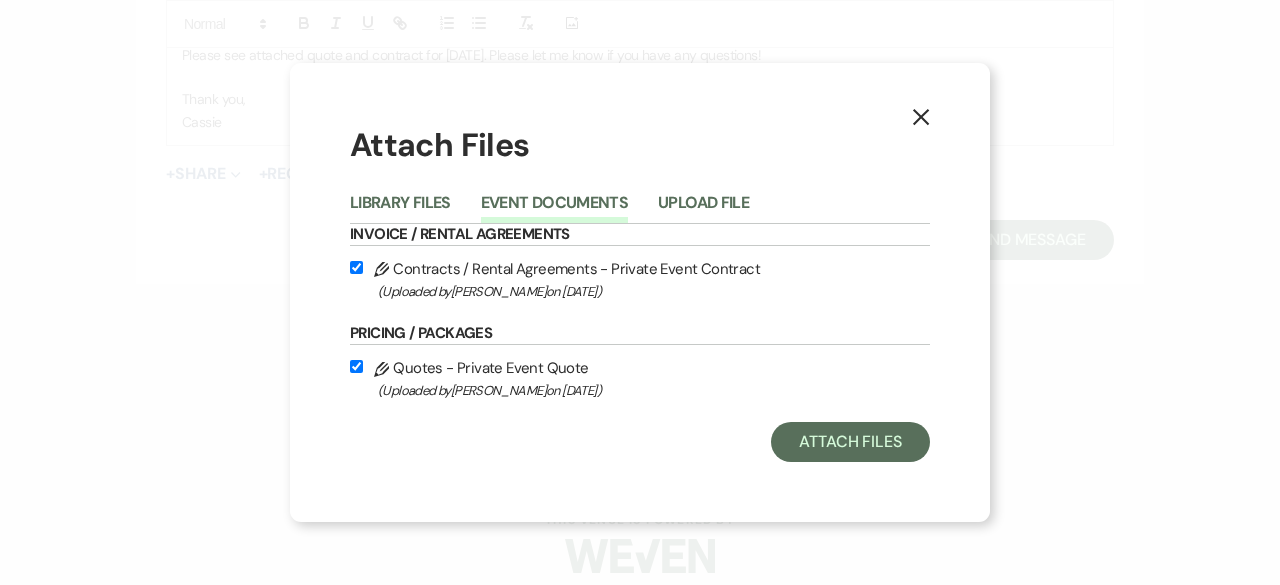 checkbox on "true" 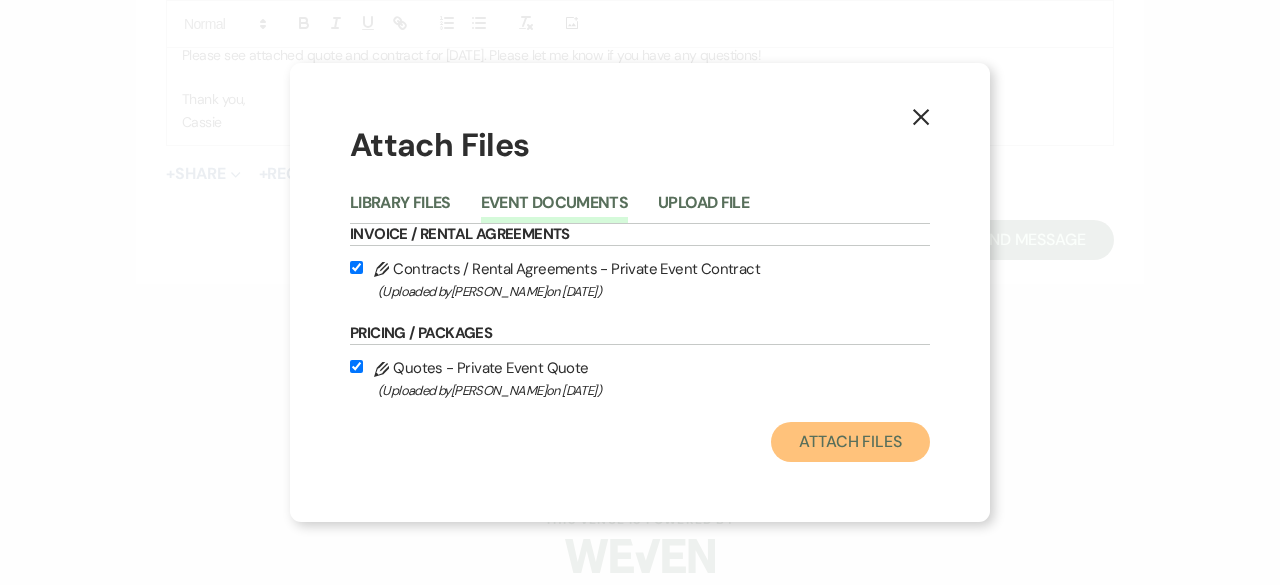click on "Attach Files" at bounding box center (850, 442) 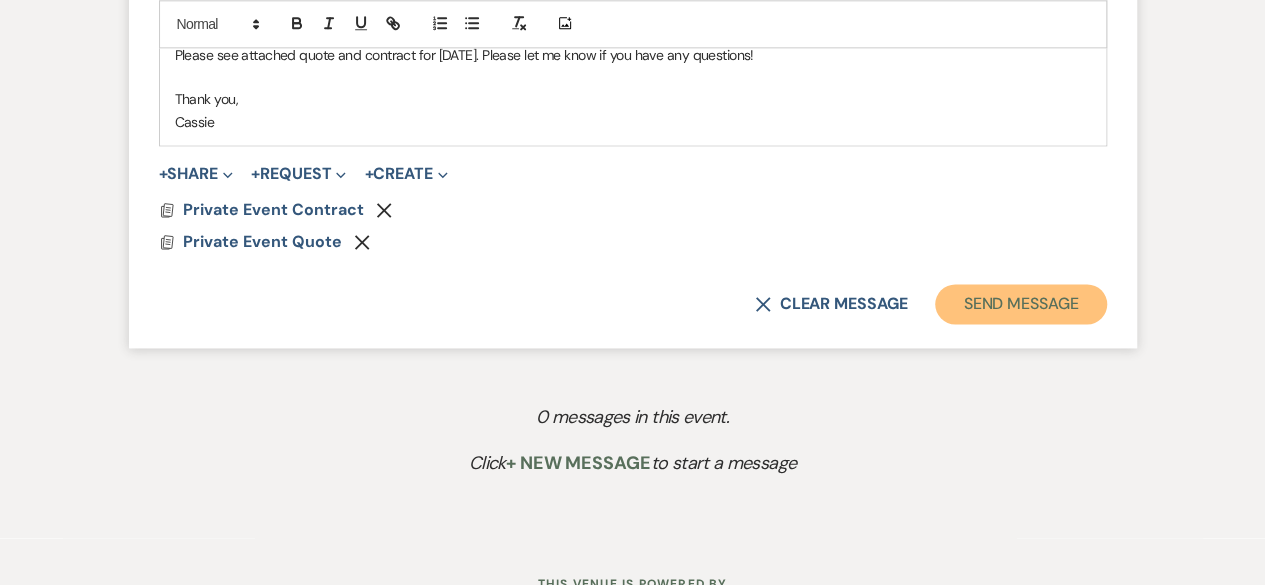 click on "Send Message" at bounding box center [1020, 304] 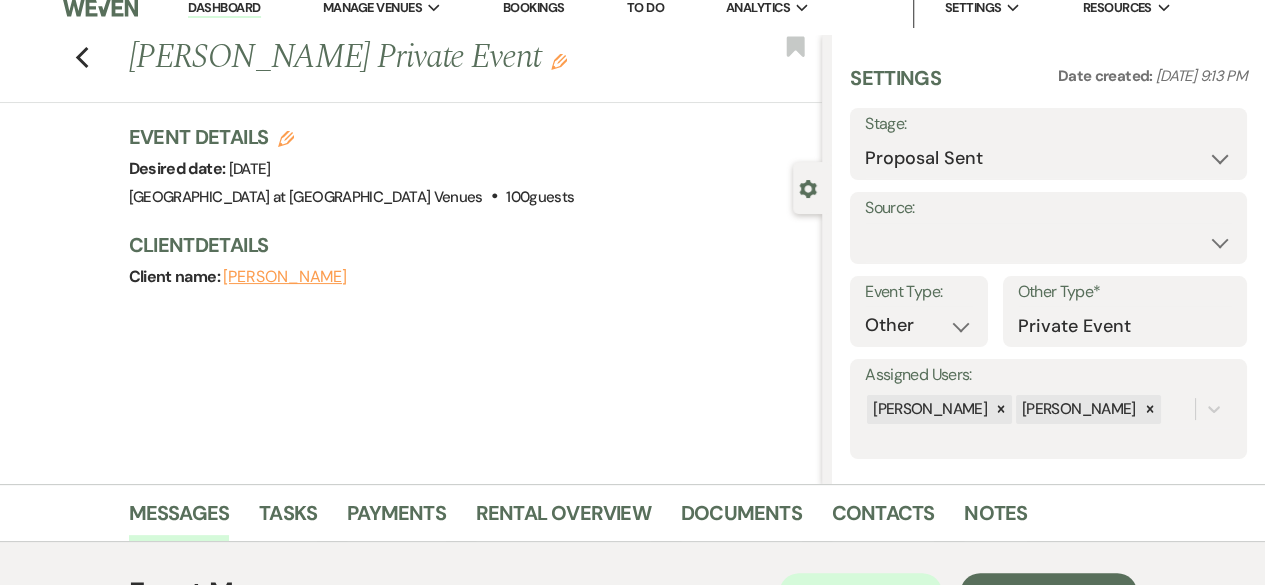 scroll, scrollTop: 0, scrollLeft: 0, axis: both 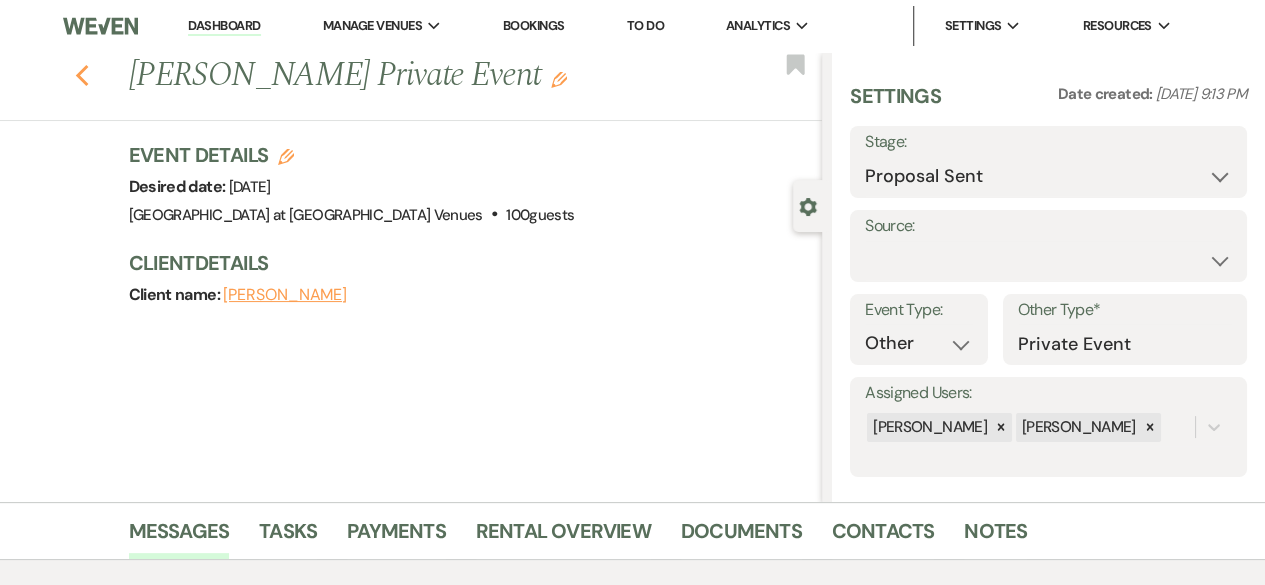click 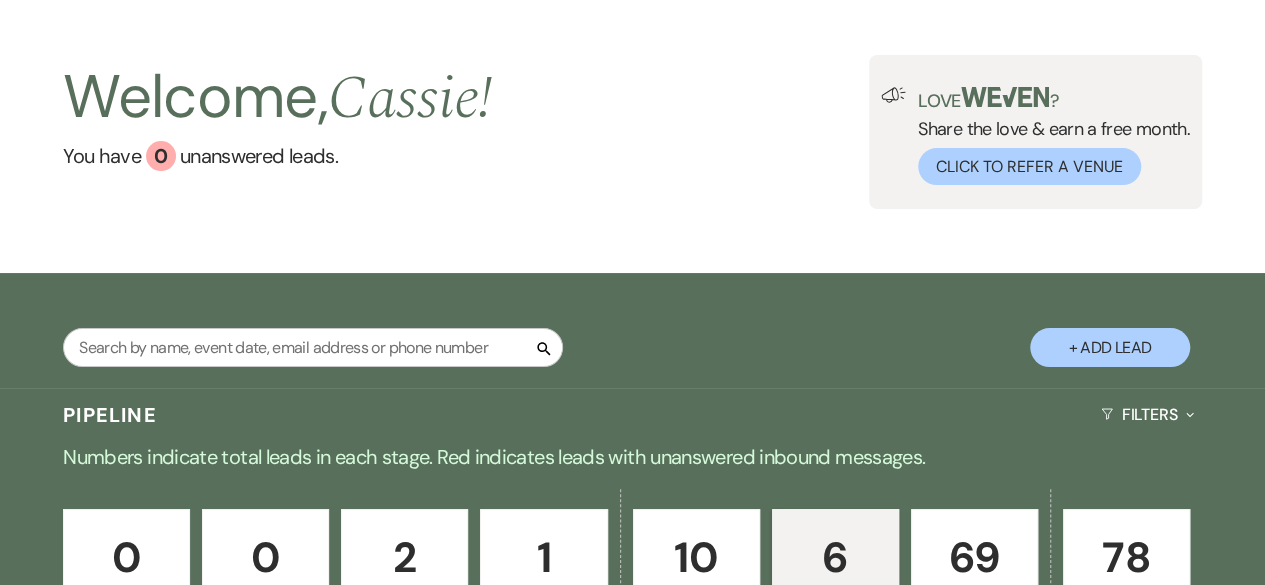 scroll, scrollTop: 0, scrollLeft: 0, axis: both 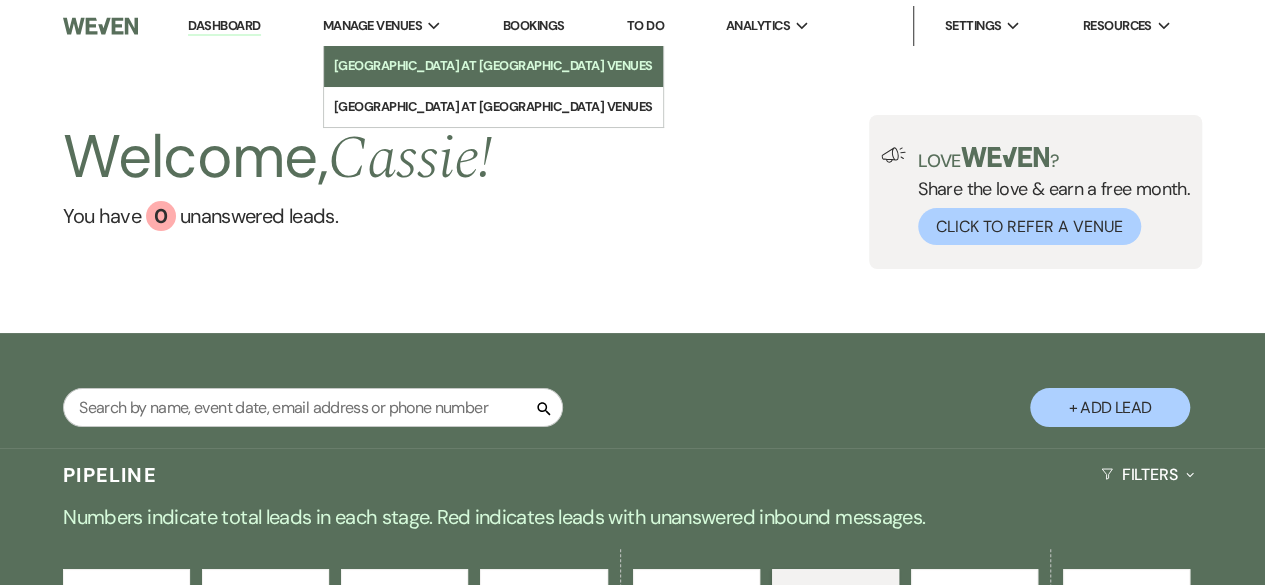 click on "[GEOGRAPHIC_DATA] at [GEOGRAPHIC_DATA] Venues" at bounding box center [493, 66] 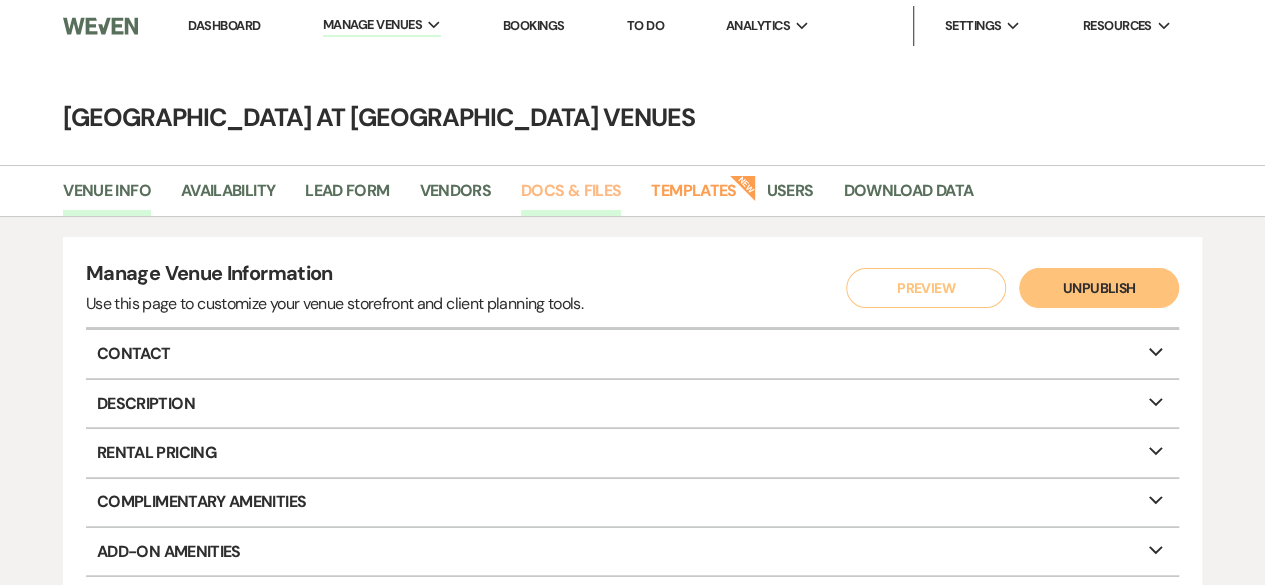 click on "Docs & Files" at bounding box center (571, 197) 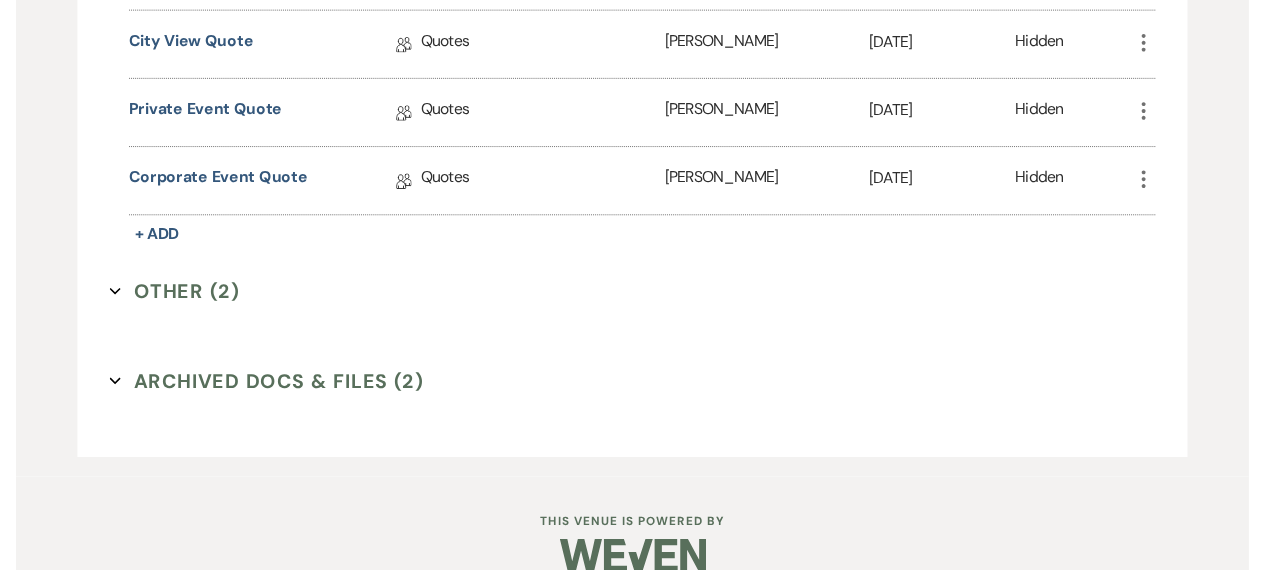 scroll, scrollTop: 1991, scrollLeft: 0, axis: vertical 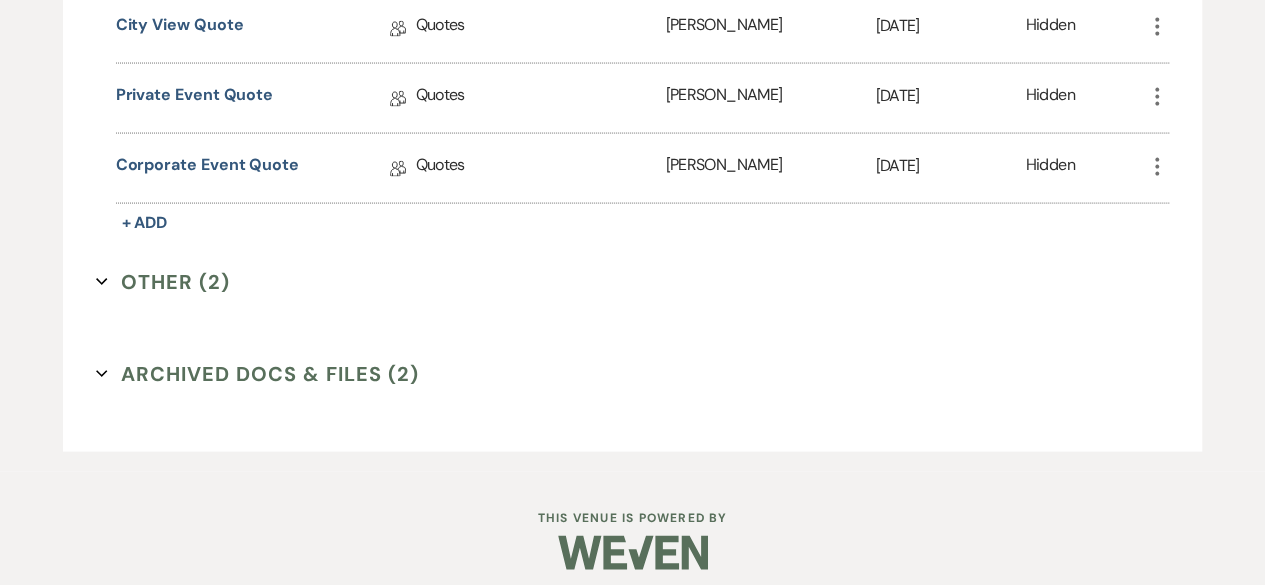 click on "Other (2) Expand" at bounding box center [163, 282] 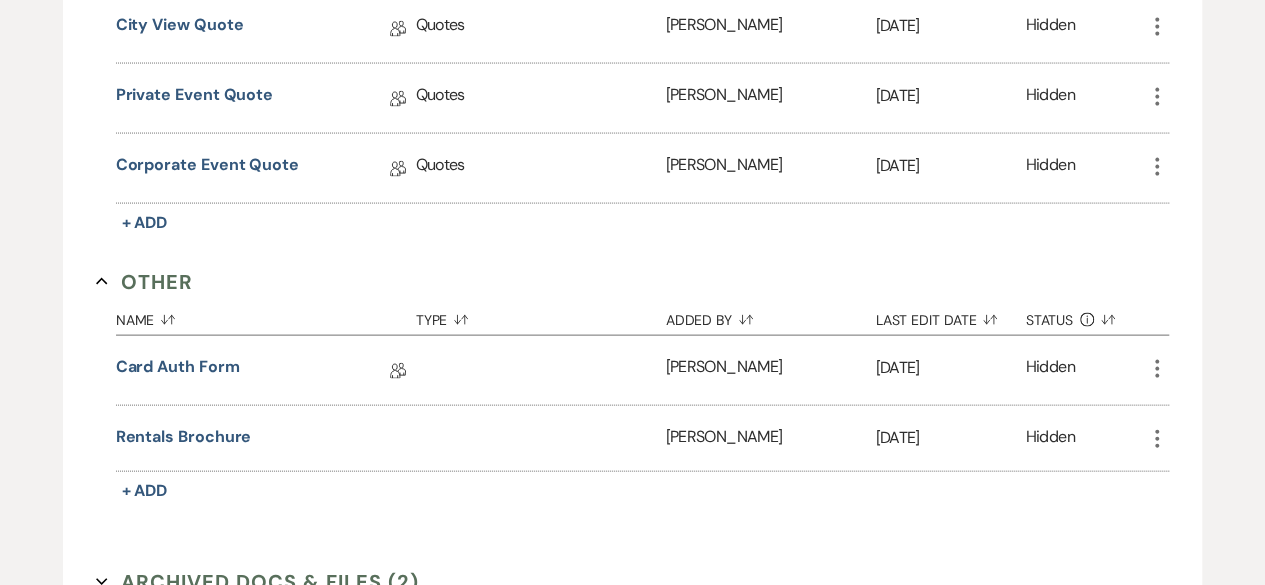 click on "More" 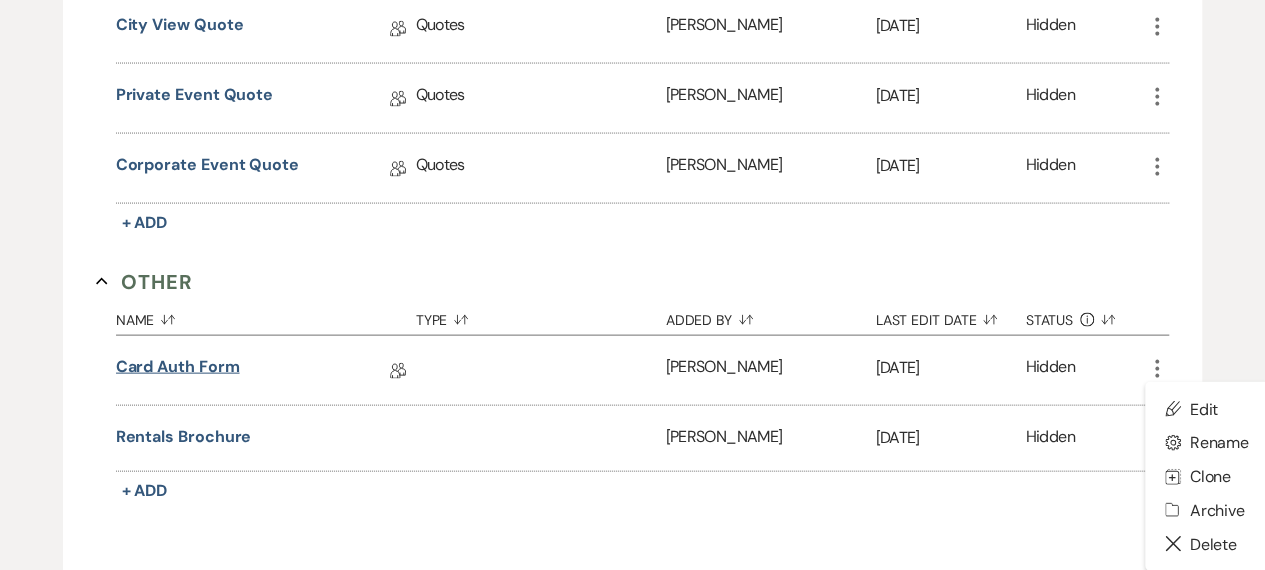 click on "Card Auth Form" at bounding box center (178, 370) 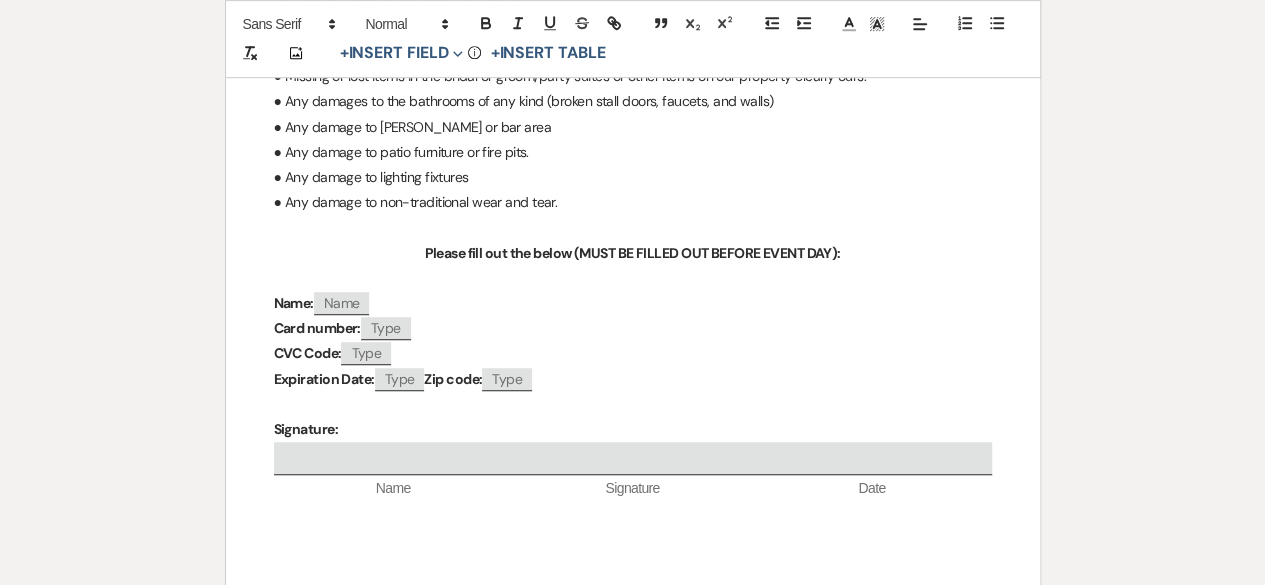 scroll, scrollTop: 100, scrollLeft: 0, axis: vertical 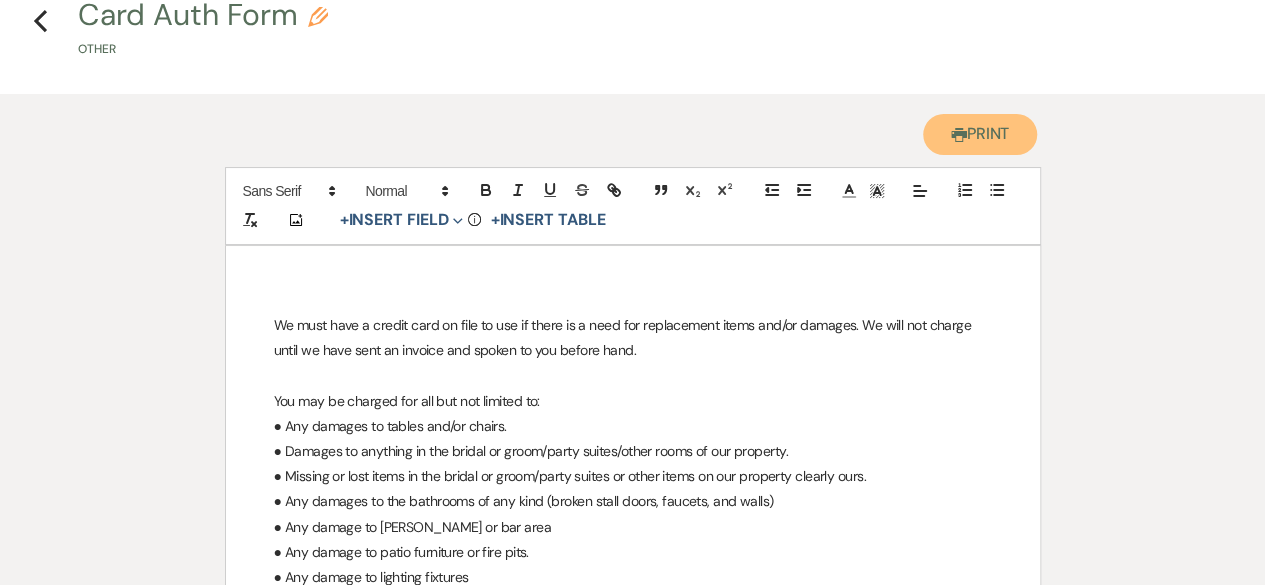 click on "Printer  Print" at bounding box center (980, 134) 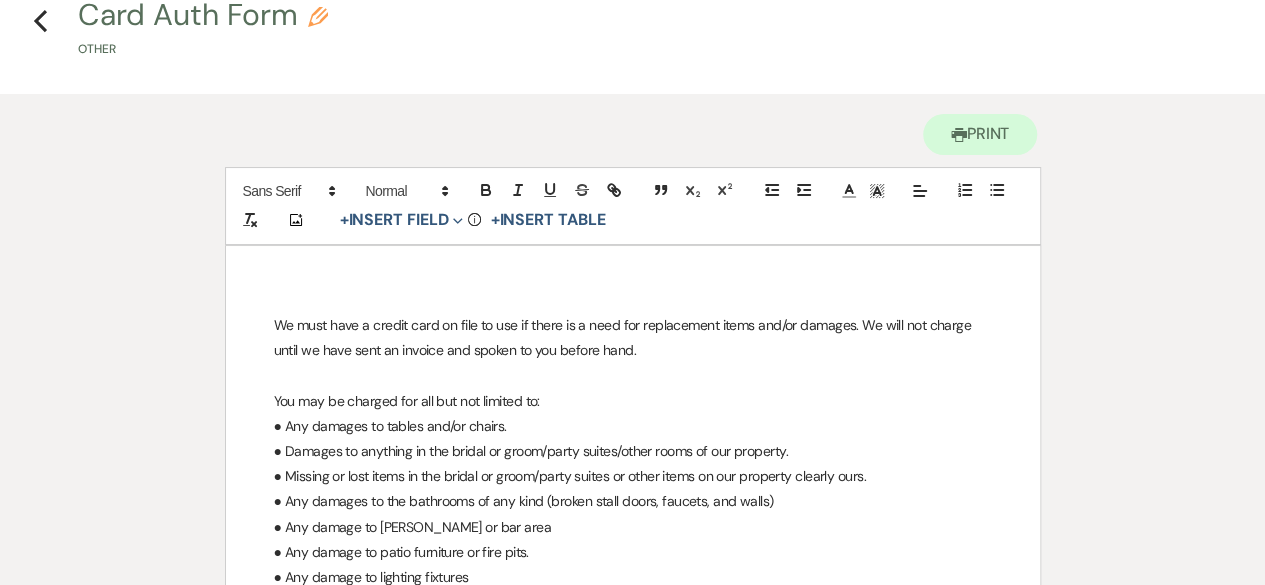 click on "Previous" 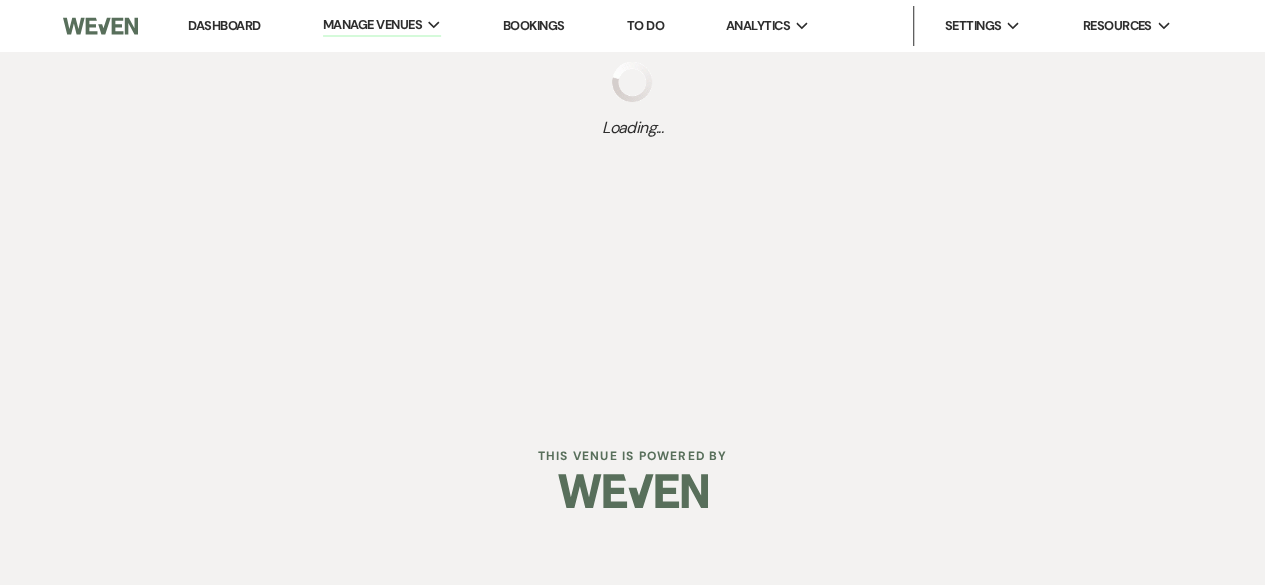 scroll, scrollTop: 0, scrollLeft: 0, axis: both 